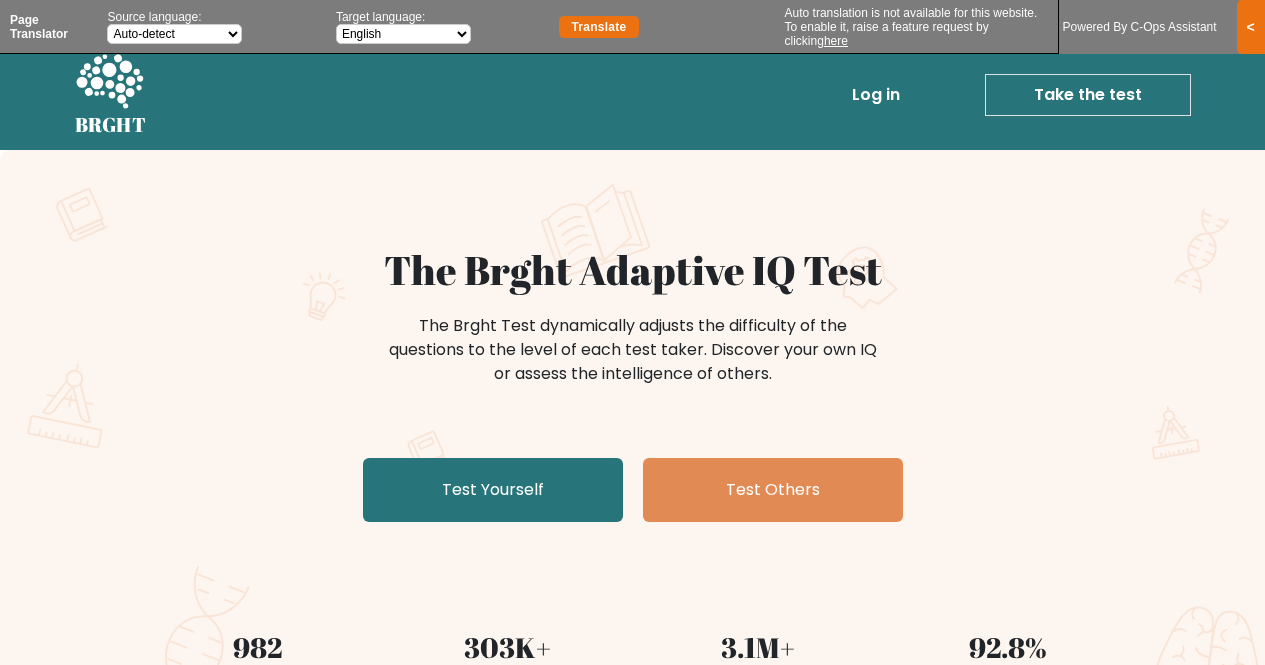 select on "en" 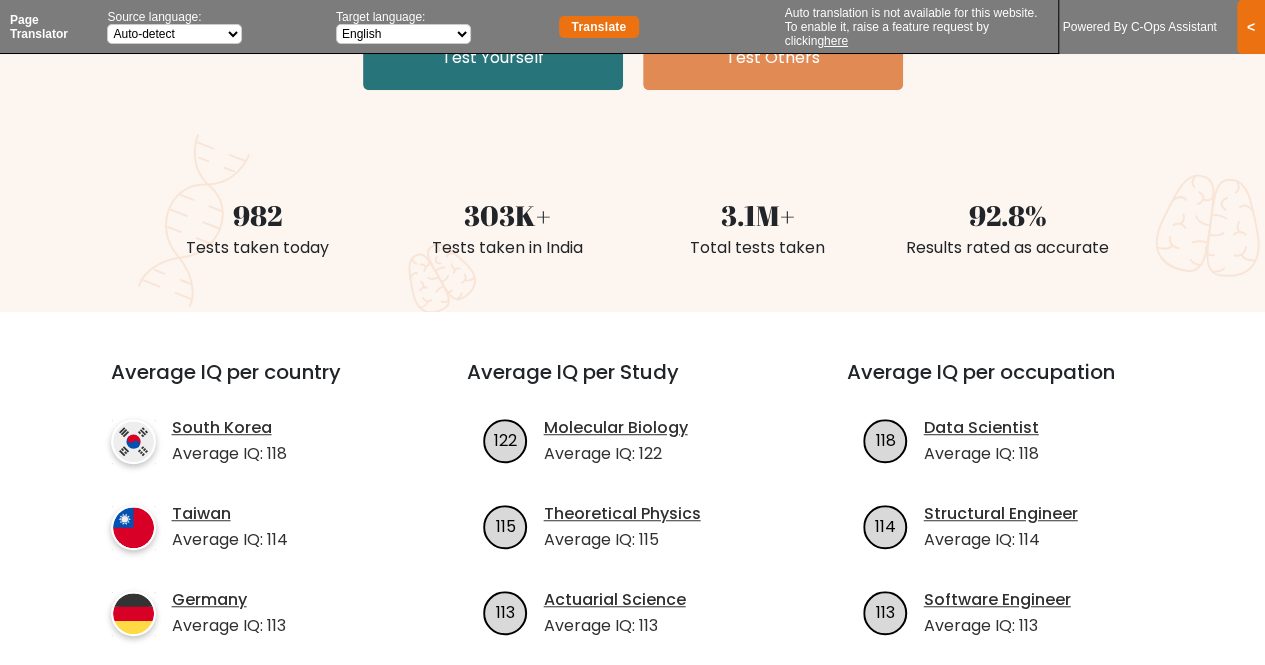 scroll, scrollTop: 0, scrollLeft: 0, axis: both 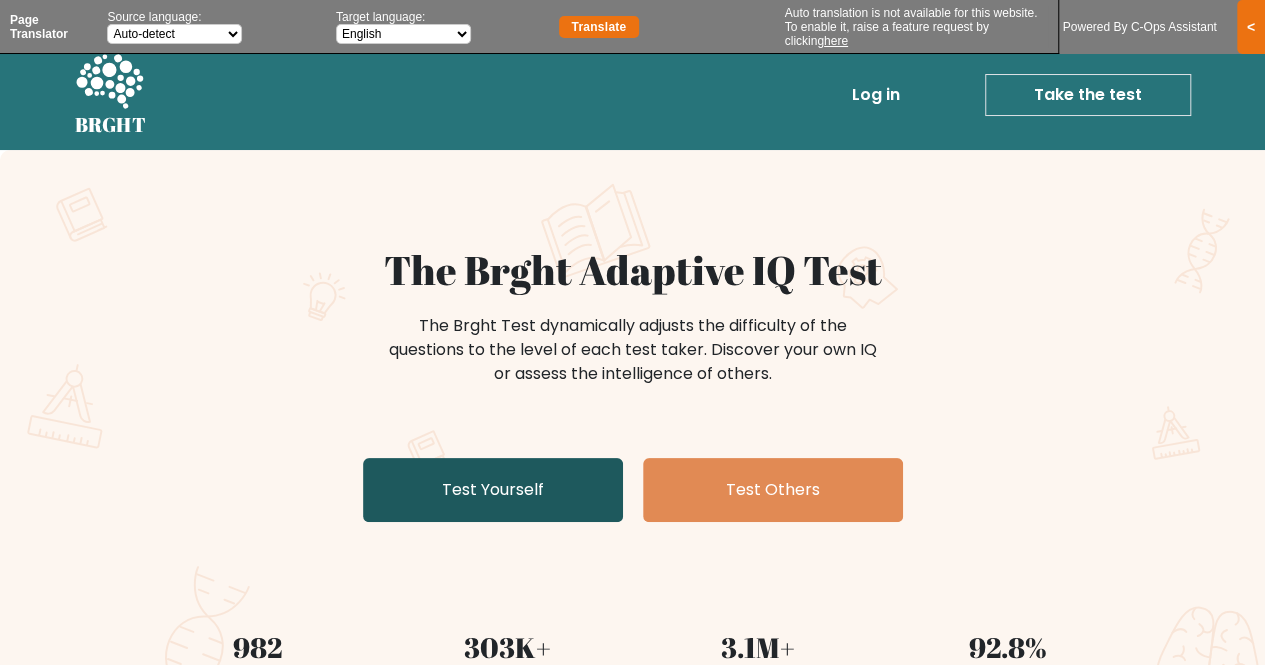 click on "Test Yourself" at bounding box center [493, 490] 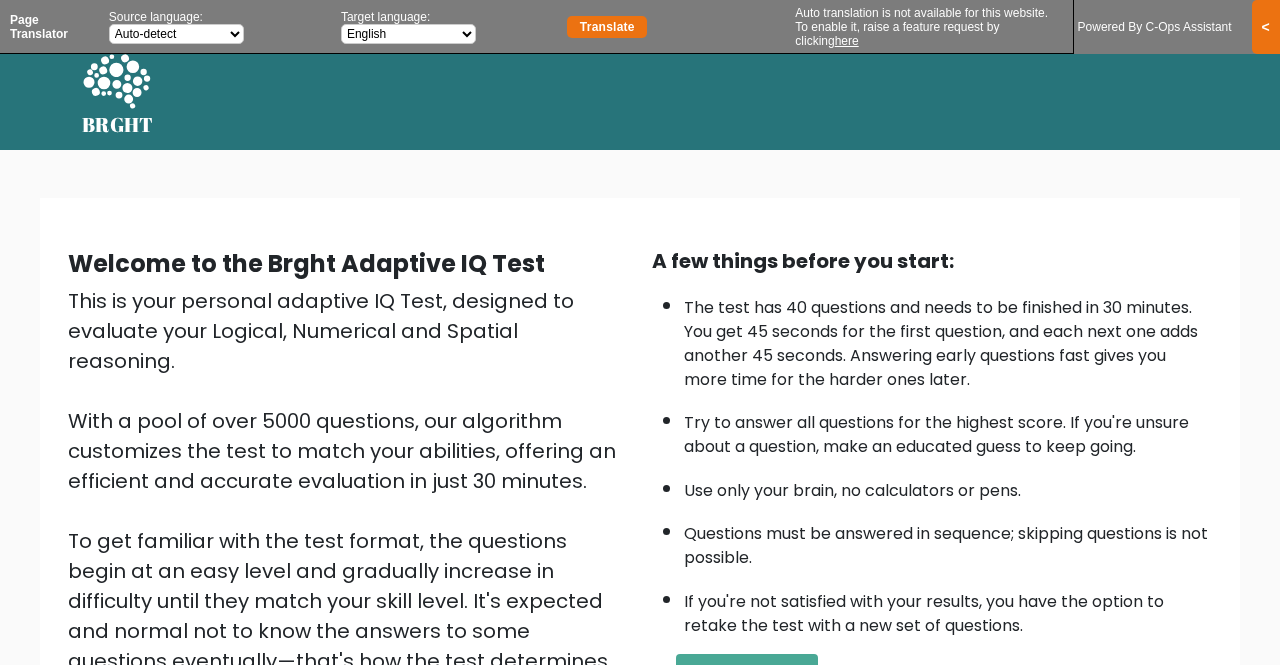 select on "en" 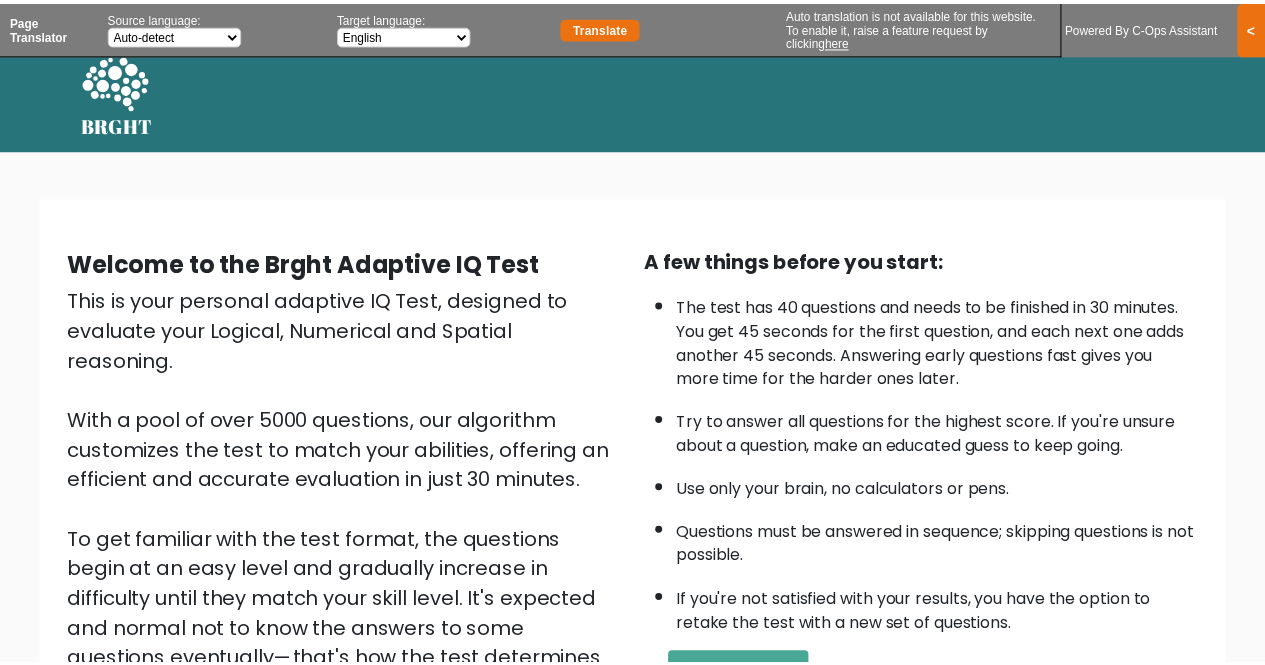 scroll, scrollTop: 0, scrollLeft: 0, axis: both 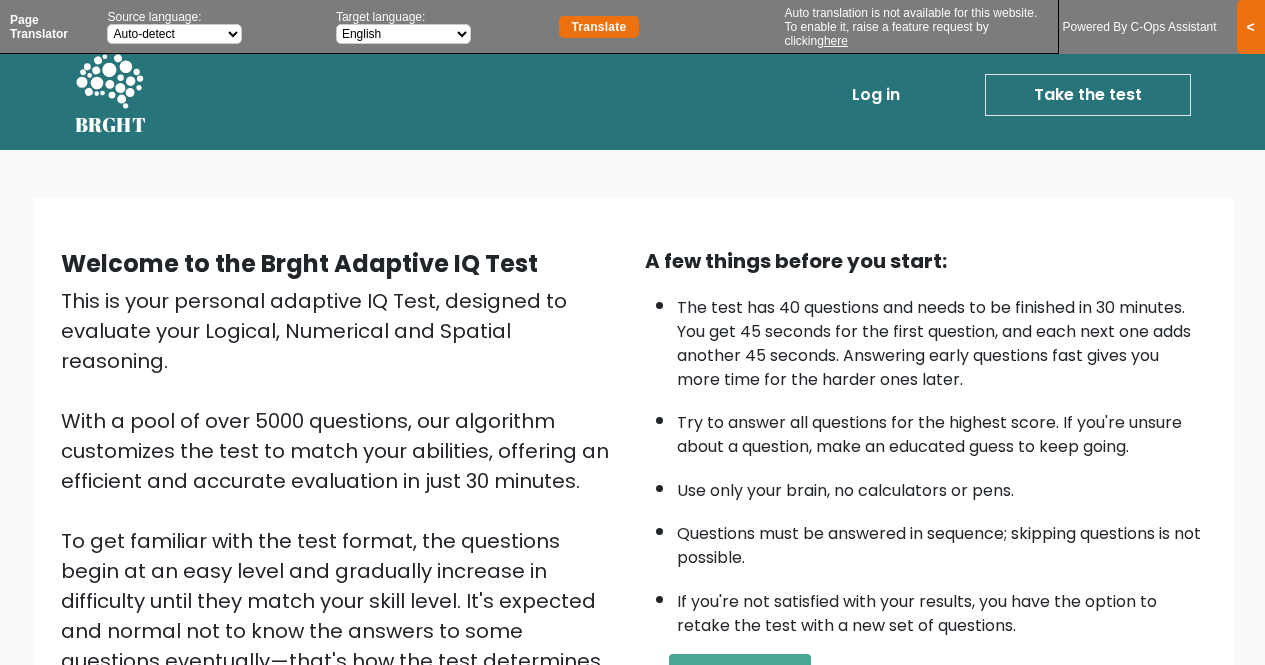select on "en" 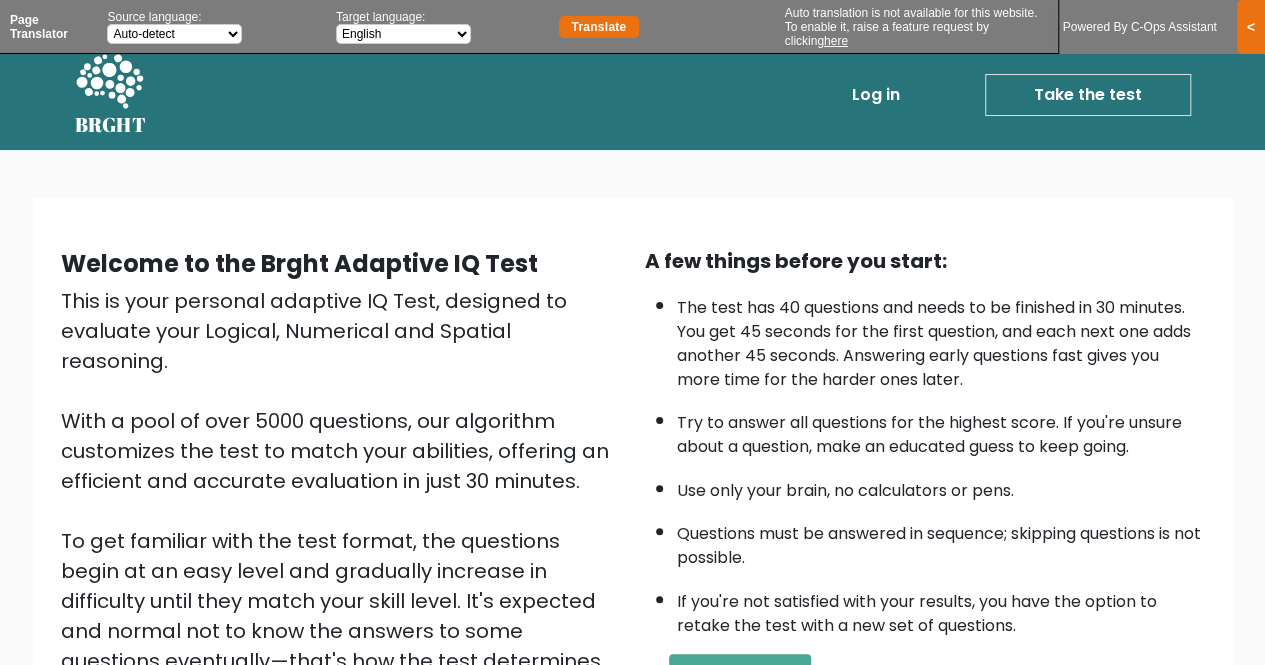 scroll, scrollTop: 290, scrollLeft: 0, axis: vertical 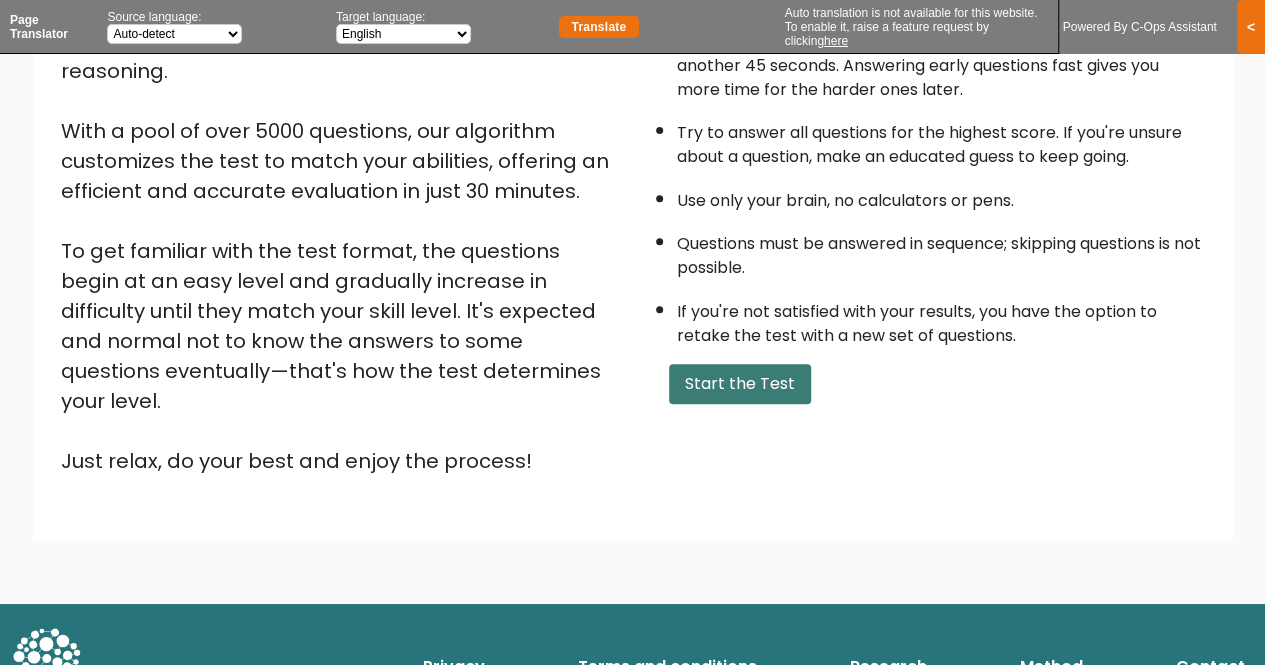 click on "Start the Test" at bounding box center (740, 384) 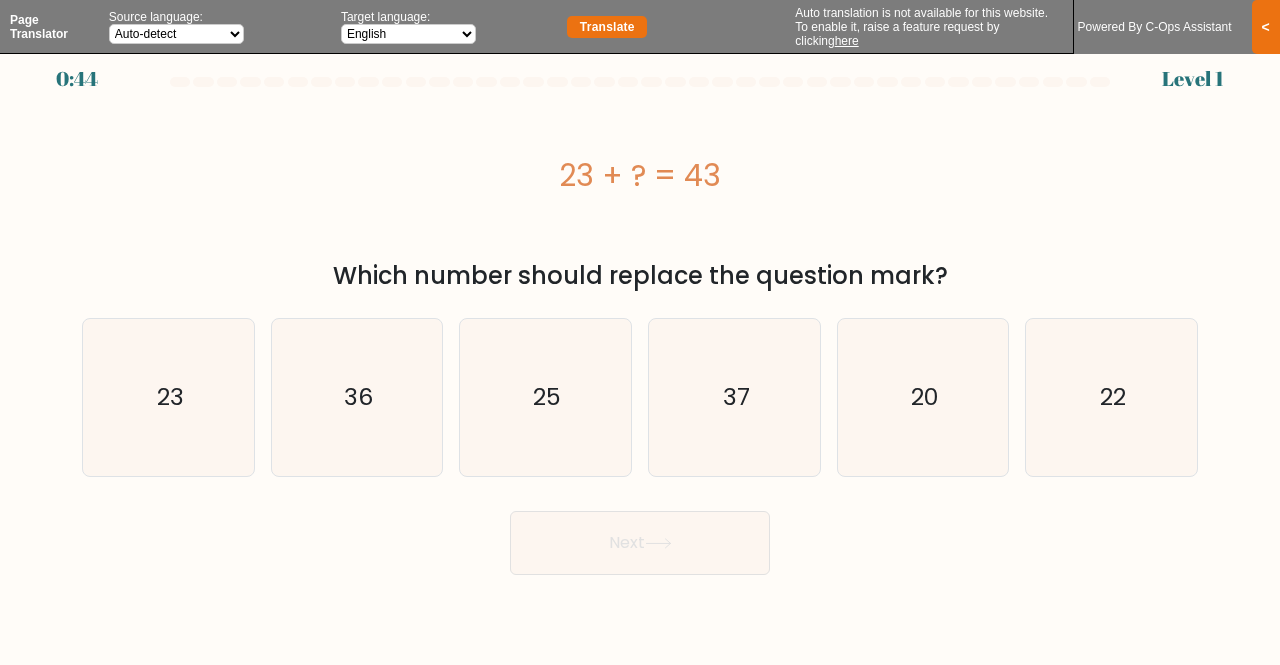 select on "en" 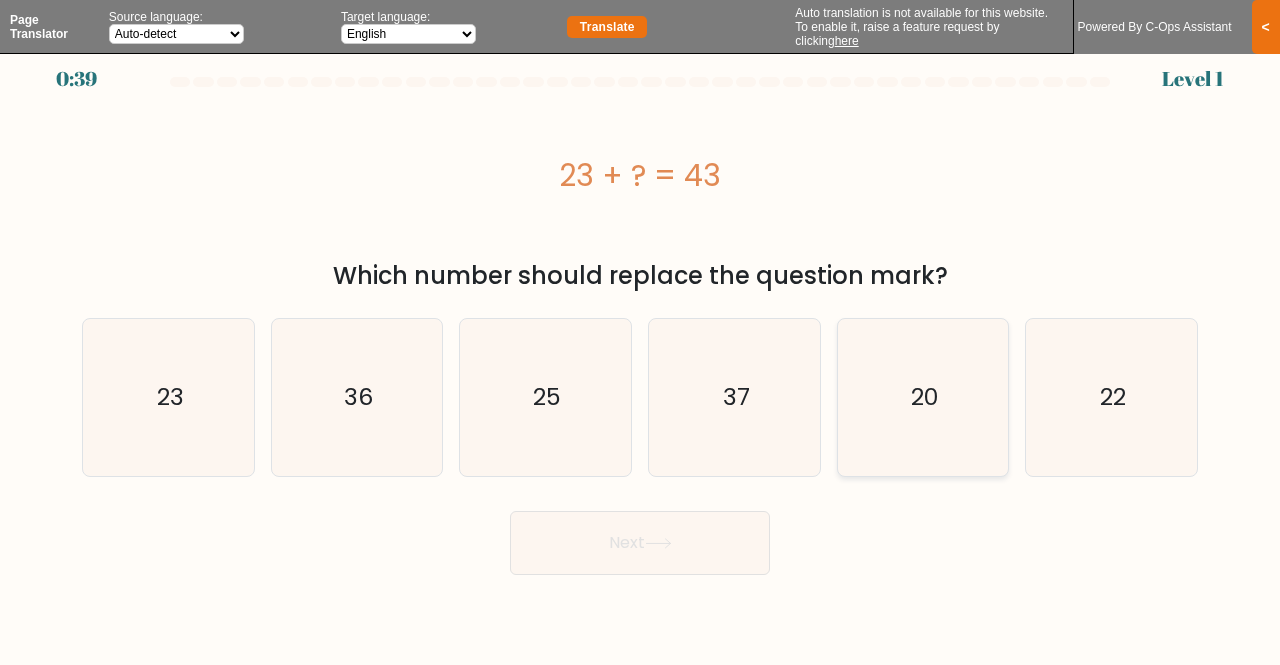 click on "20" 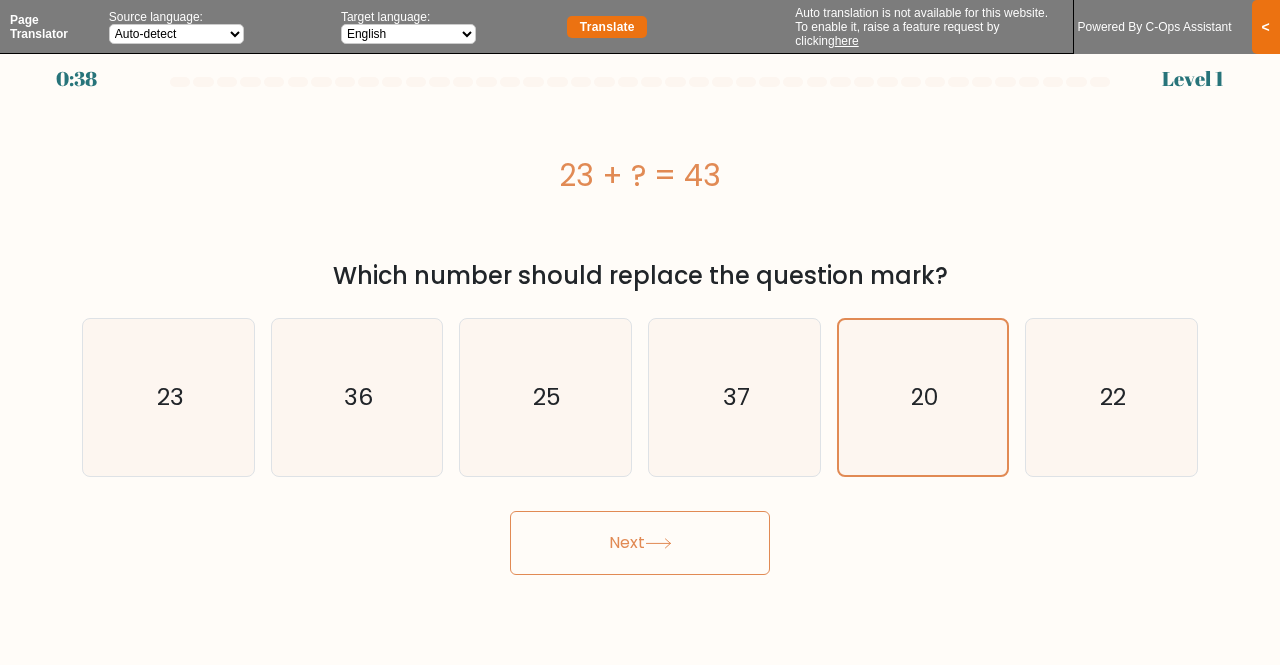 click on "Next" at bounding box center [640, 543] 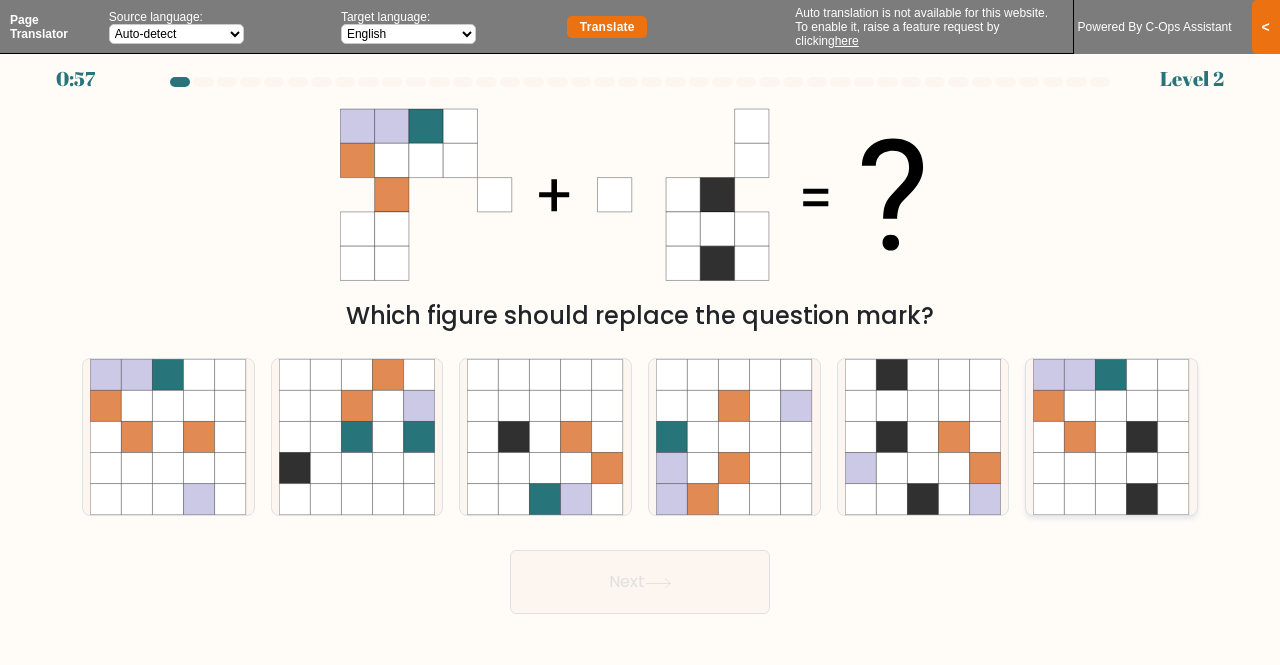 click 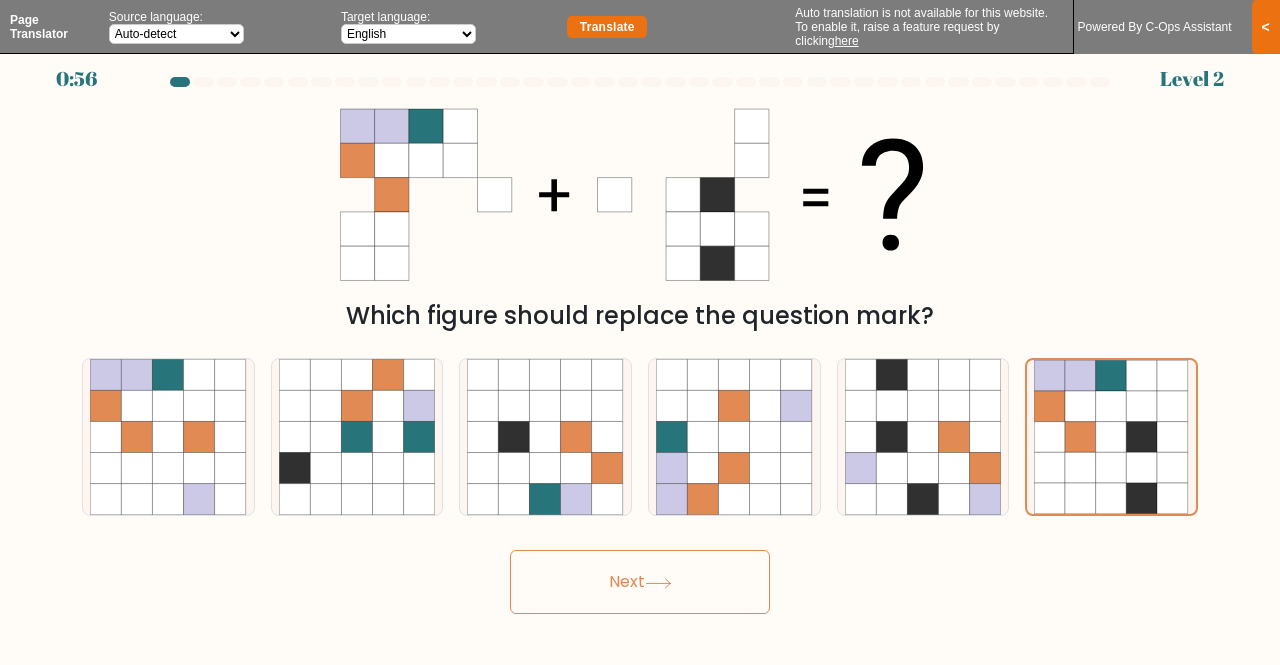 click on "Next" at bounding box center (640, 582) 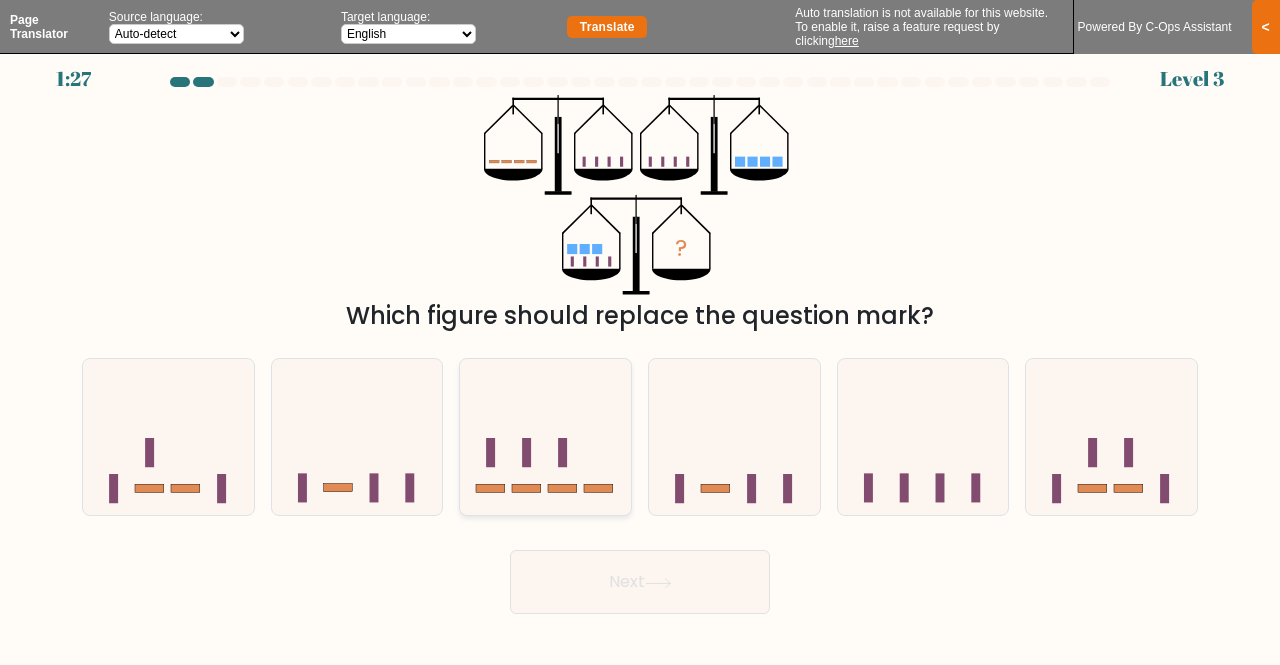 click 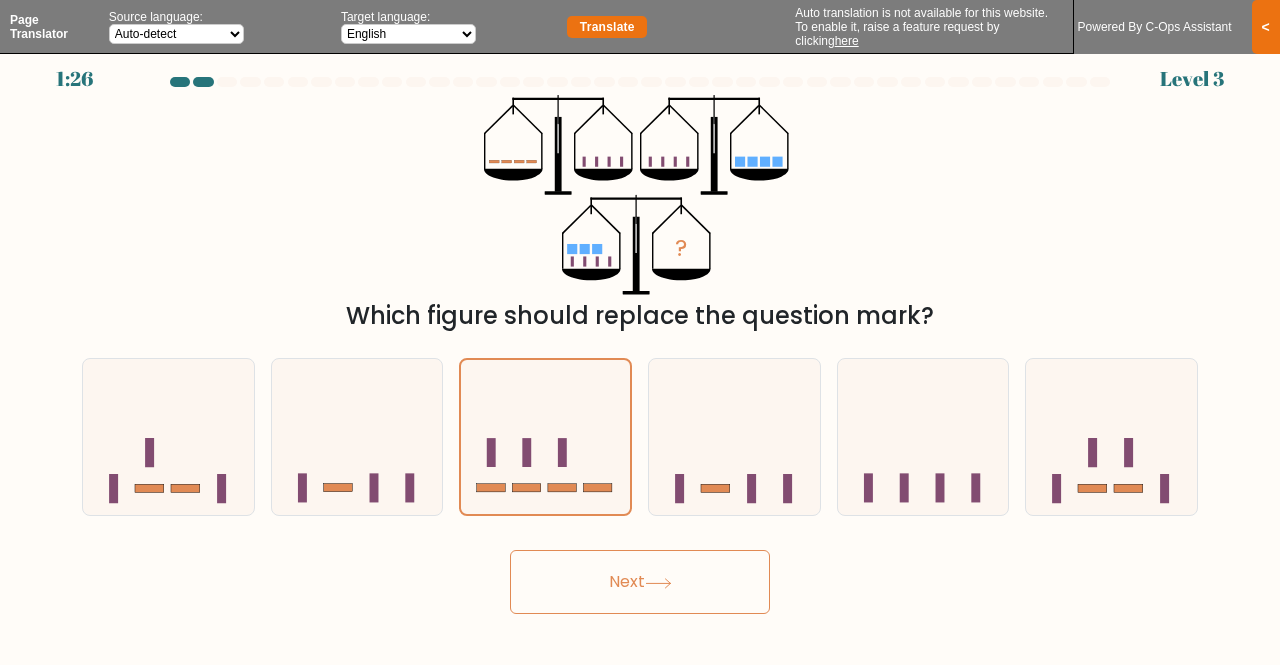 click on "Next" at bounding box center (640, 582) 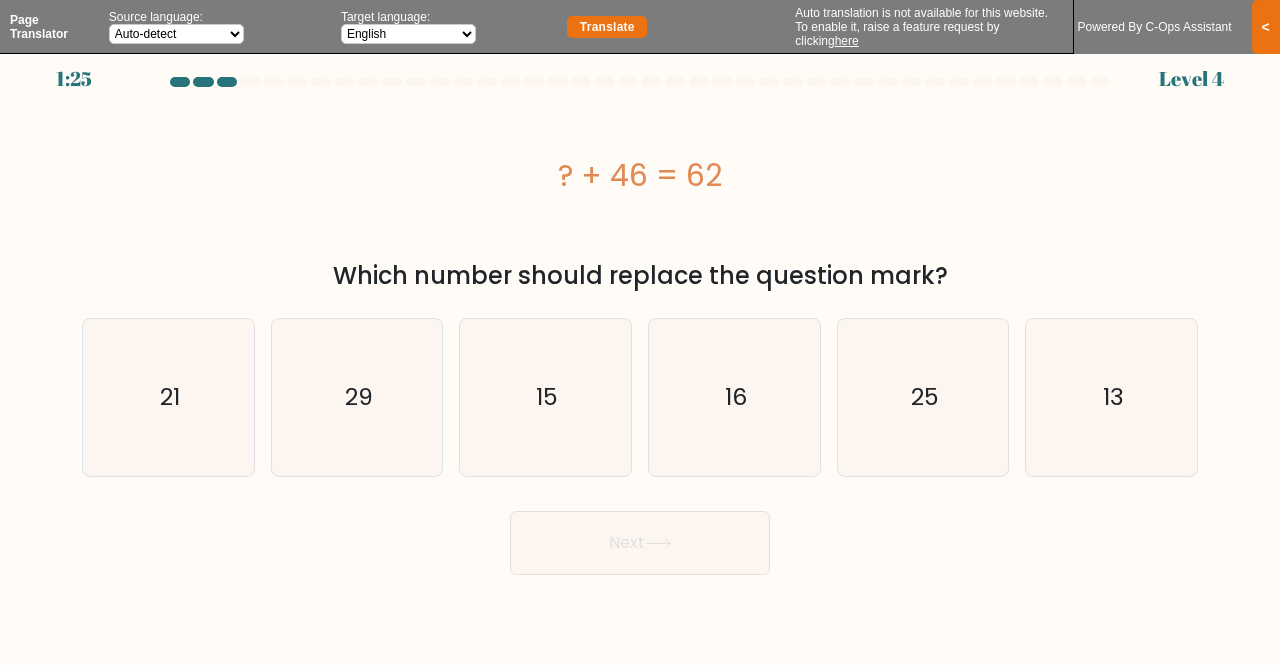 click on "Next" at bounding box center [640, 543] 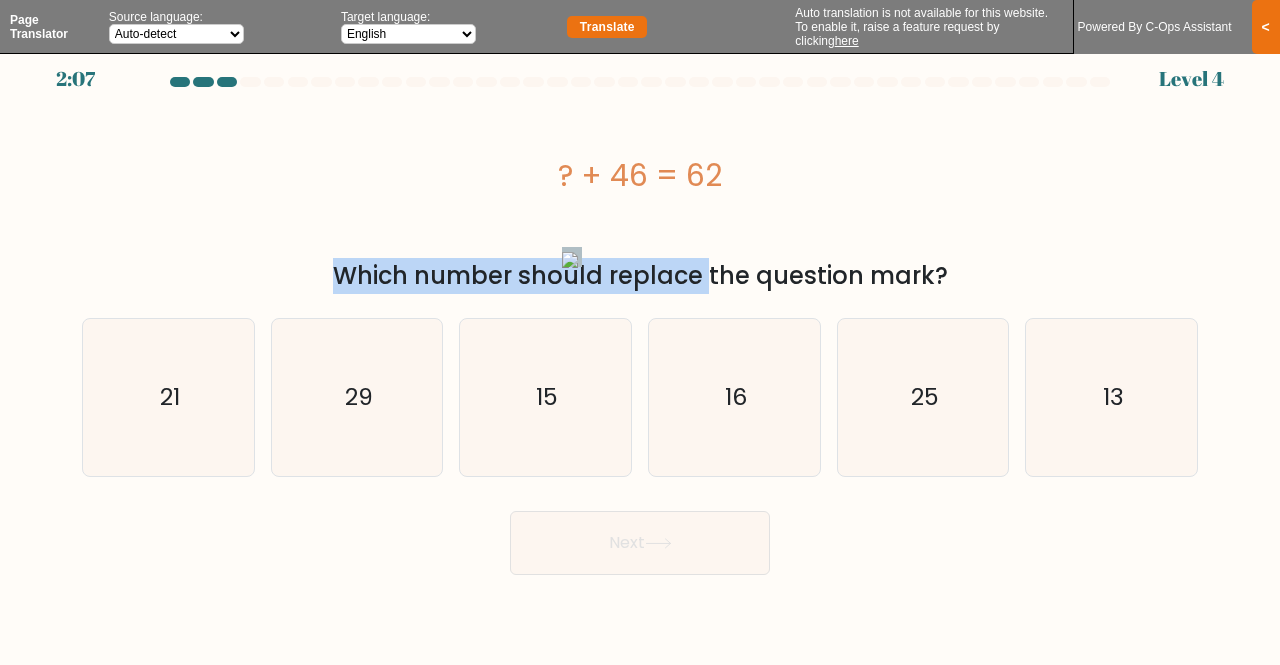 drag, startPoint x: 582, startPoint y: 228, endPoint x: 530, endPoint y: 257, distance: 59.5399 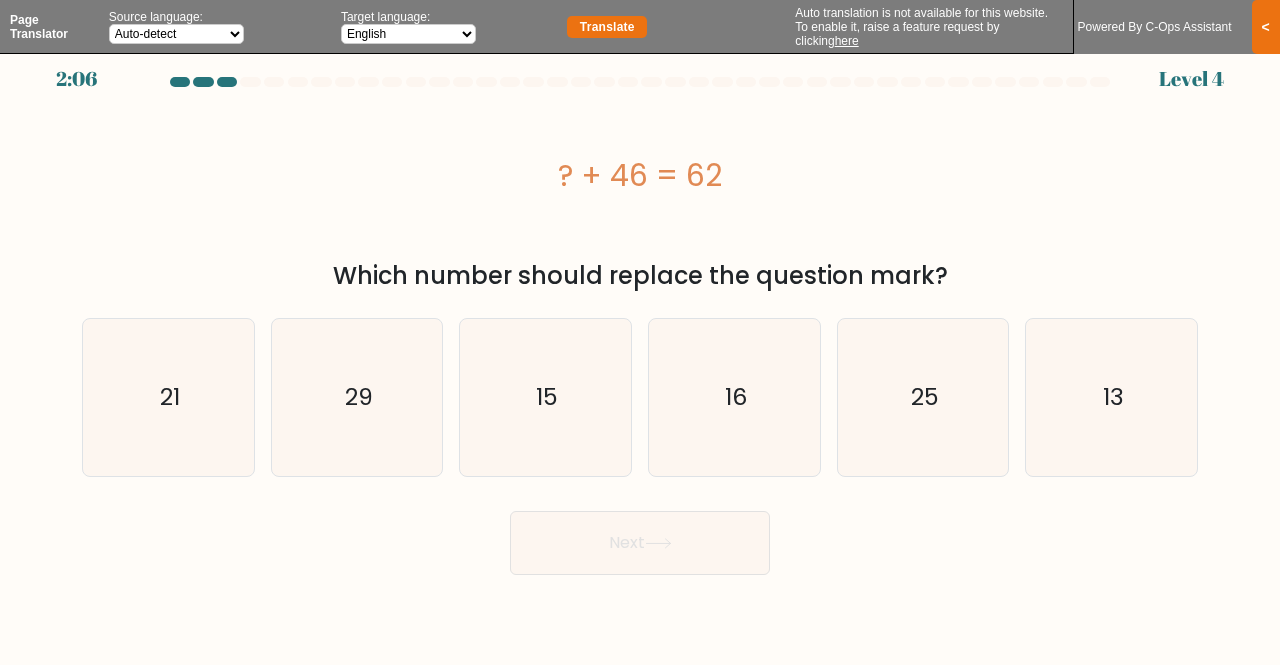 click on "? + 46 = 62" at bounding box center (640, 175) 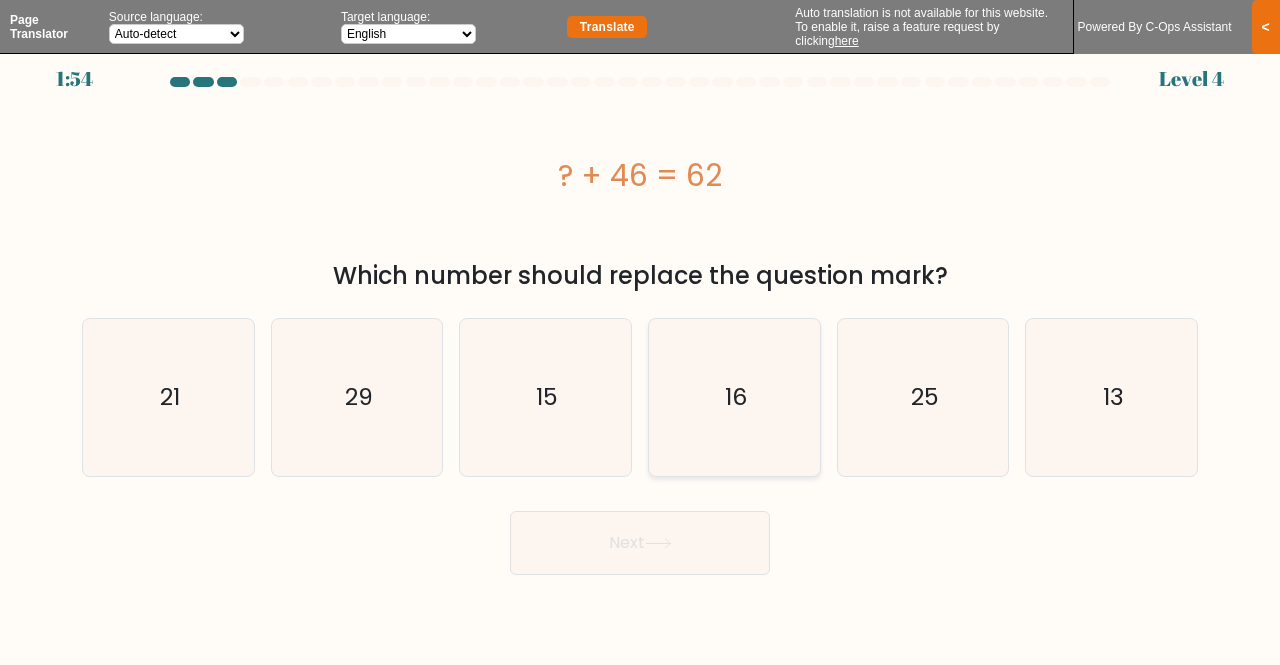 click on "16" 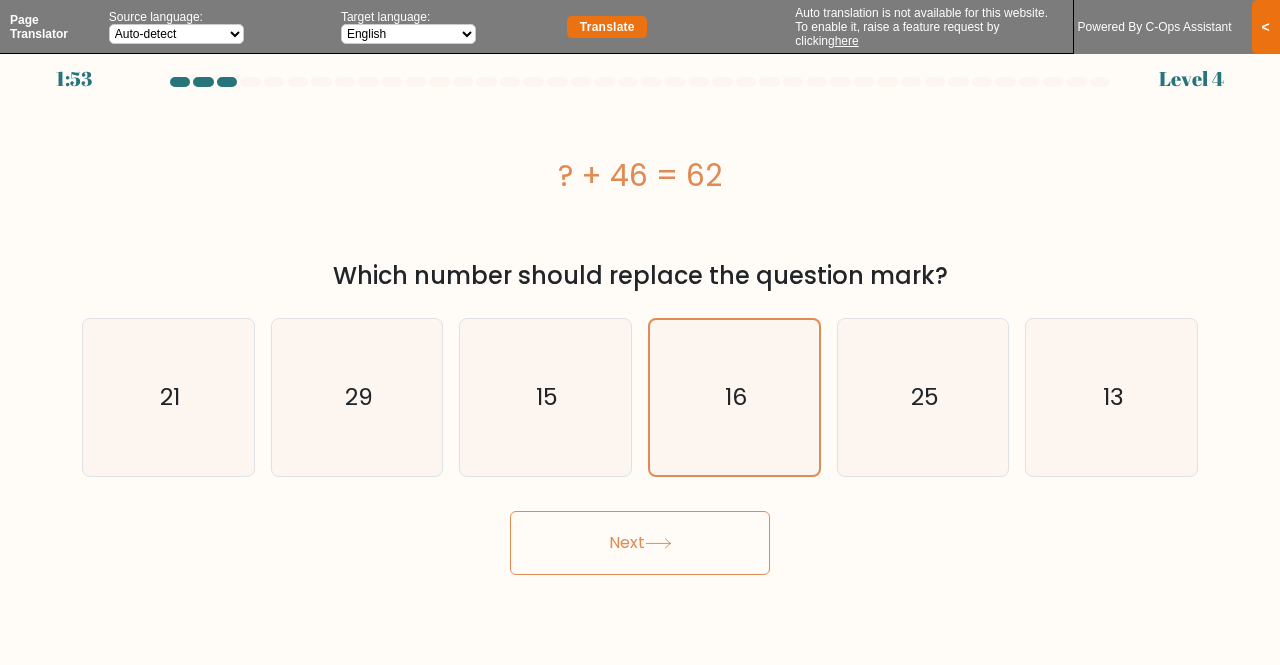 click on "Next" at bounding box center [640, 543] 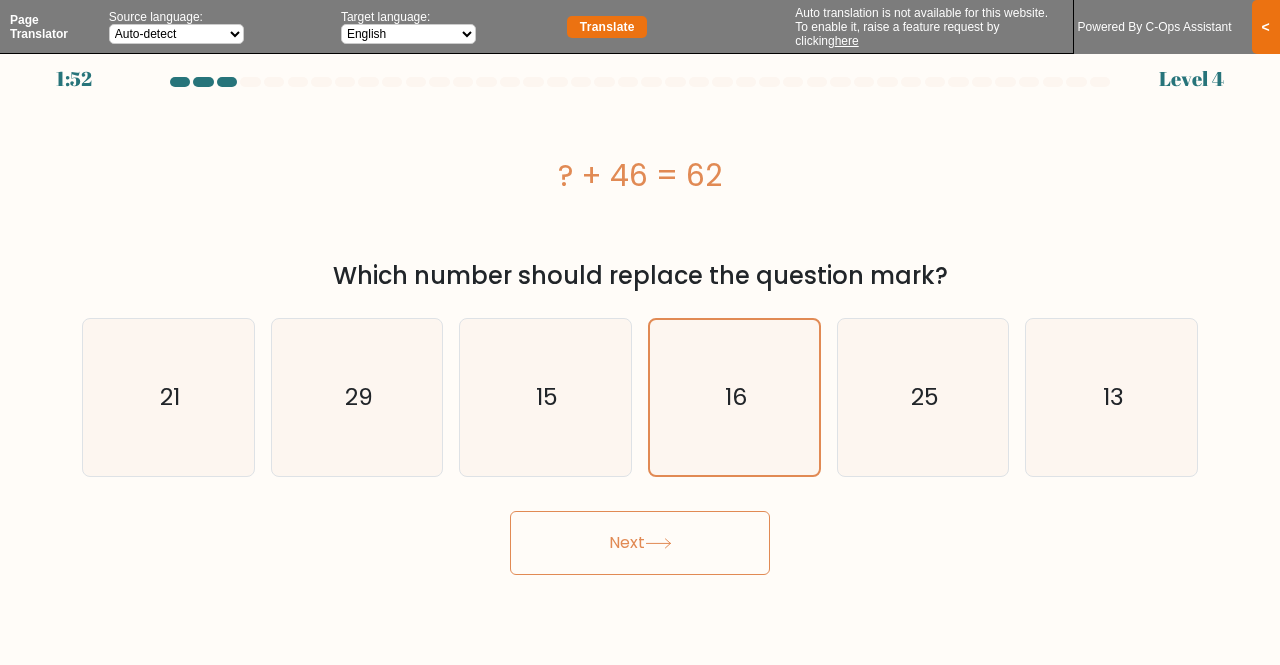 click on "Next" at bounding box center [640, 543] 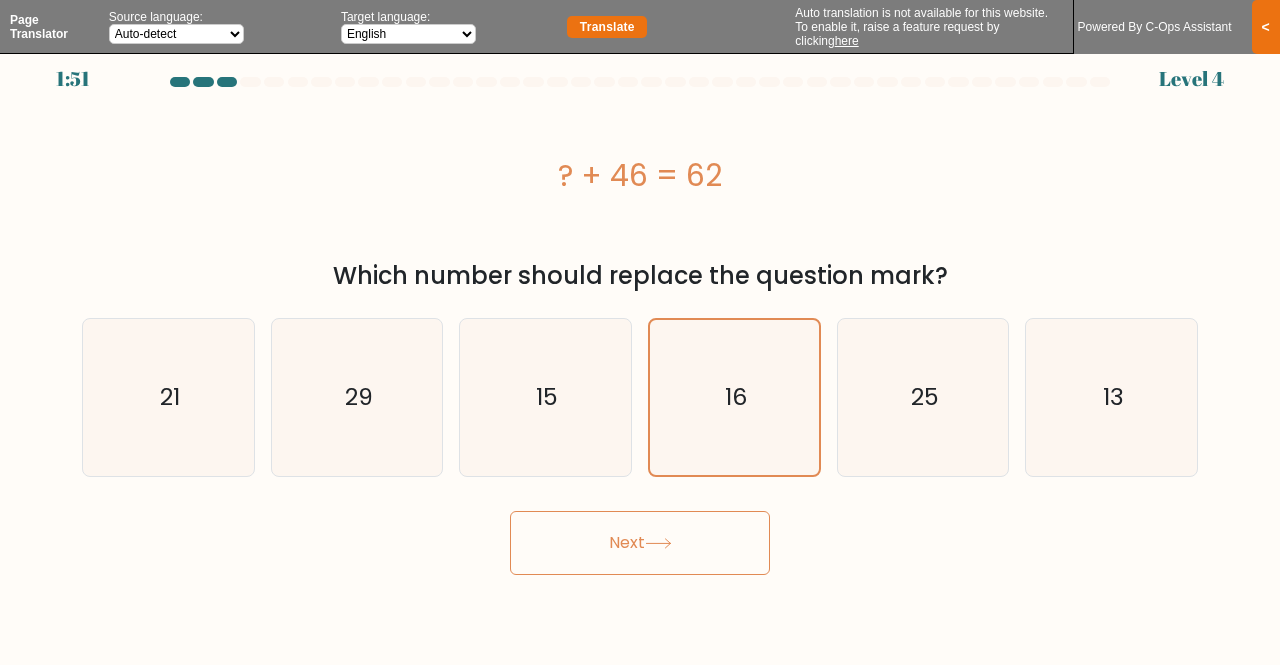 click on "Next" at bounding box center [640, 543] 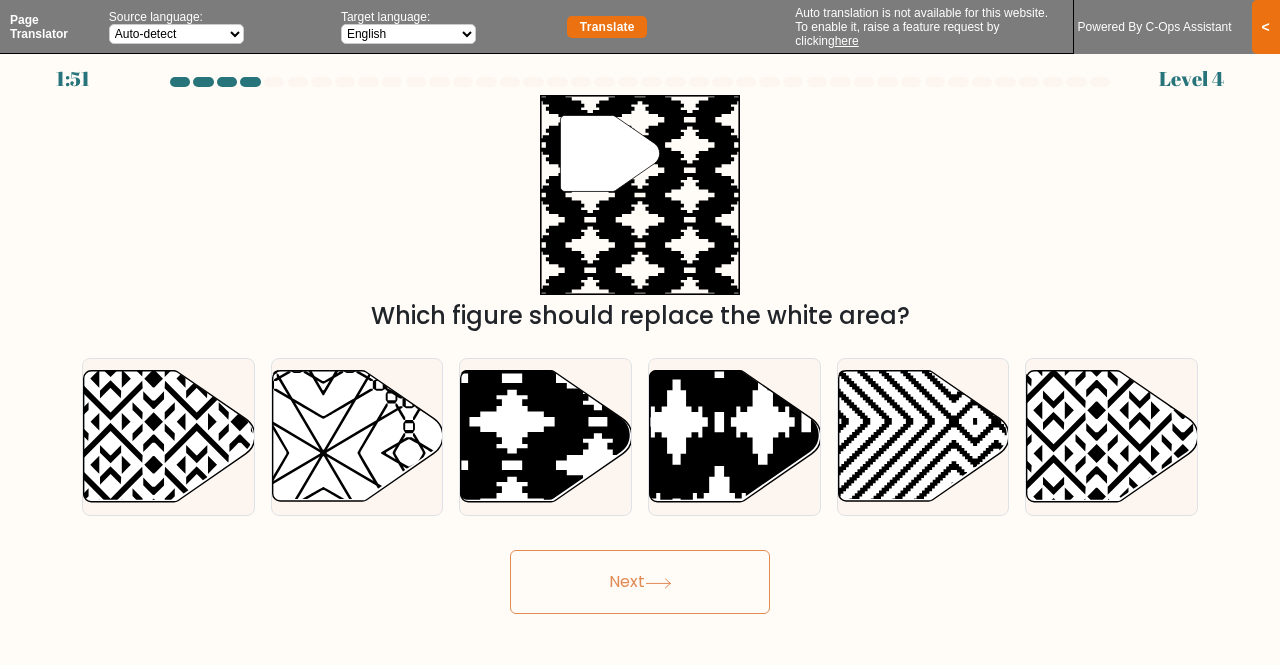 click on "Next" at bounding box center [640, 577] 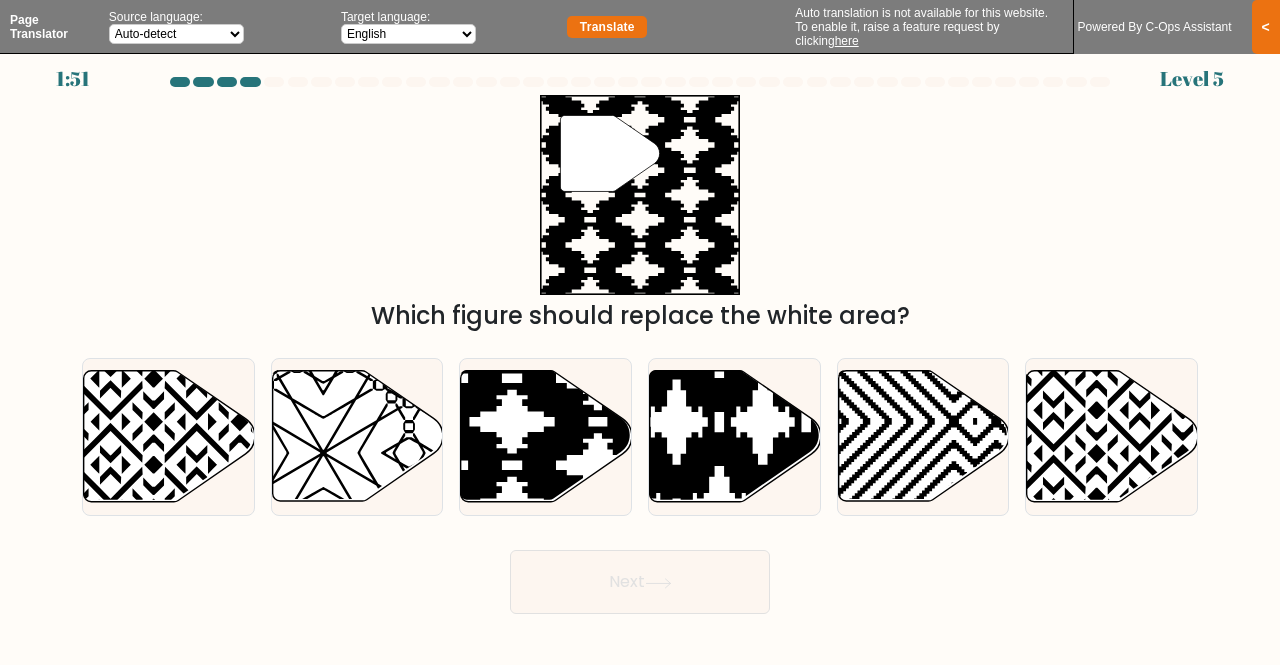 click on "Next" at bounding box center [640, 577] 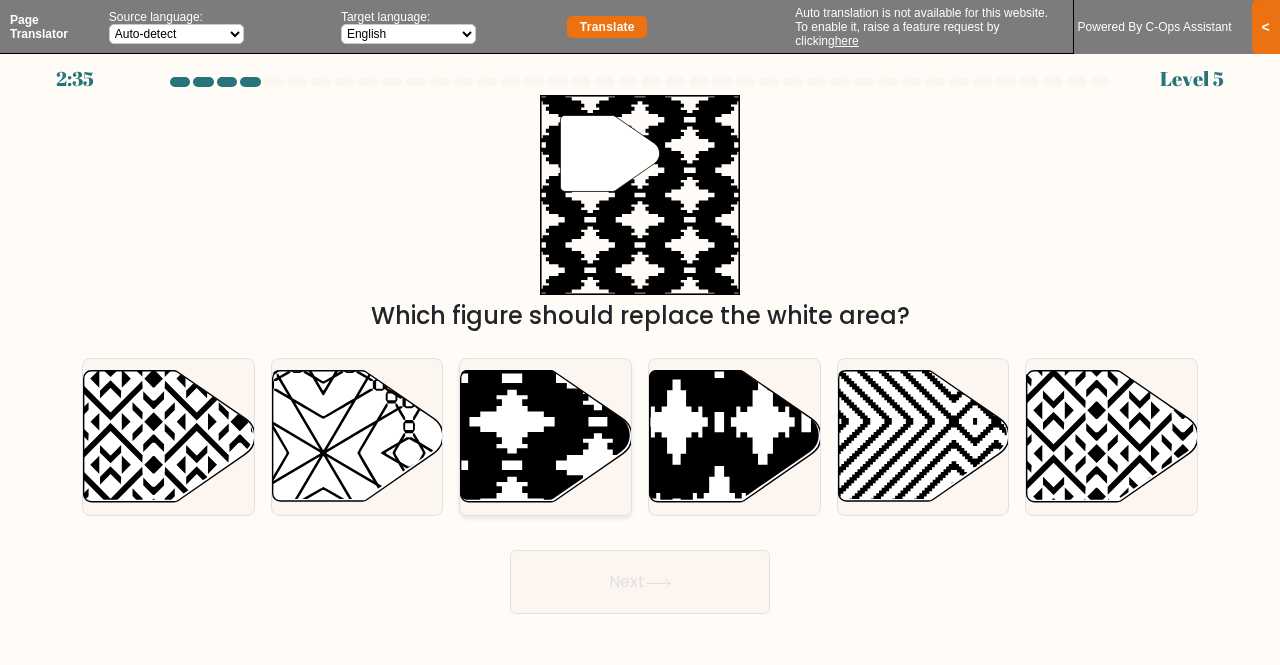 click 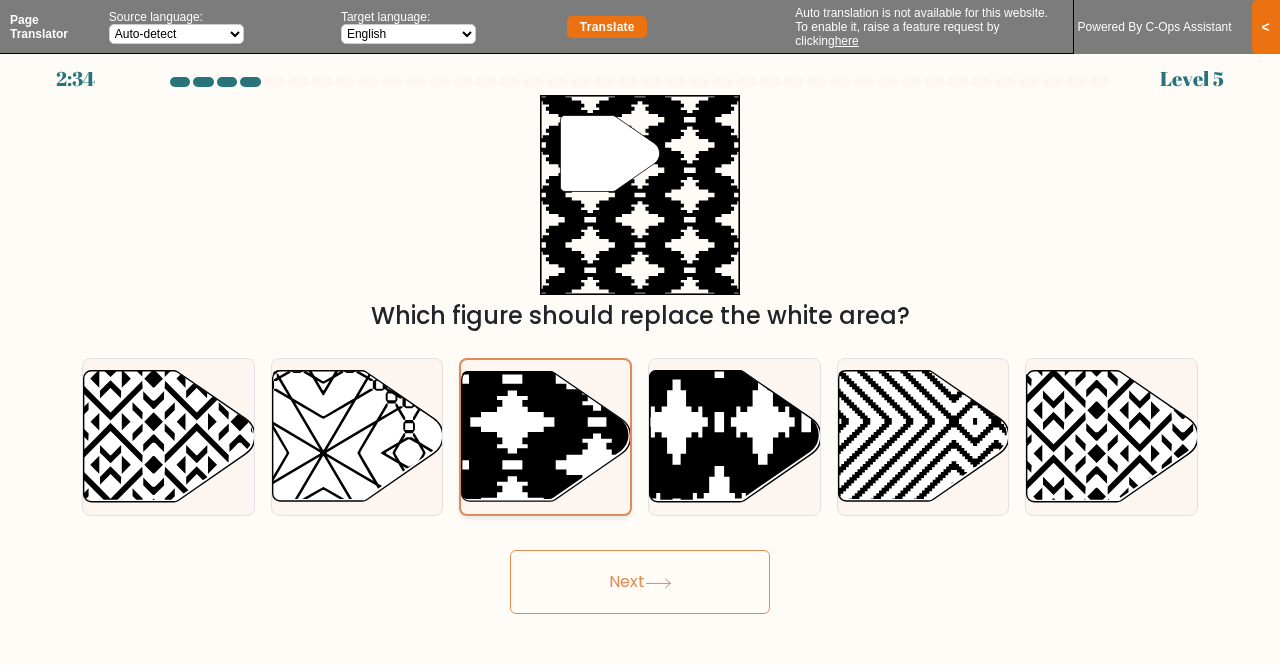 click 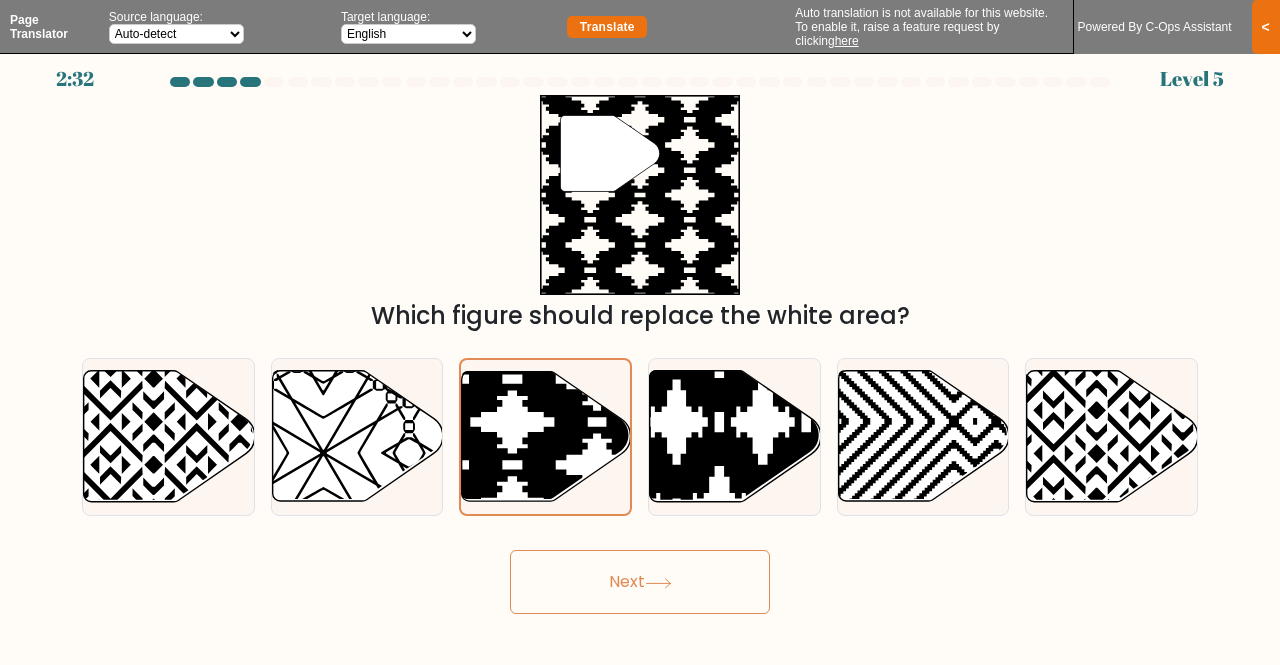 click on "Next" at bounding box center [640, 582] 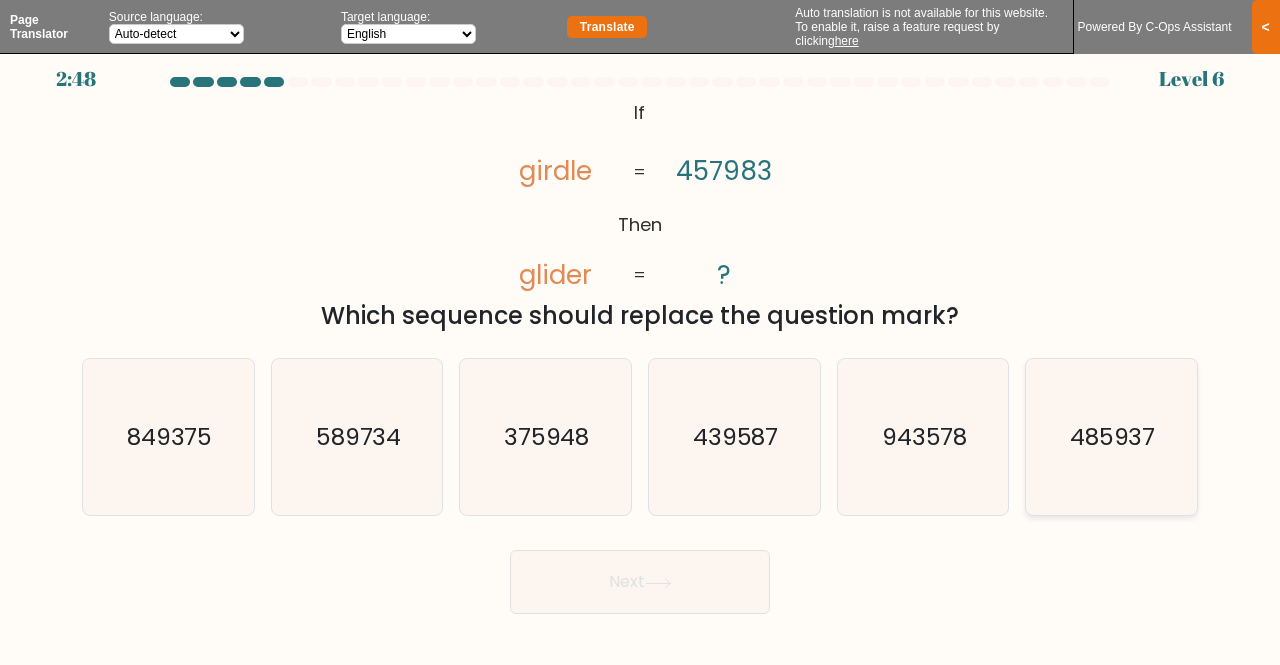 click on "485937" 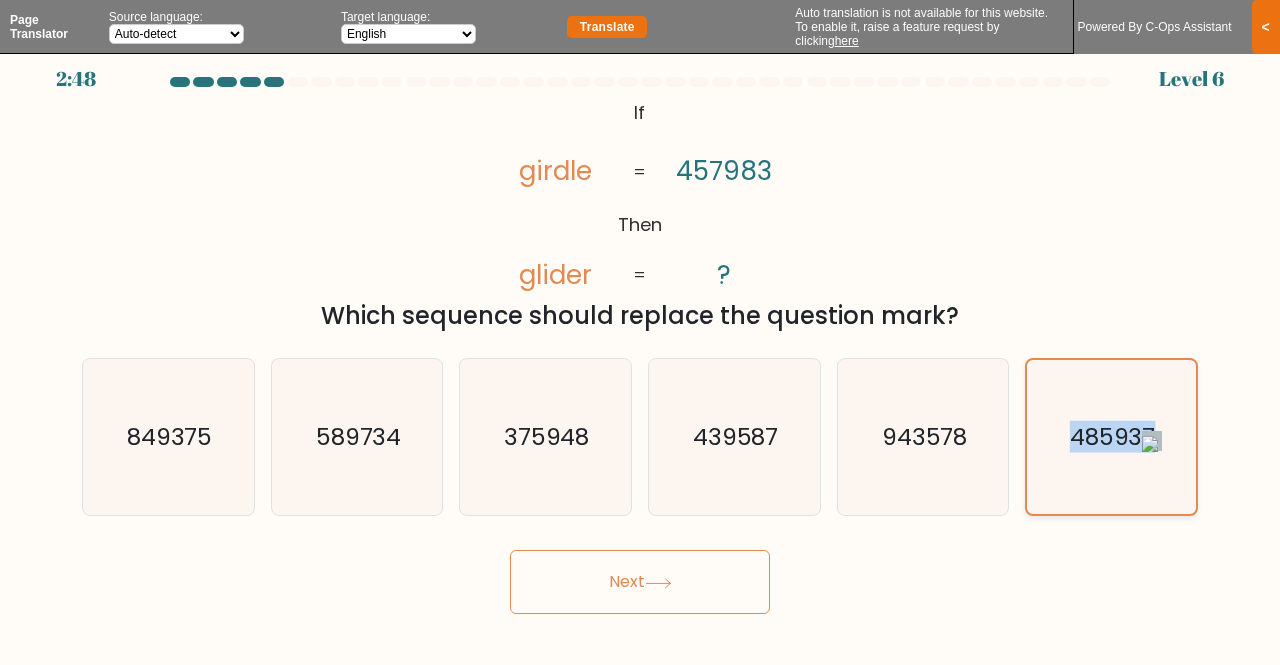 click on "485937" 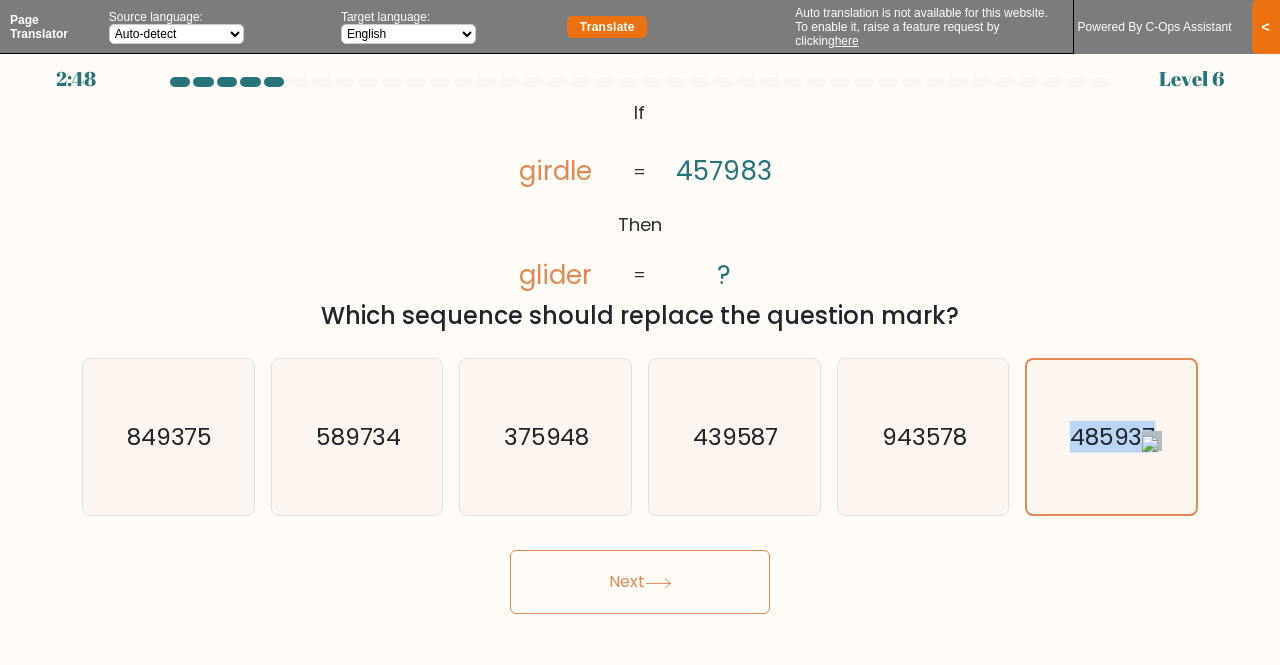 drag, startPoint x: 1122, startPoint y: 441, endPoint x: 683, endPoint y: 645, distance: 484.08368 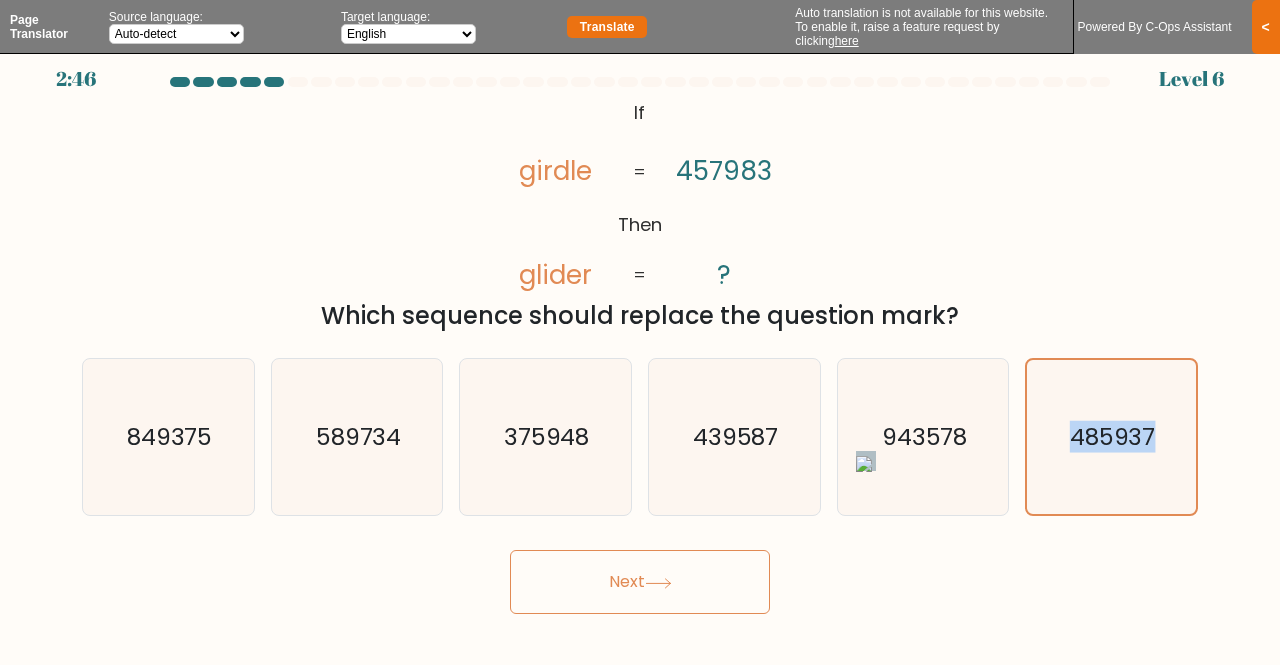 click on "Next" at bounding box center [640, 582] 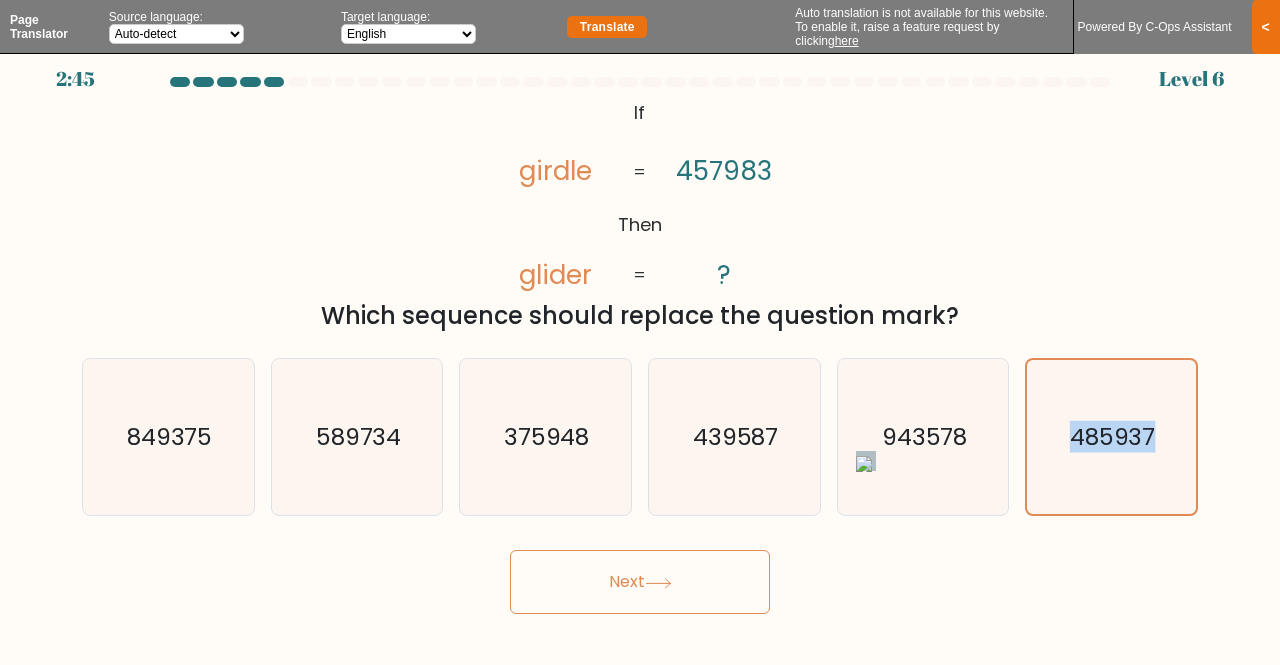 click on "Next" at bounding box center (640, 582) 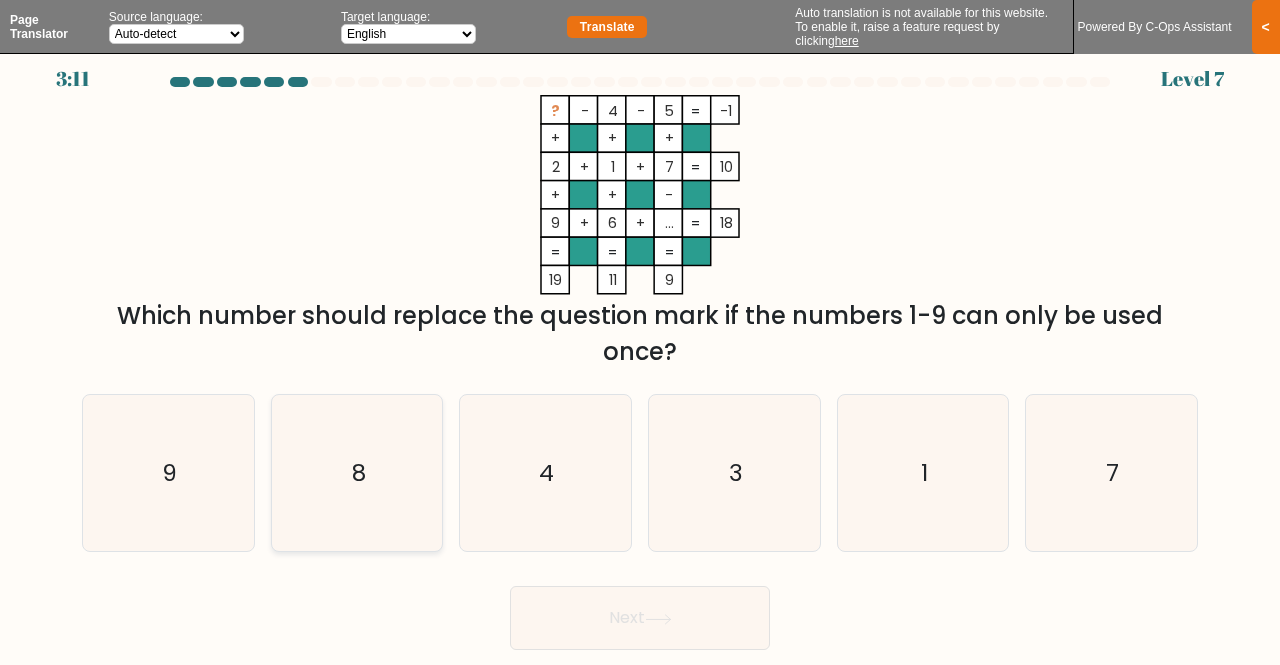 click on "8" 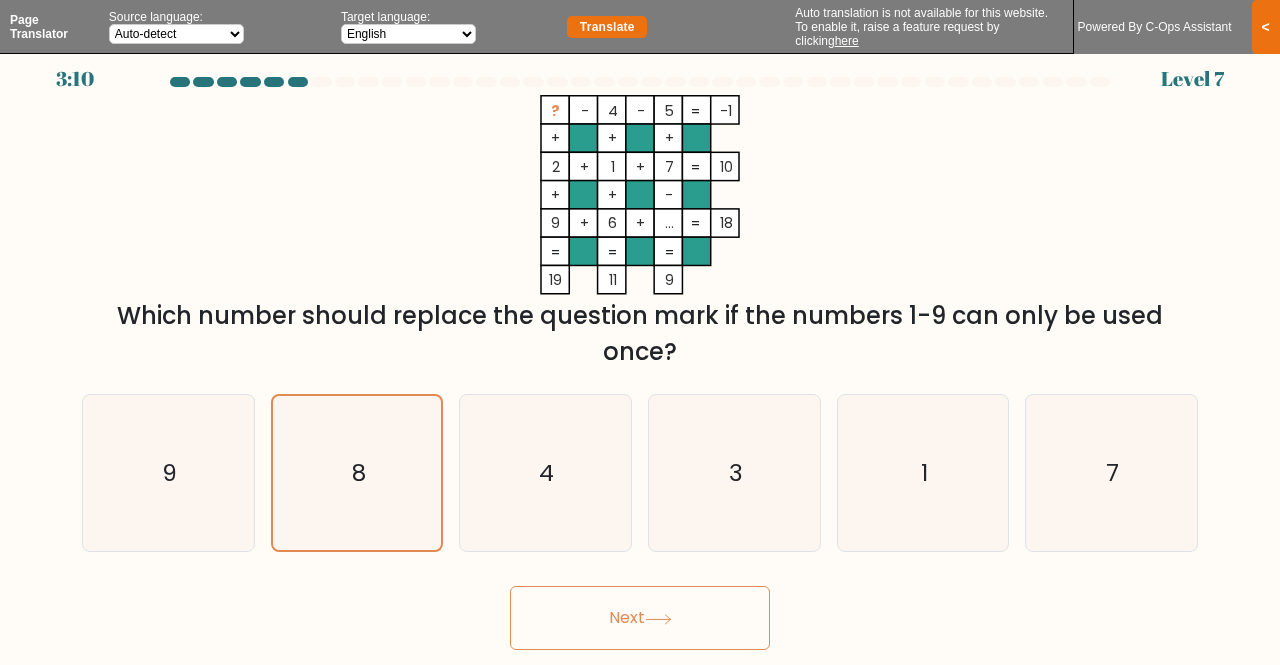 click on "Next" at bounding box center (640, 618) 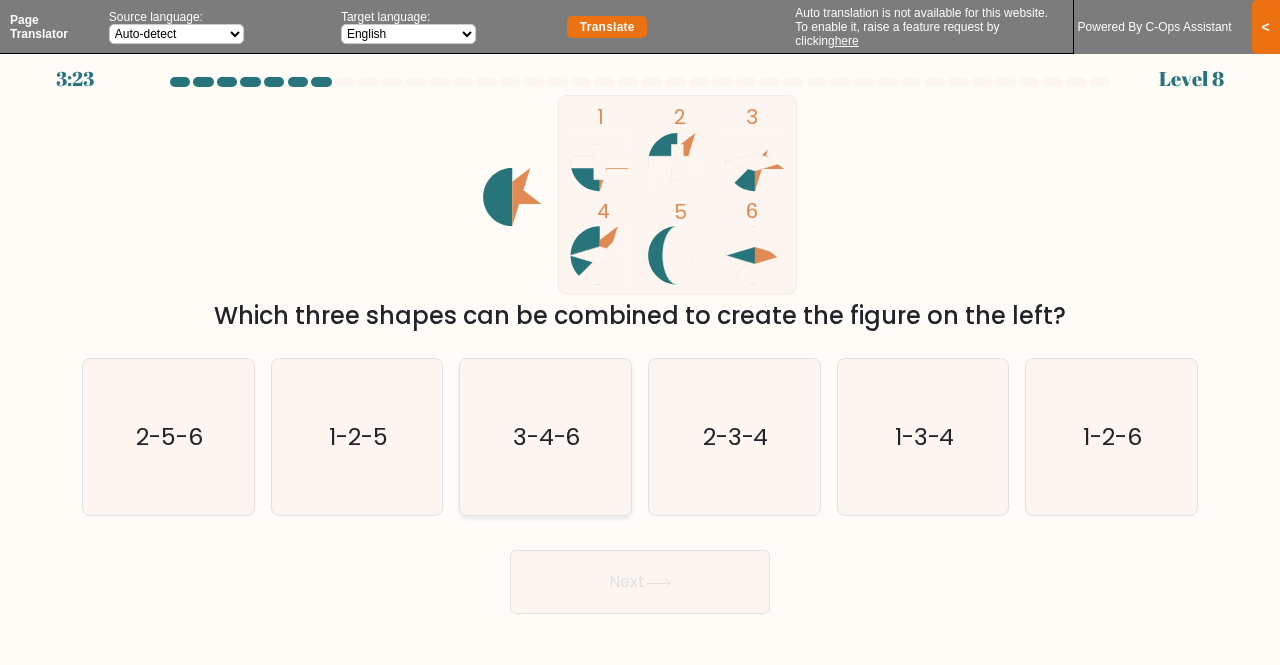 click on "3-4-6" 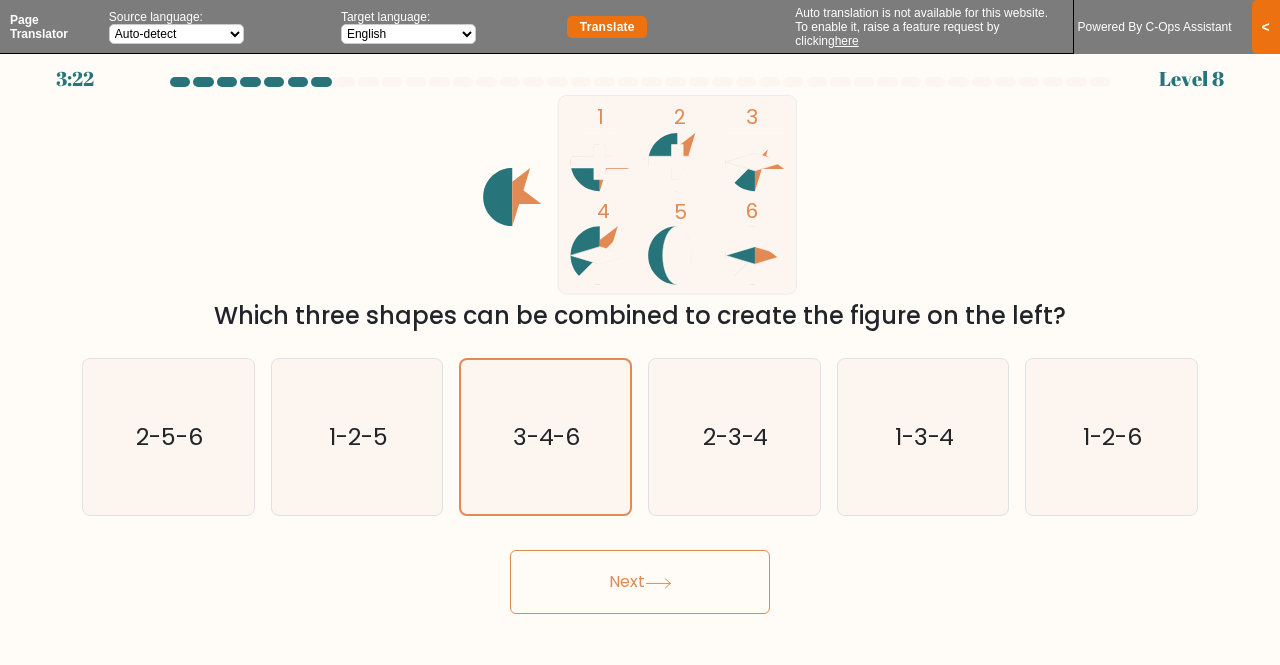 click on "Next" at bounding box center [640, 582] 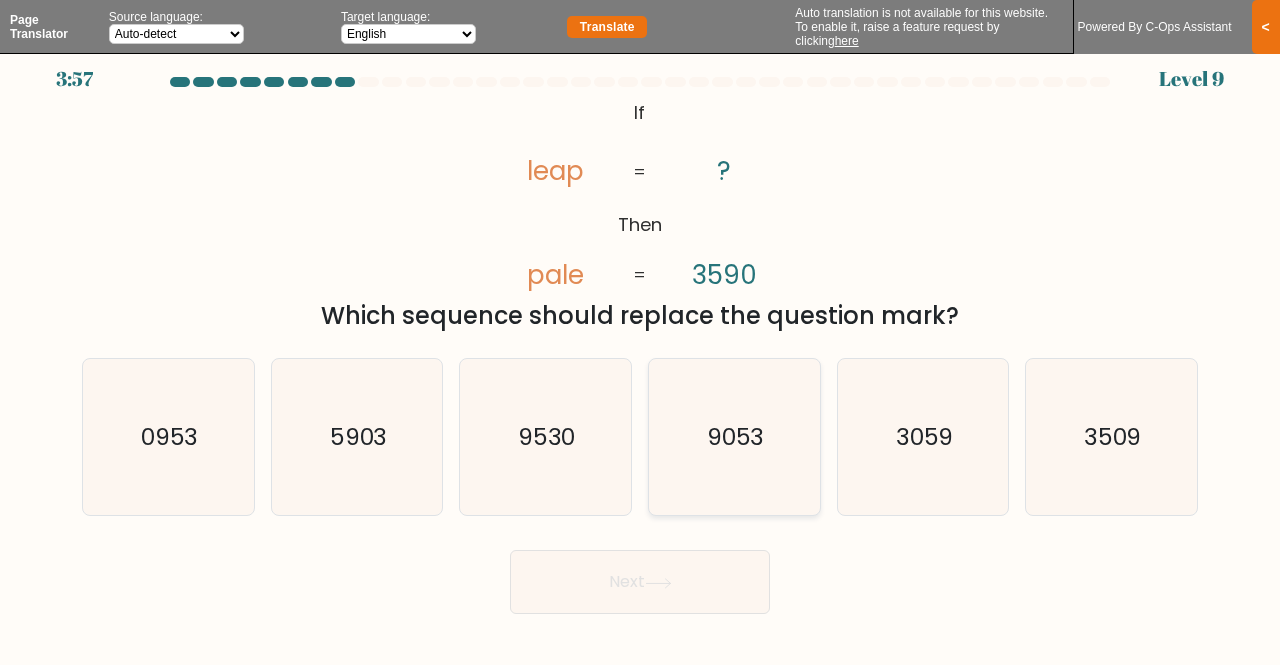 click on "9053" 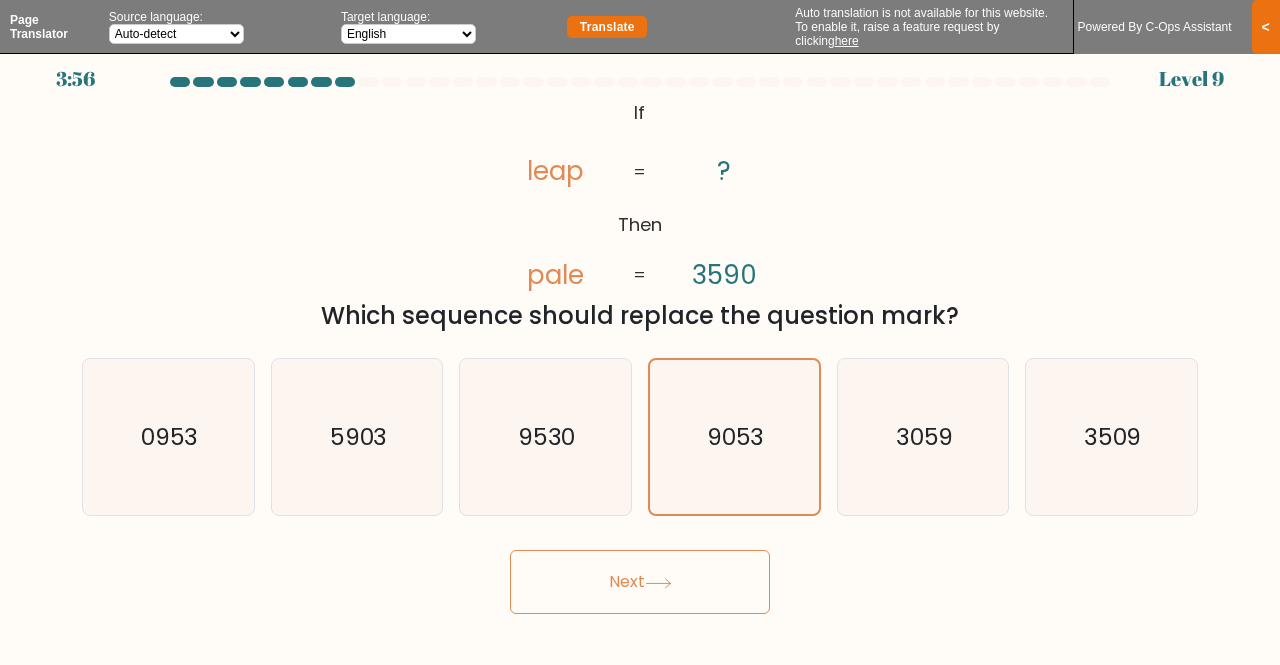 click on "Next" at bounding box center (640, 582) 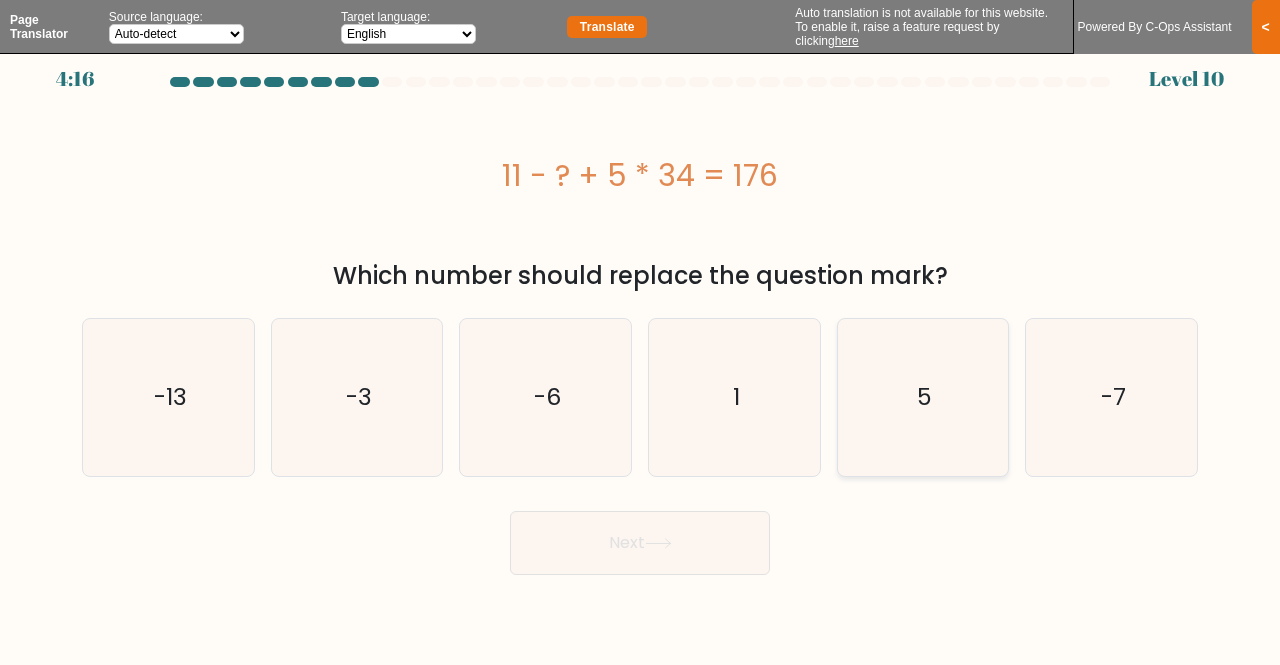 click on "5" 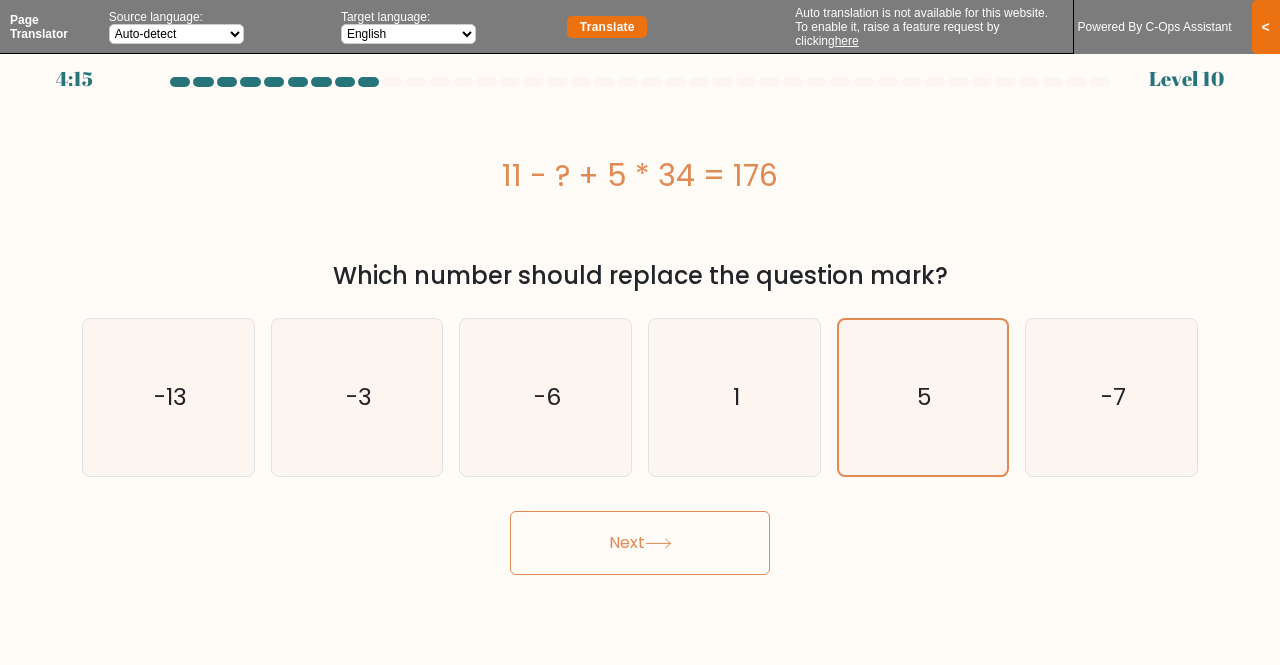 click on "Next" at bounding box center [640, 543] 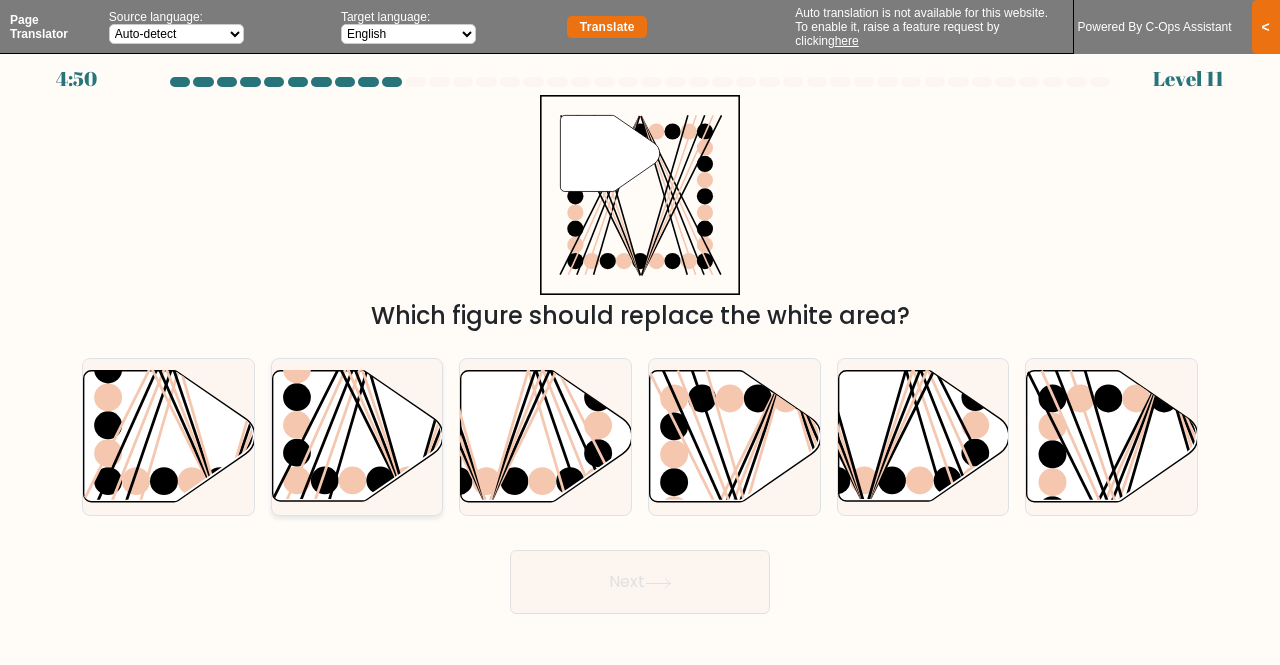 click 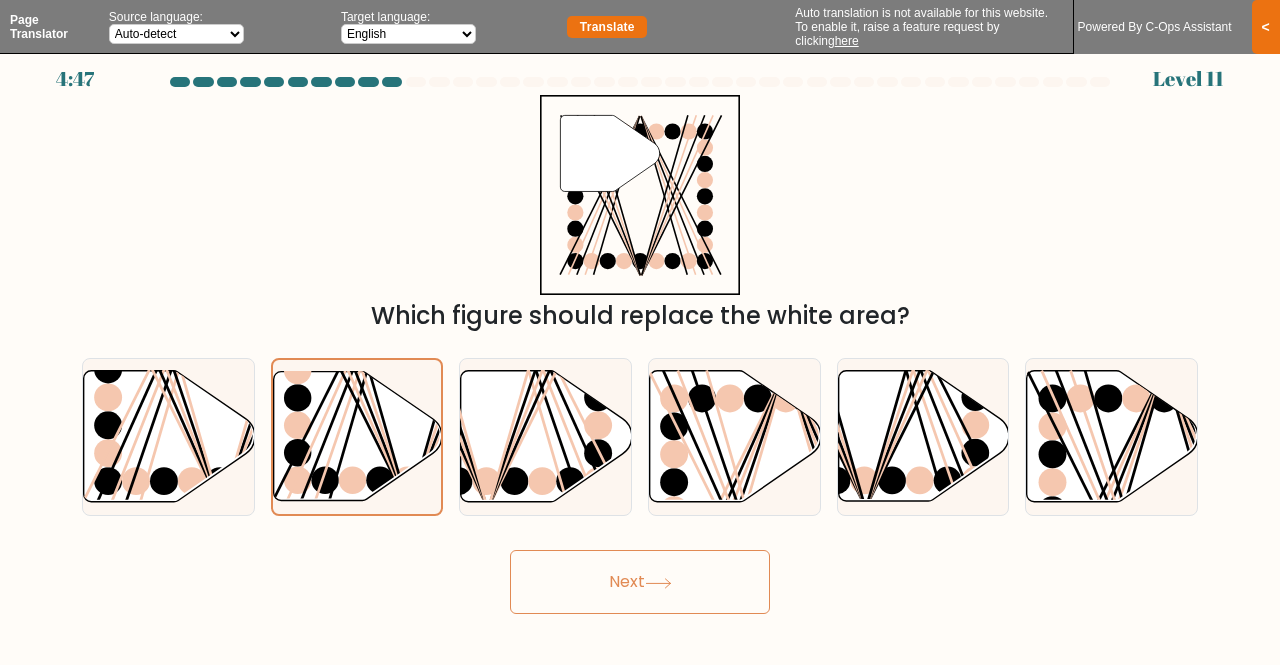 click on "Next" at bounding box center (640, 582) 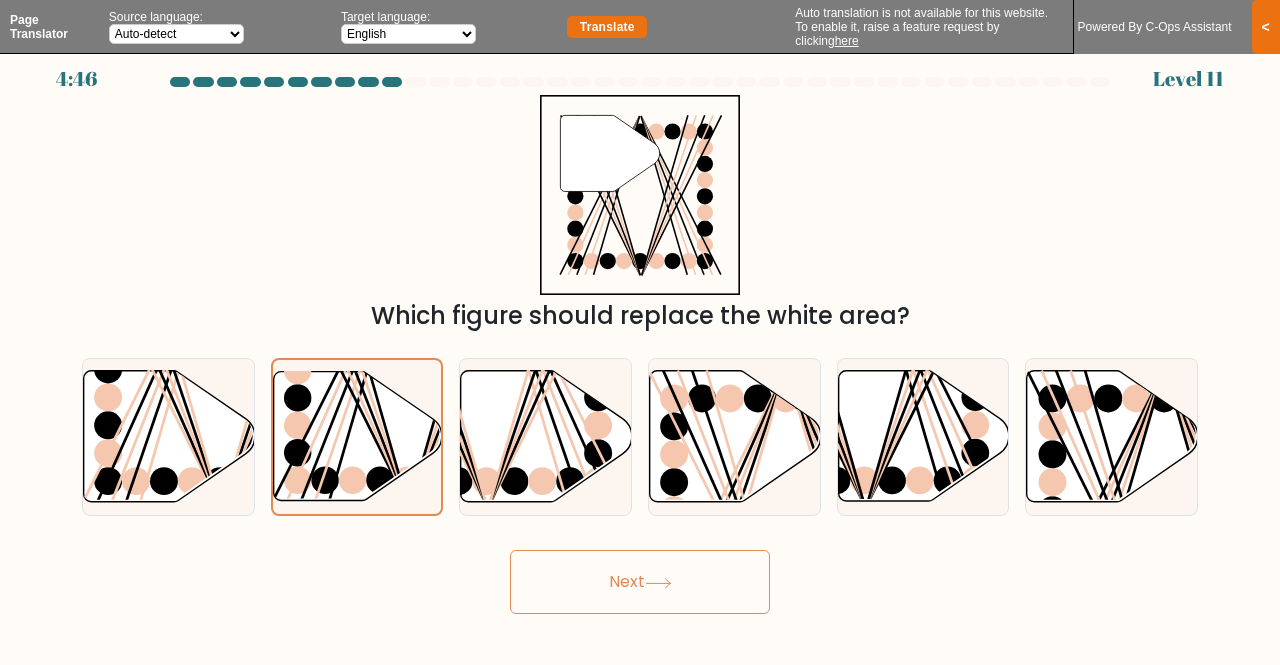 click on "Next" at bounding box center (640, 582) 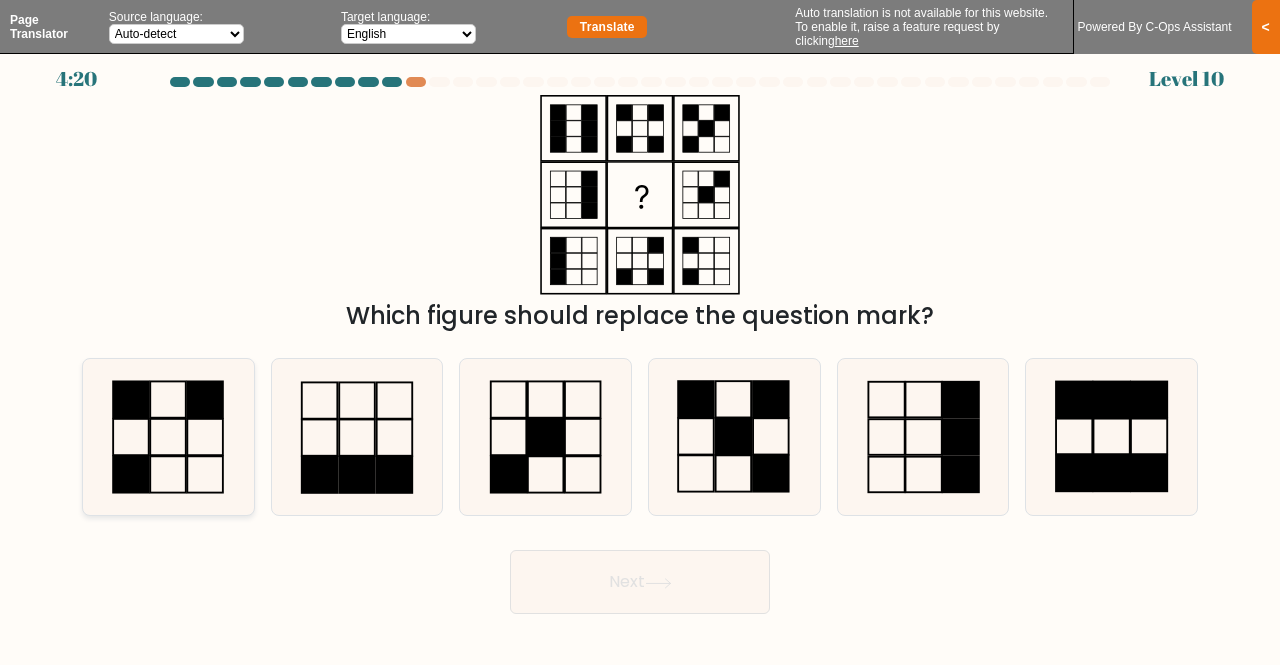 click 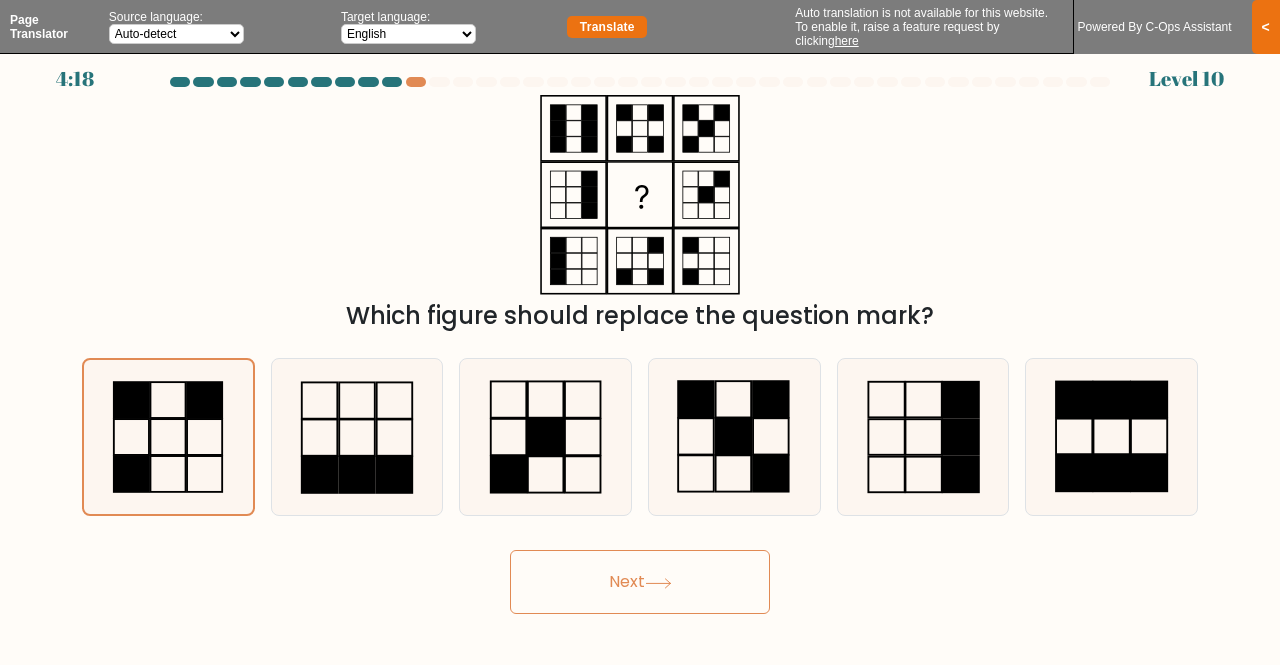 click on "Next" at bounding box center (640, 582) 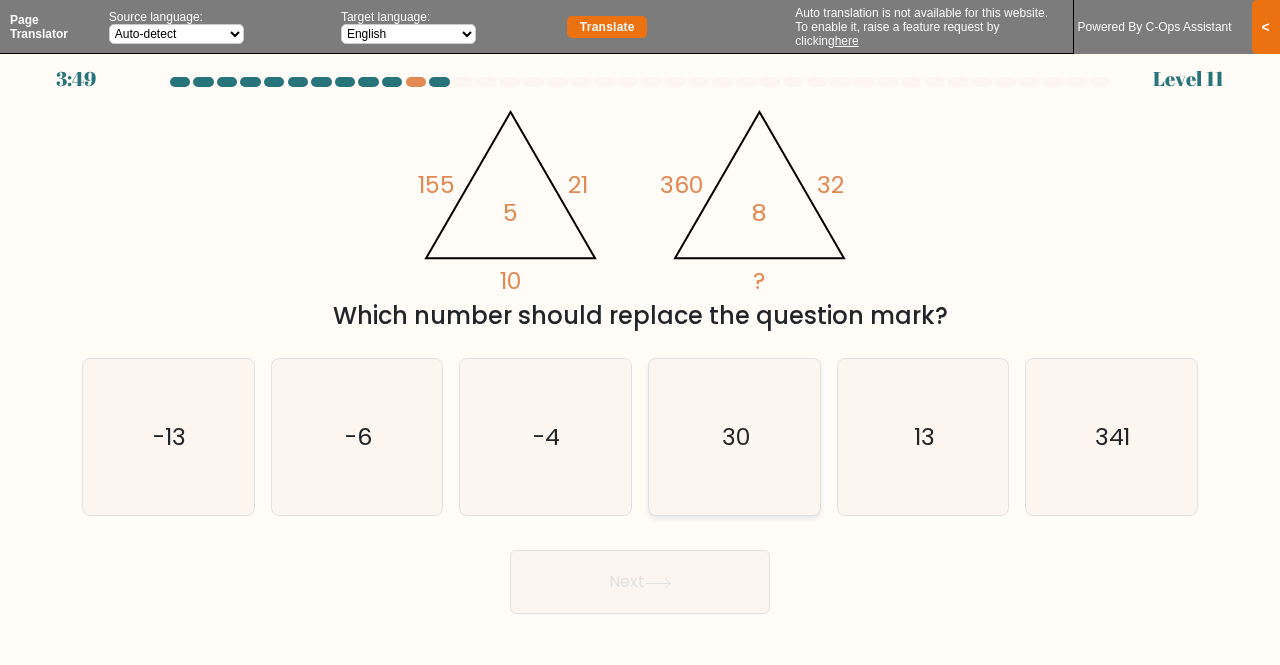 click on "30" 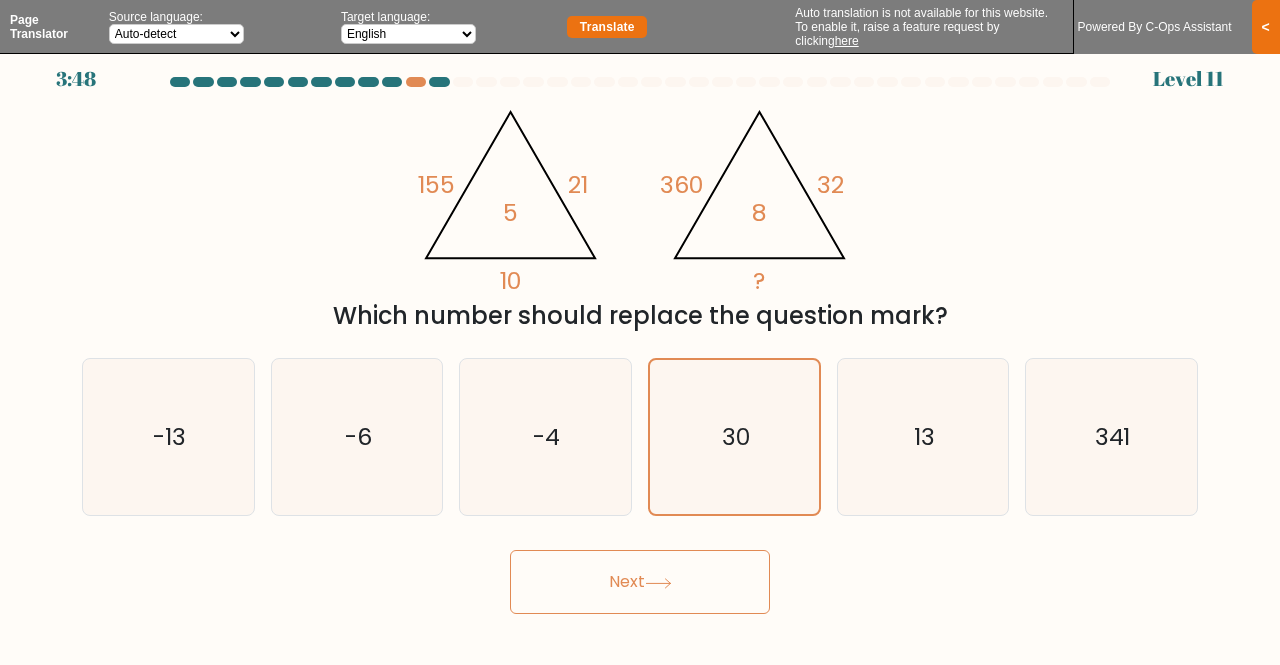 click on "Next" at bounding box center (640, 582) 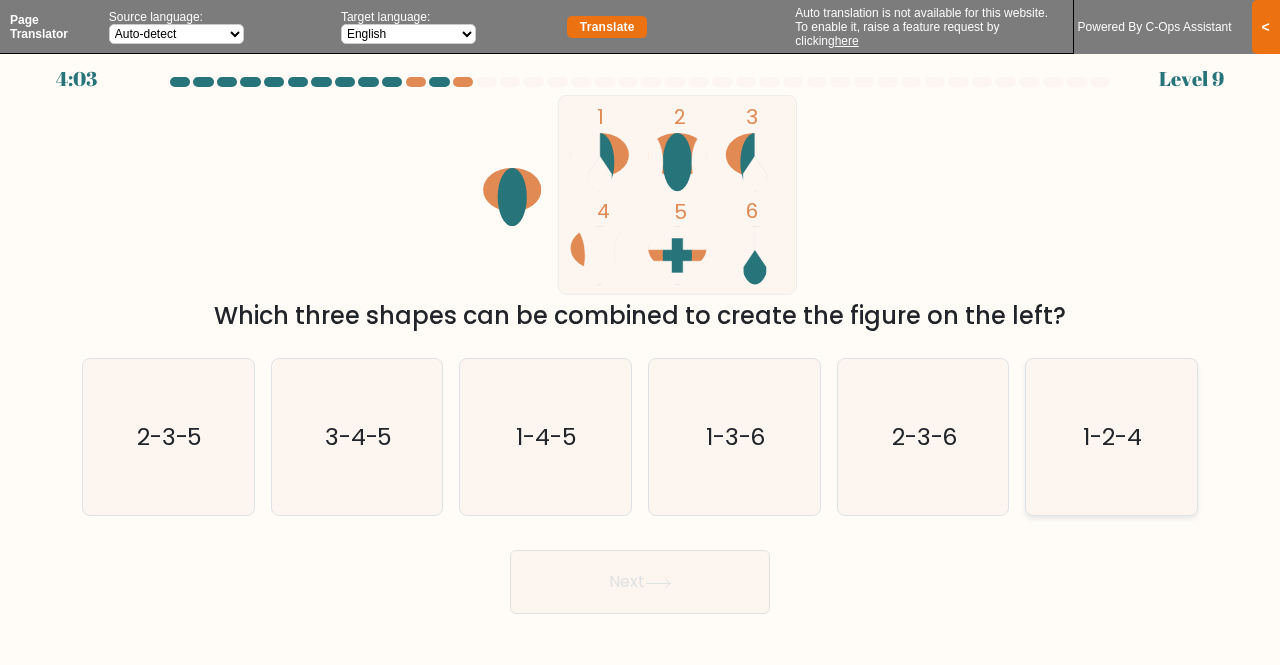 click on "1-2-4" 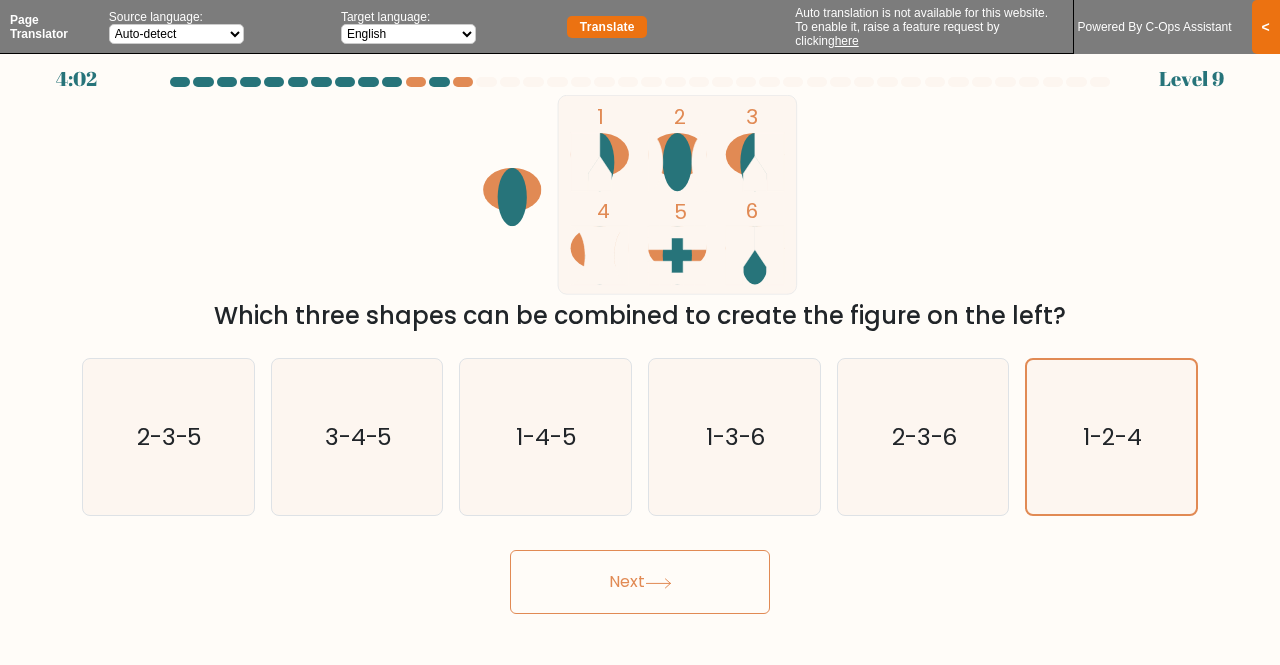 click on "Next" at bounding box center [640, 582] 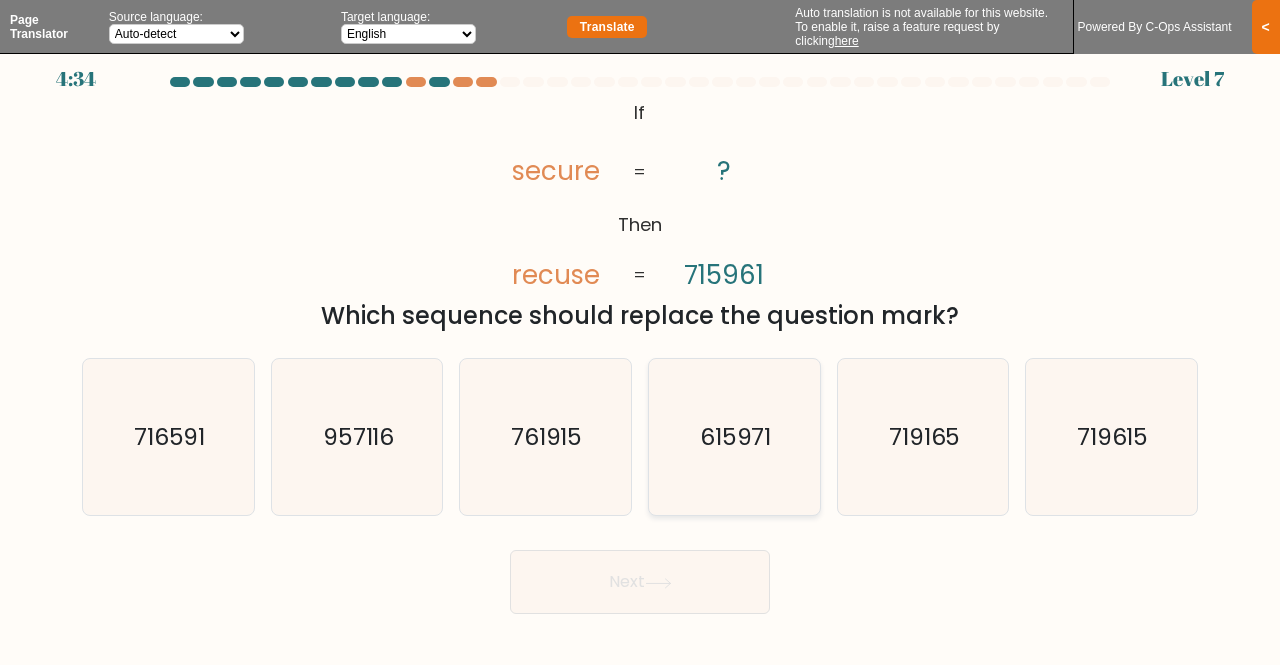 click on "615971" 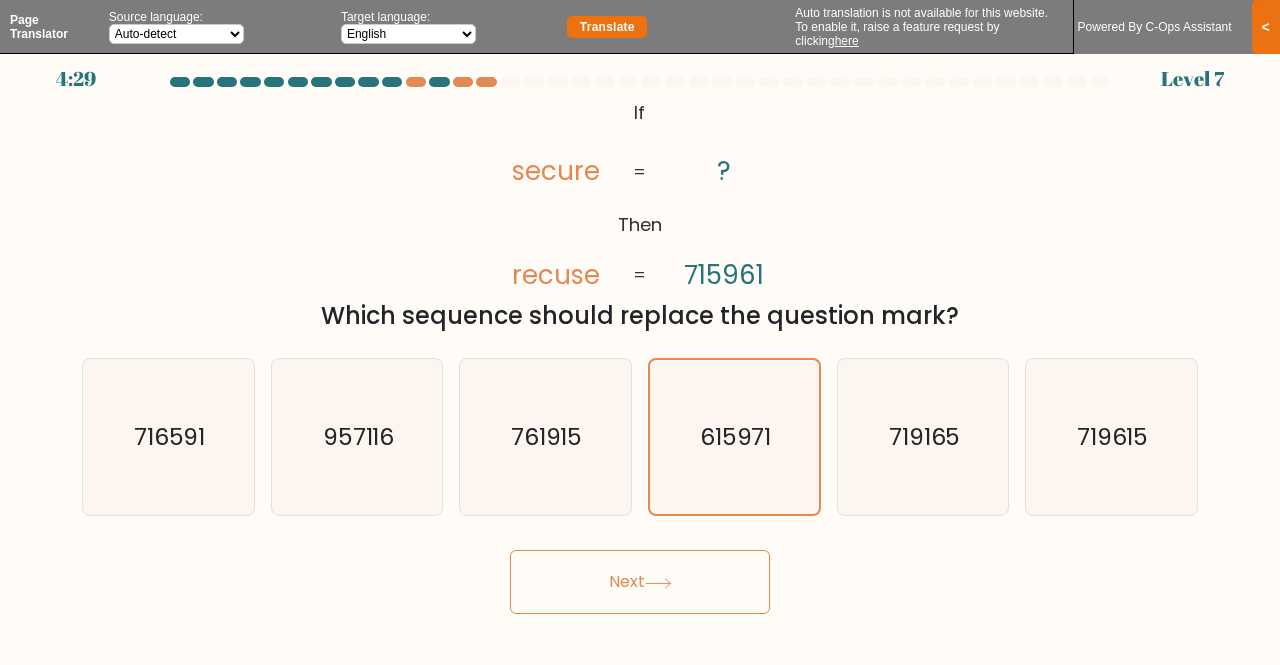 click on "Next" at bounding box center [640, 582] 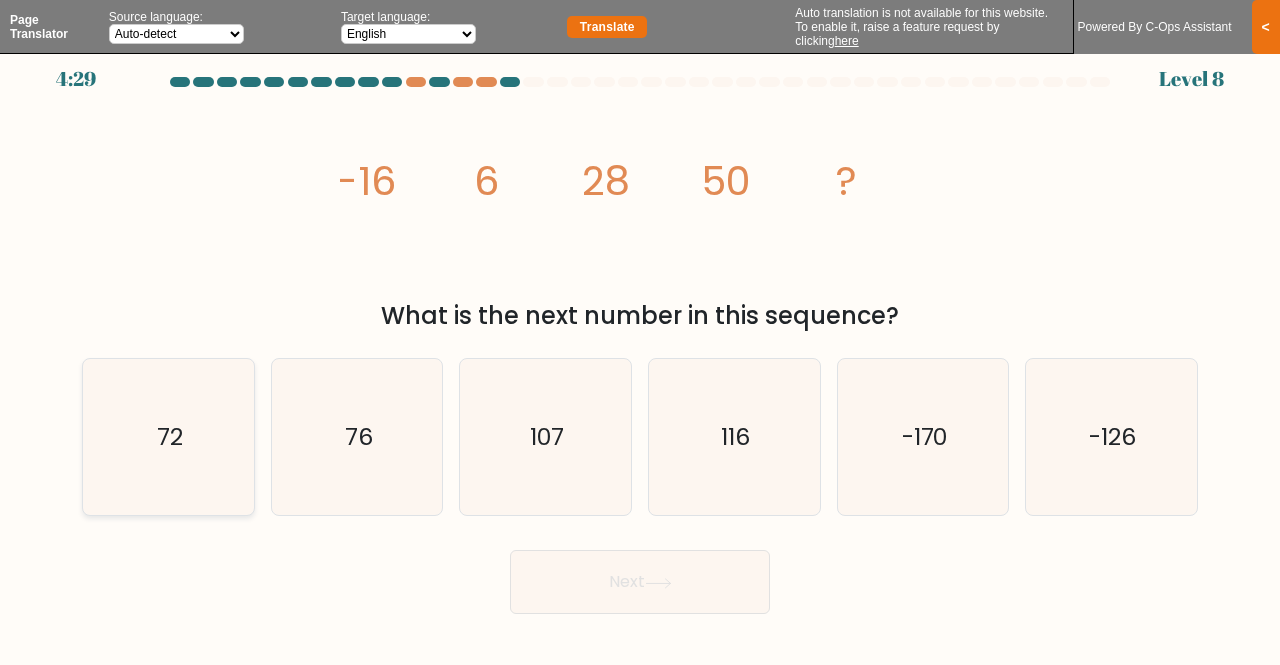 click on "72" 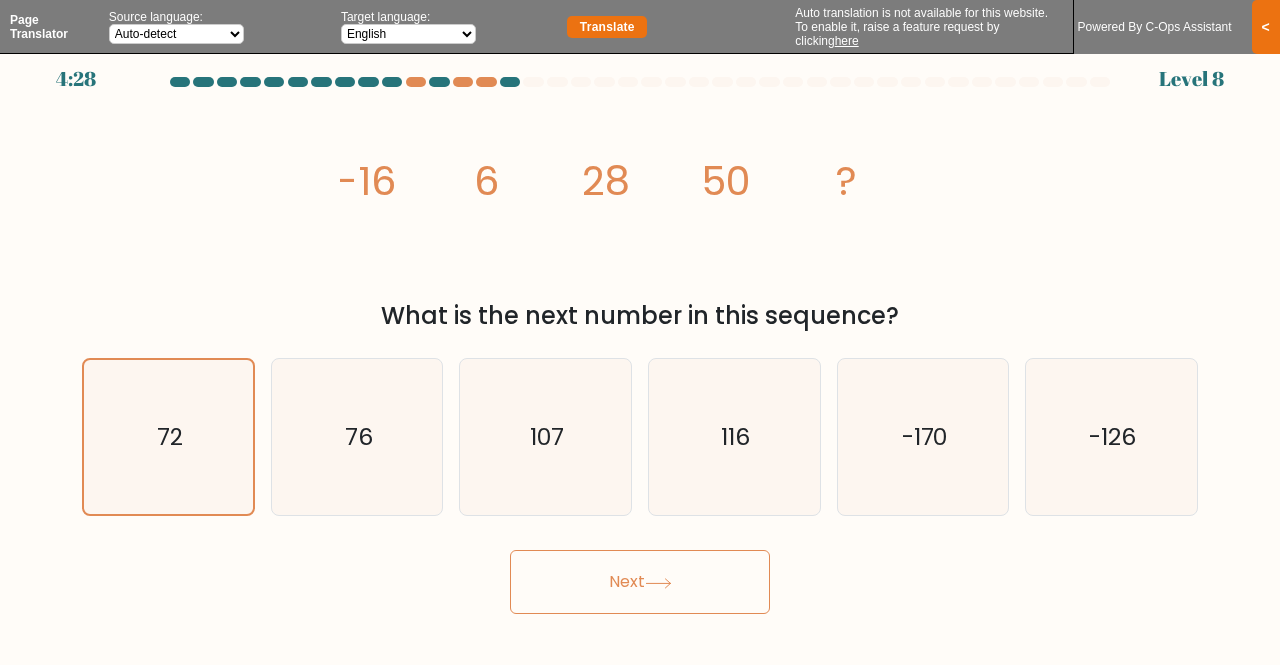 click on "Next" at bounding box center (640, 582) 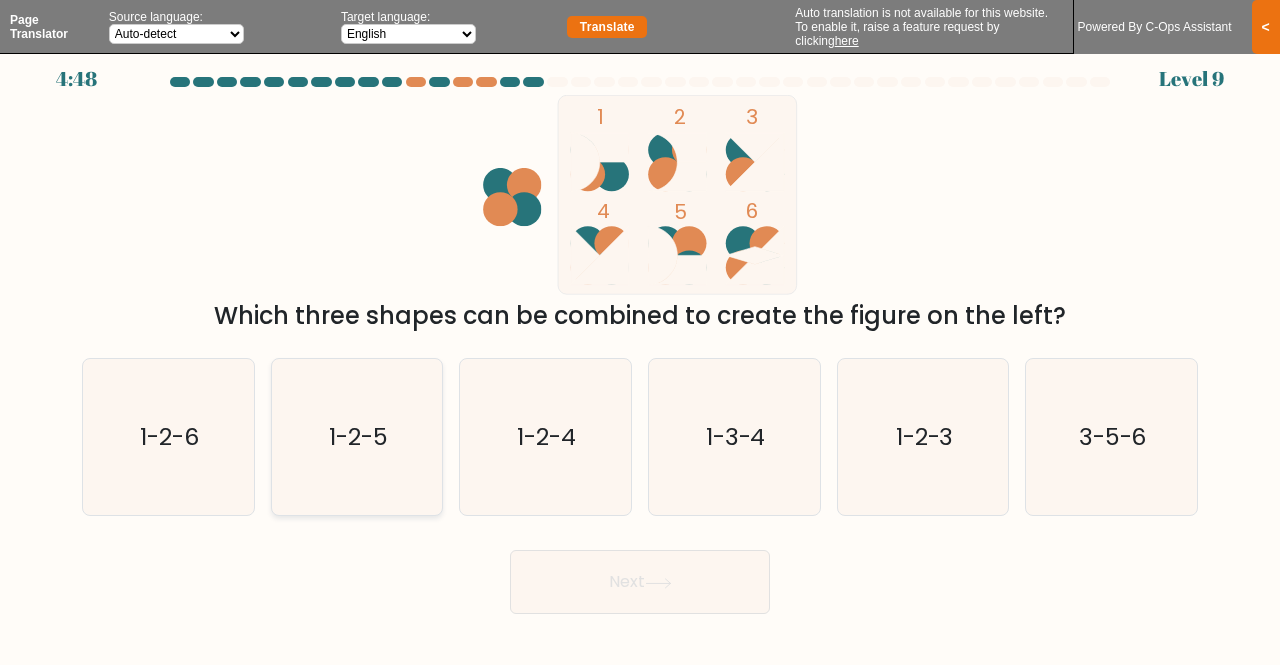 click on "1-2-5" 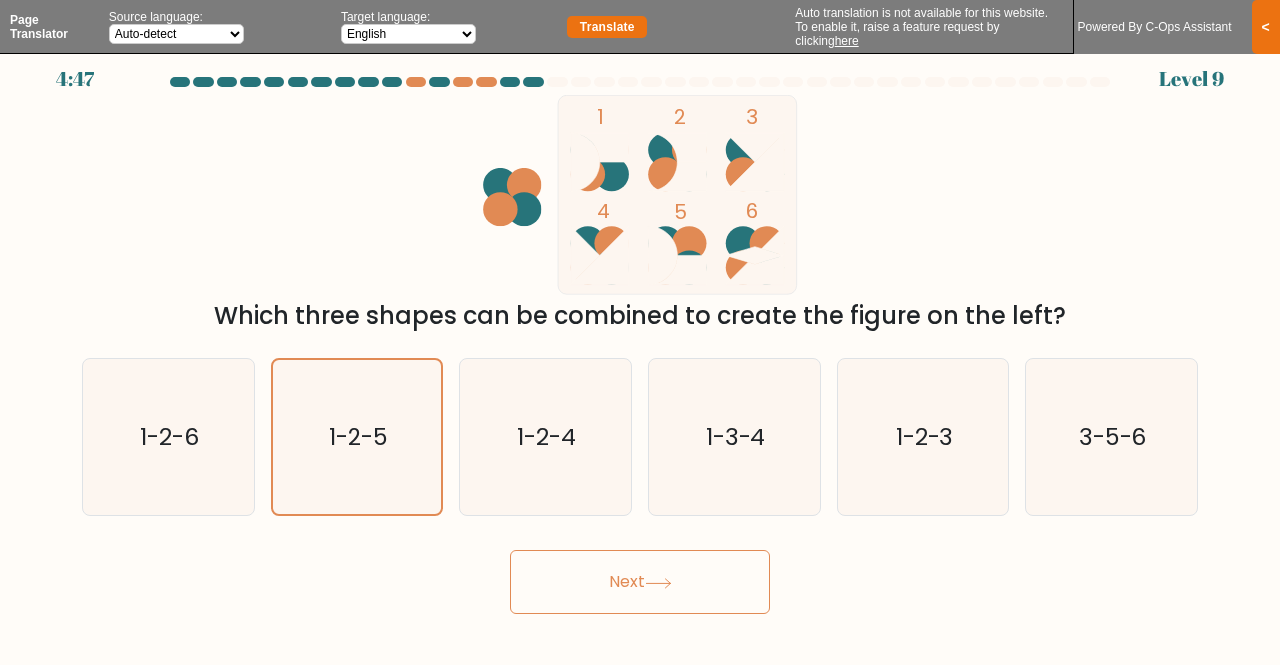 click on "Next" at bounding box center (640, 582) 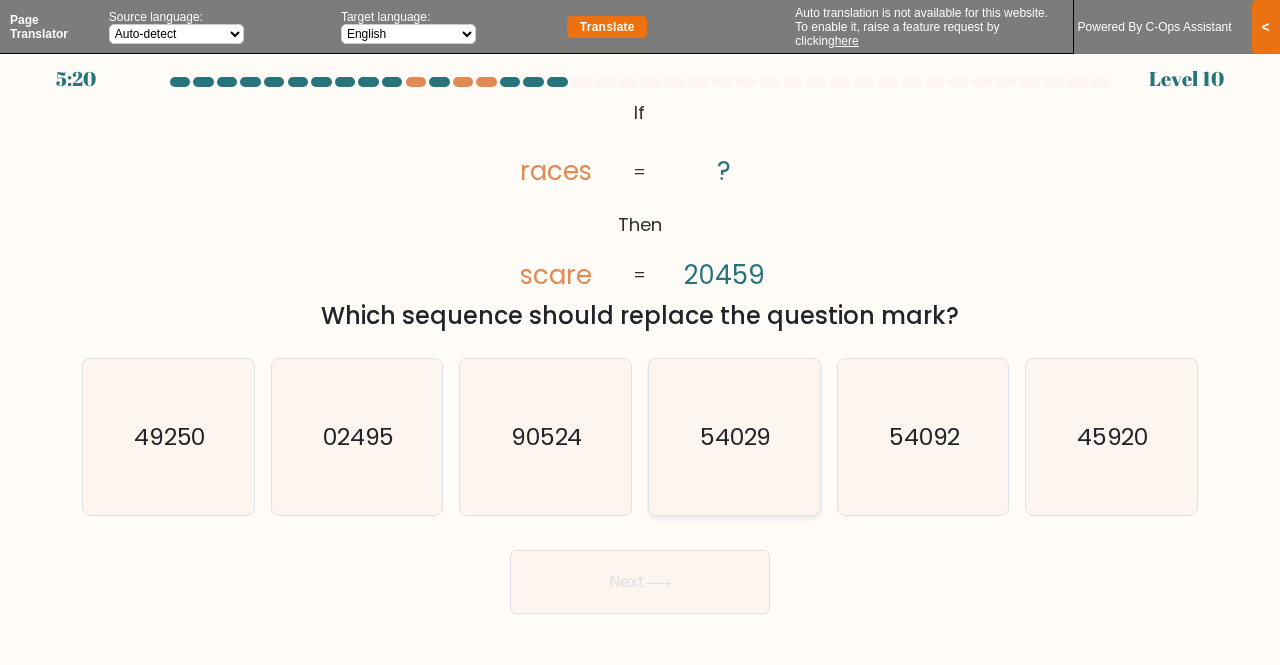 click on "54029" 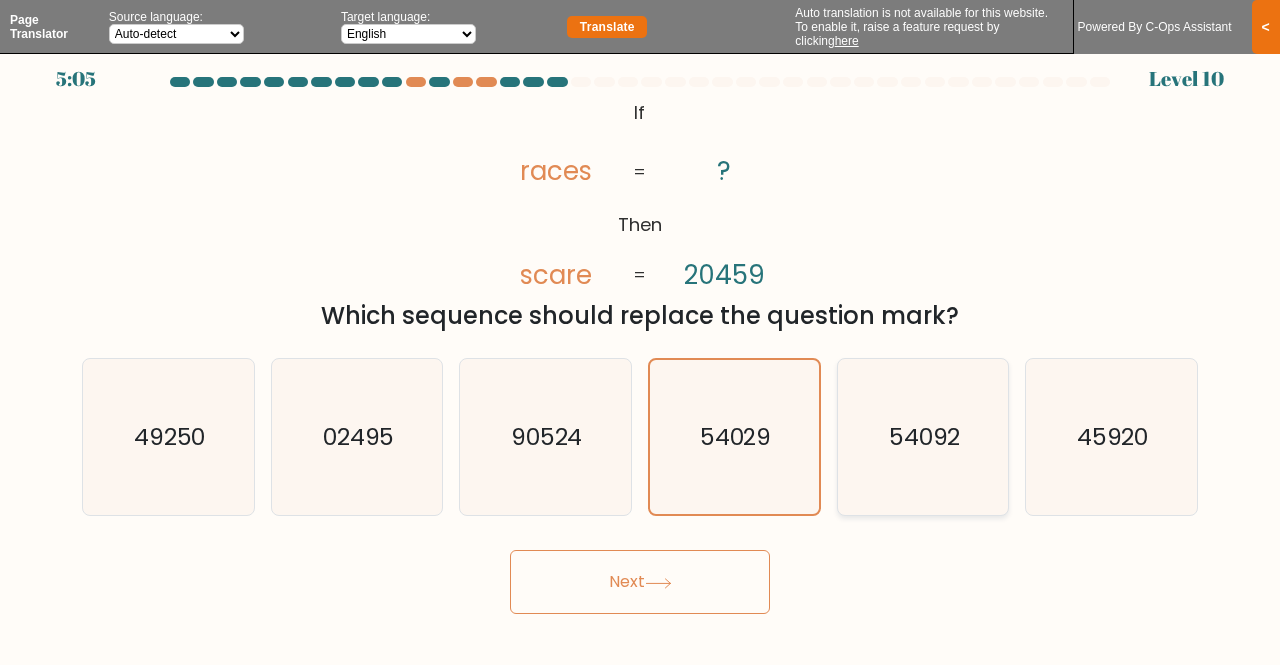 click on "54092" 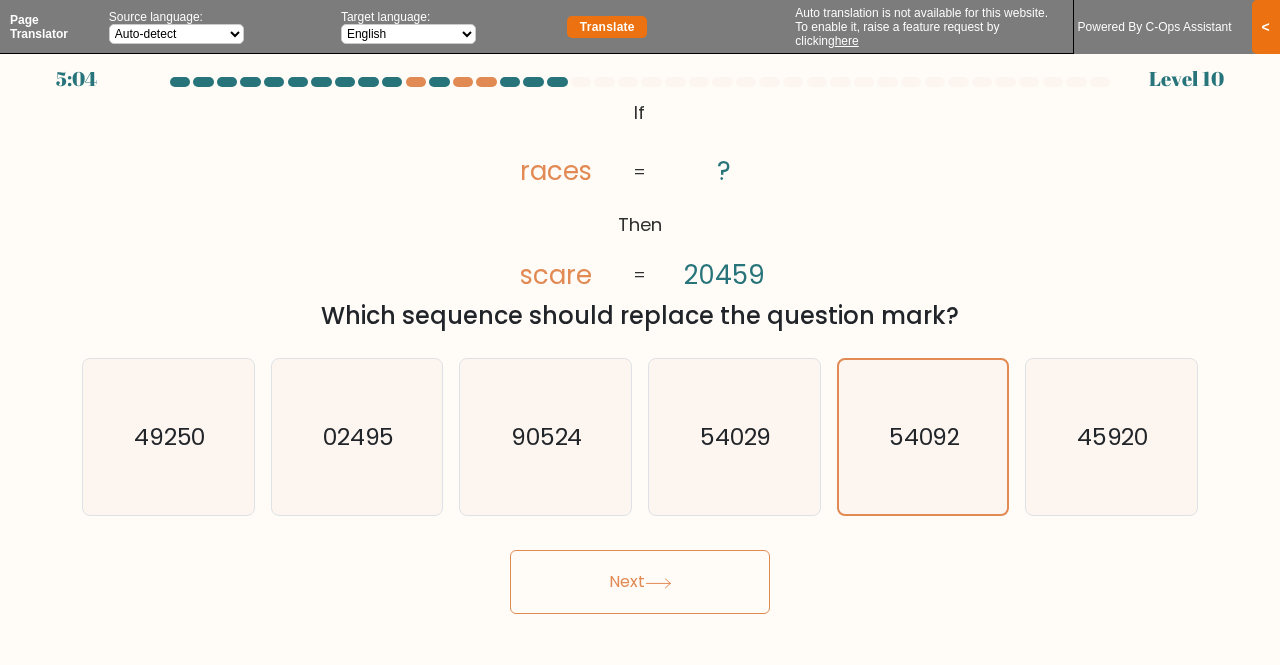 click 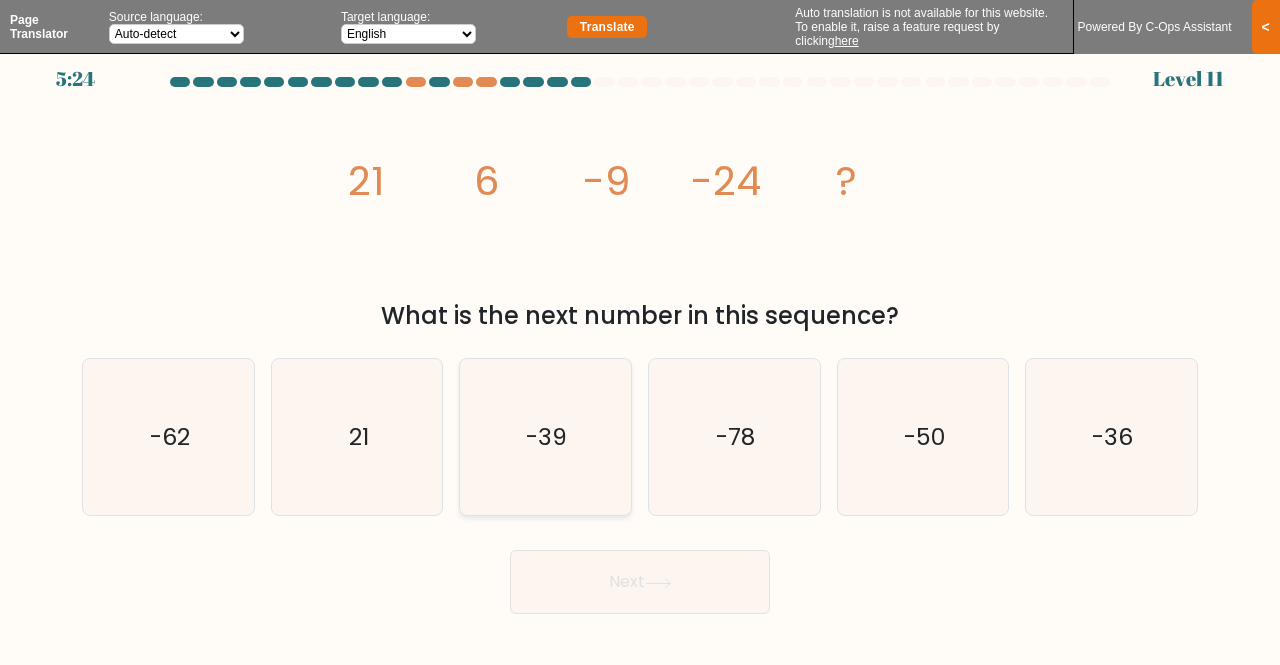 click on "-39" 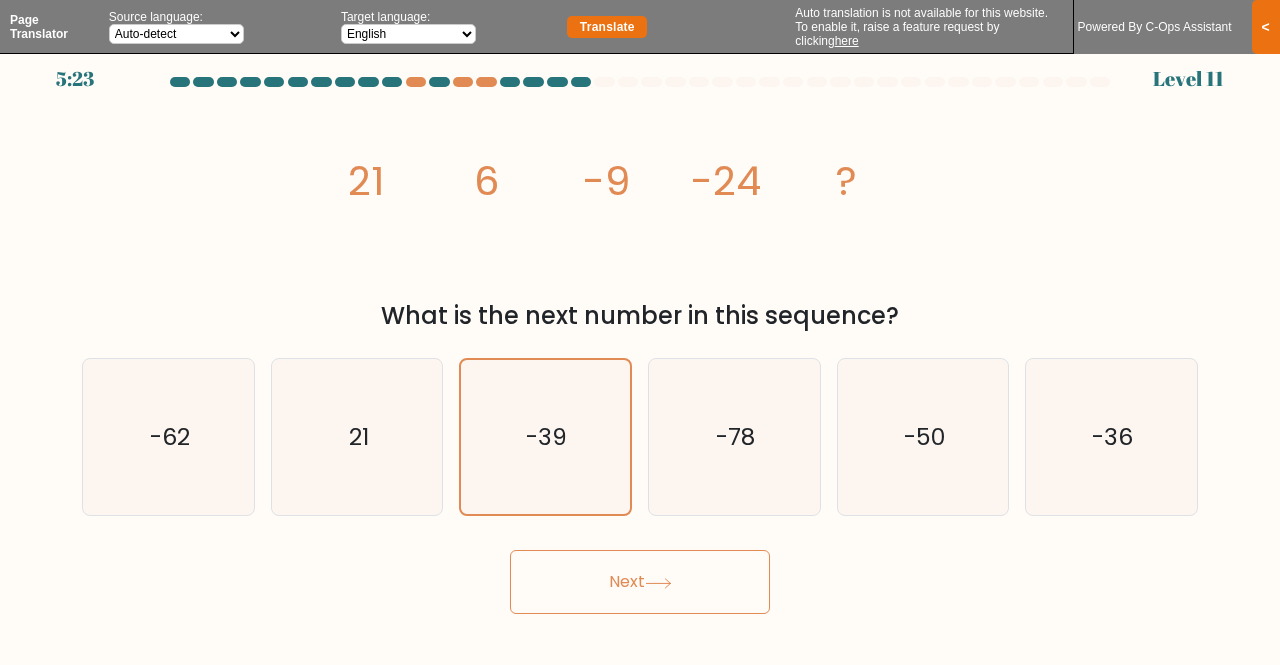 click on "Next" at bounding box center (640, 582) 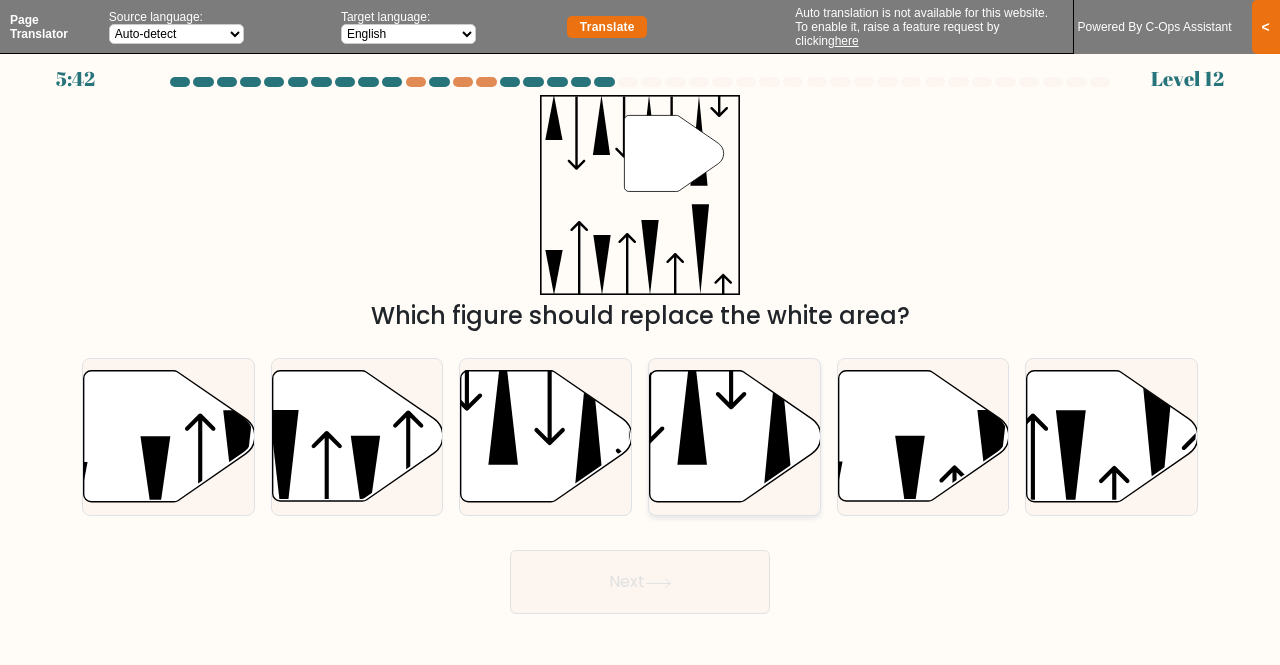 click 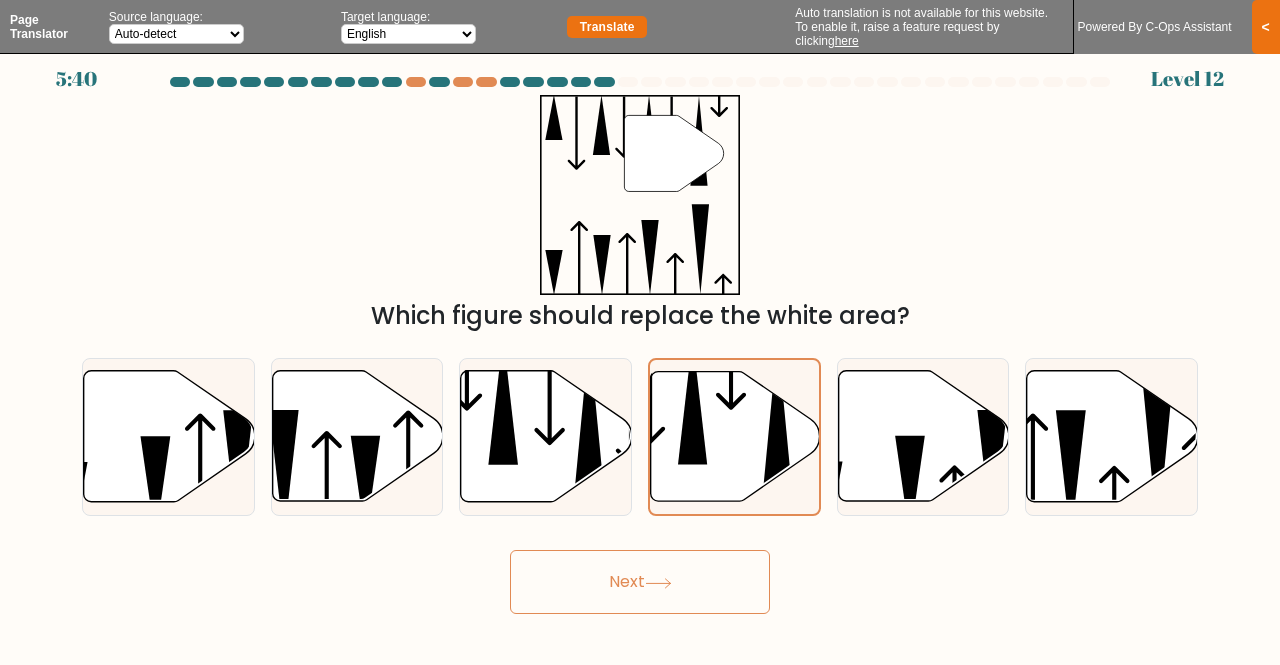 click 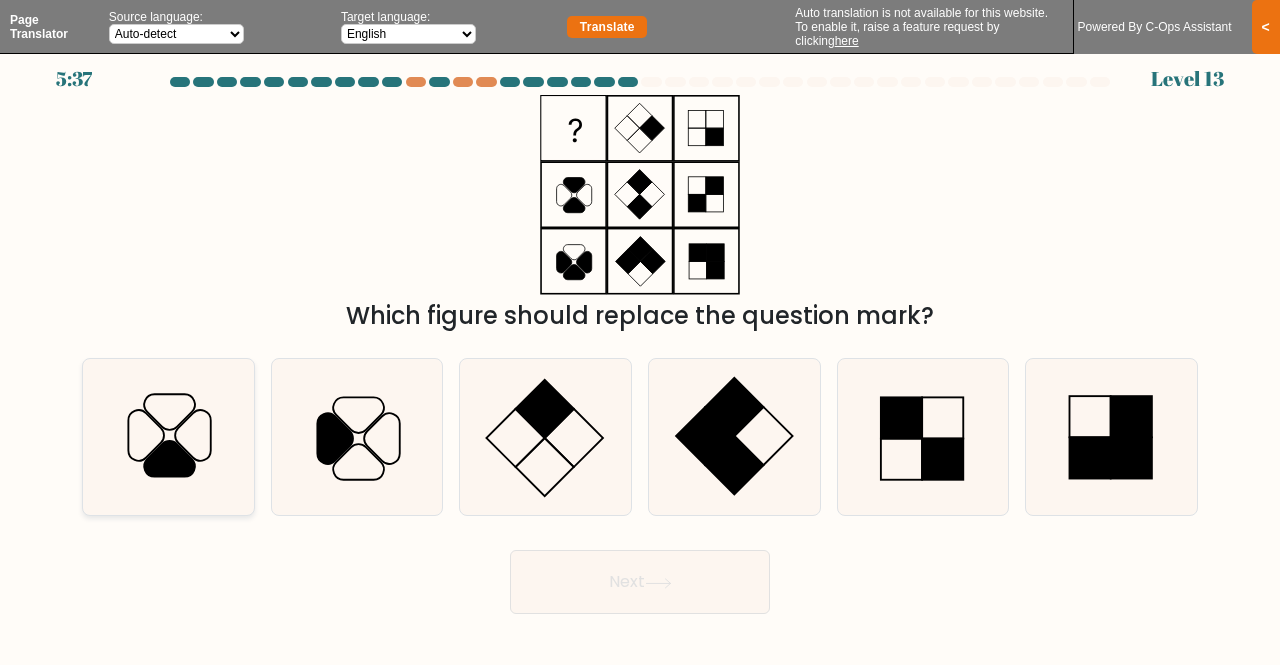 click 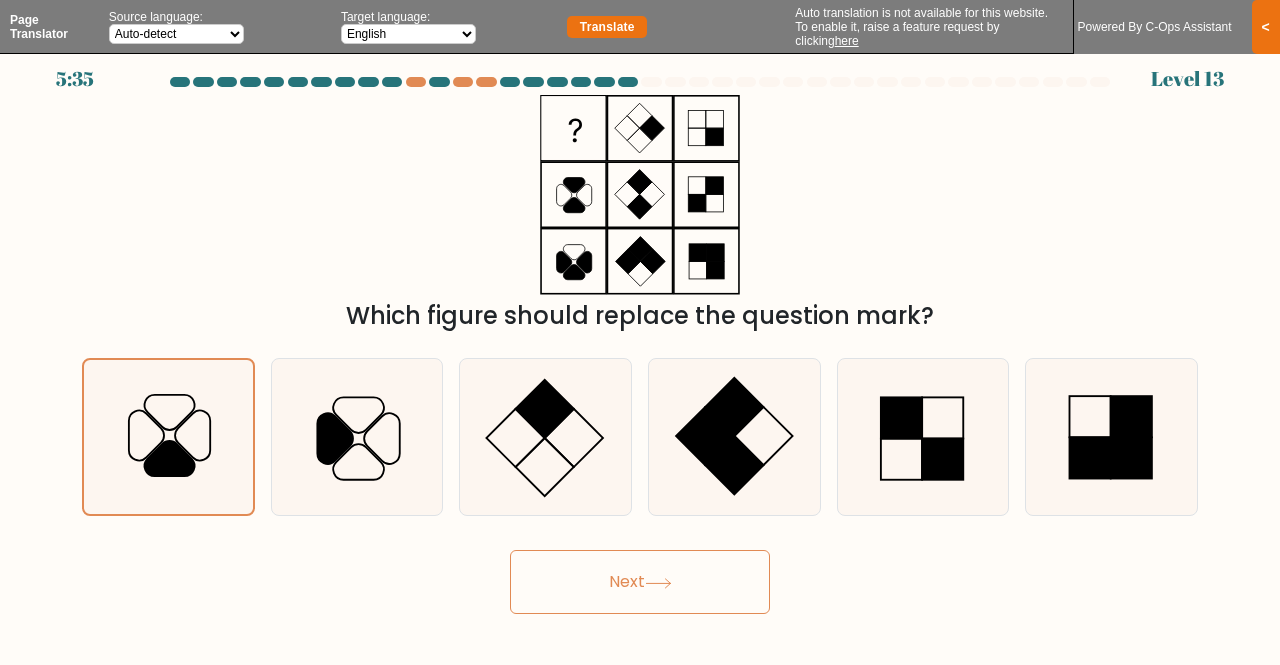click on "Next" at bounding box center [640, 582] 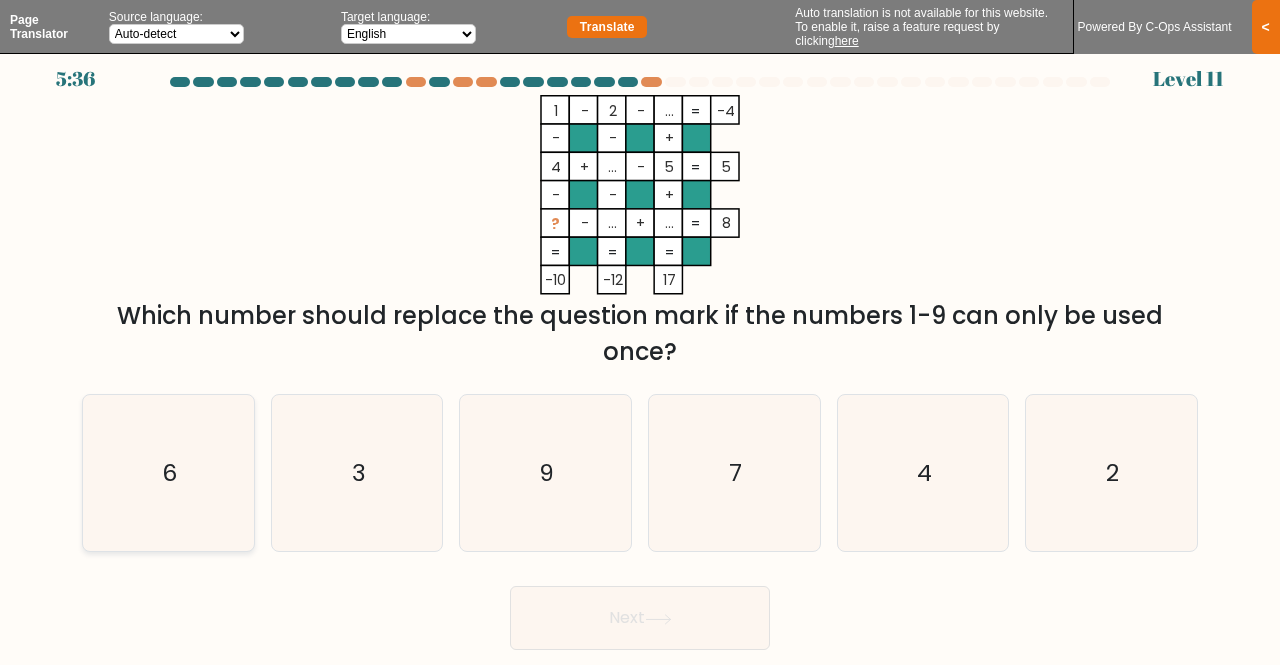 click on "6" 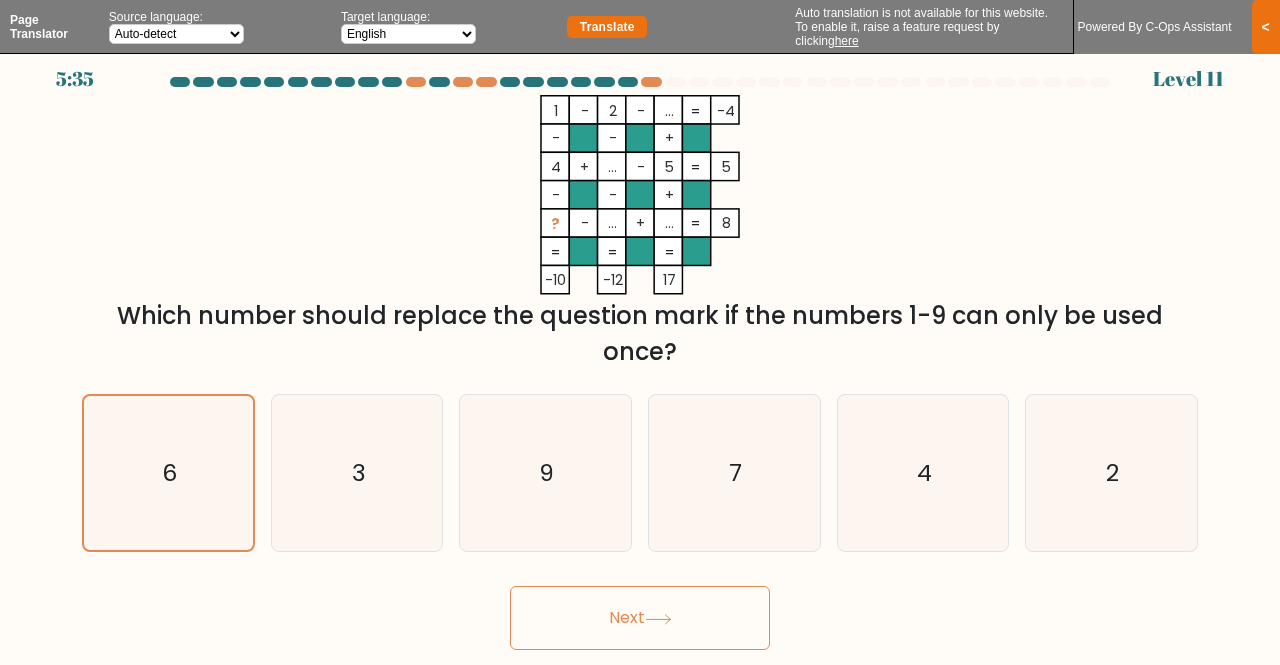 click on "Next" at bounding box center (640, 618) 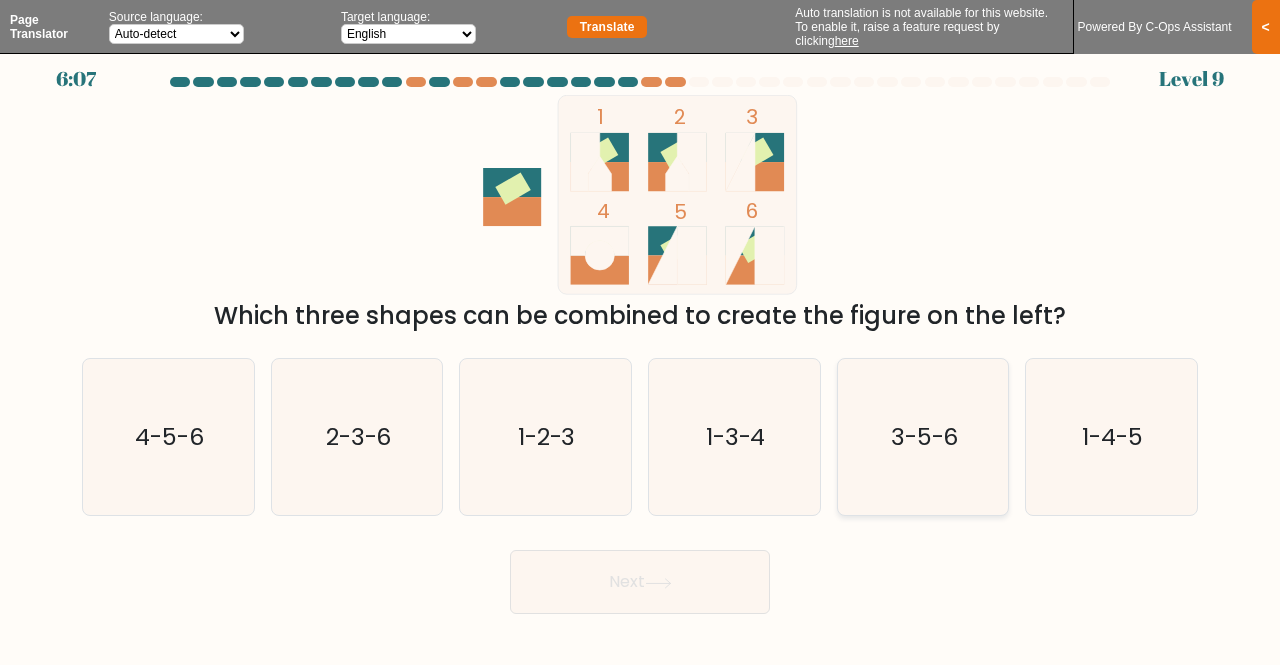 click on "3-5-6" 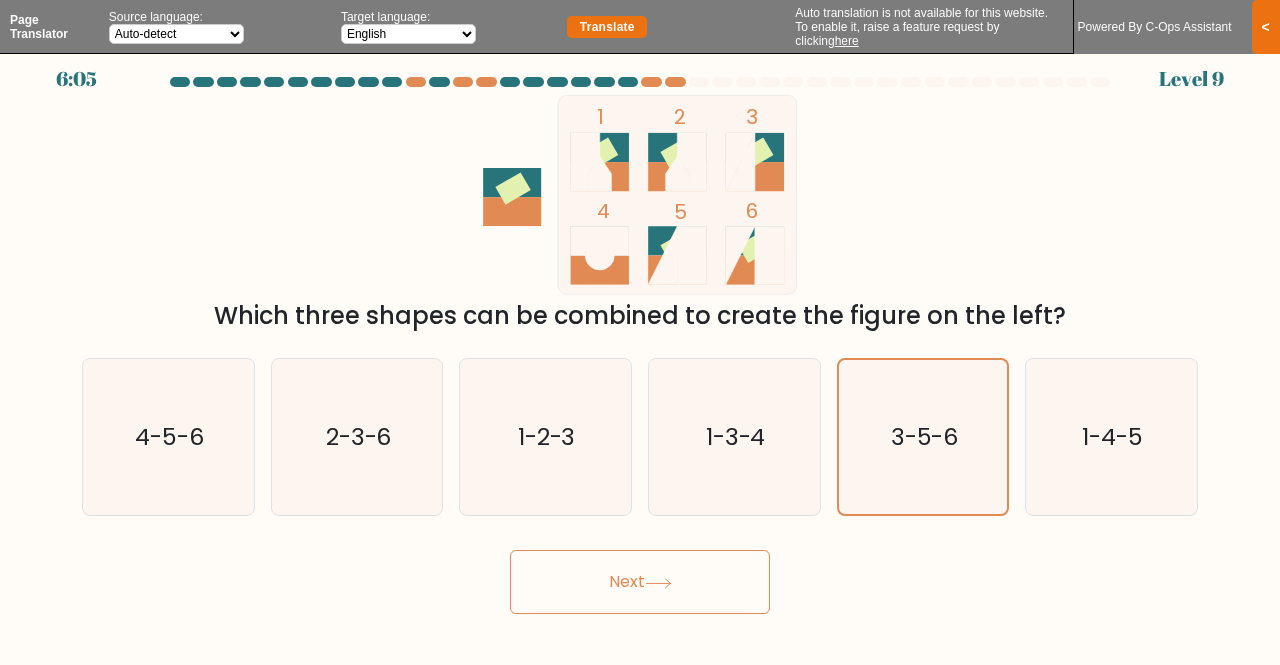 click on "Next" at bounding box center (640, 582) 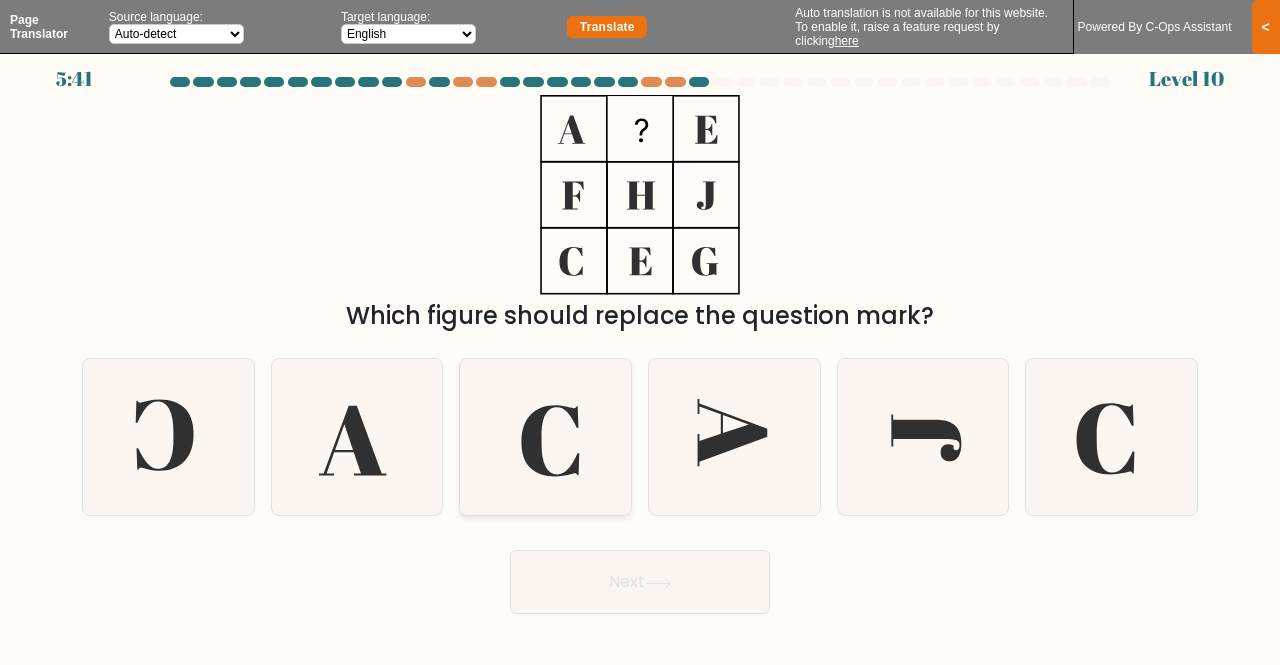 click 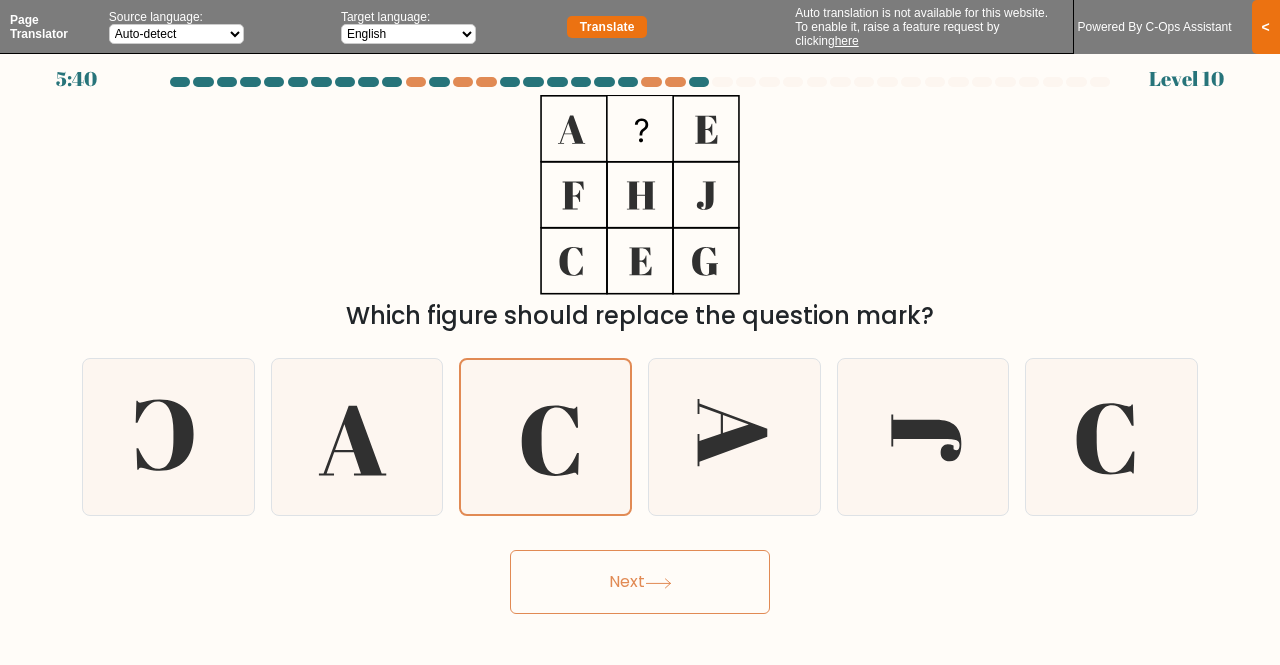 click on "Next" at bounding box center (640, 582) 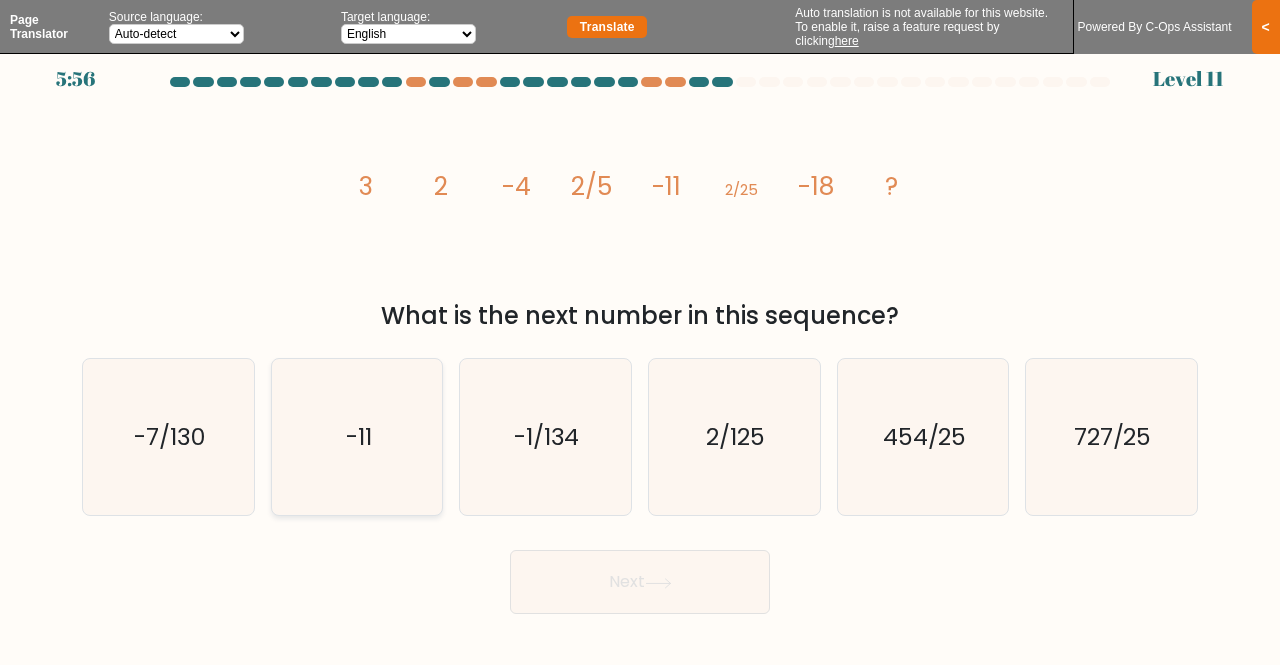 click on "-11" 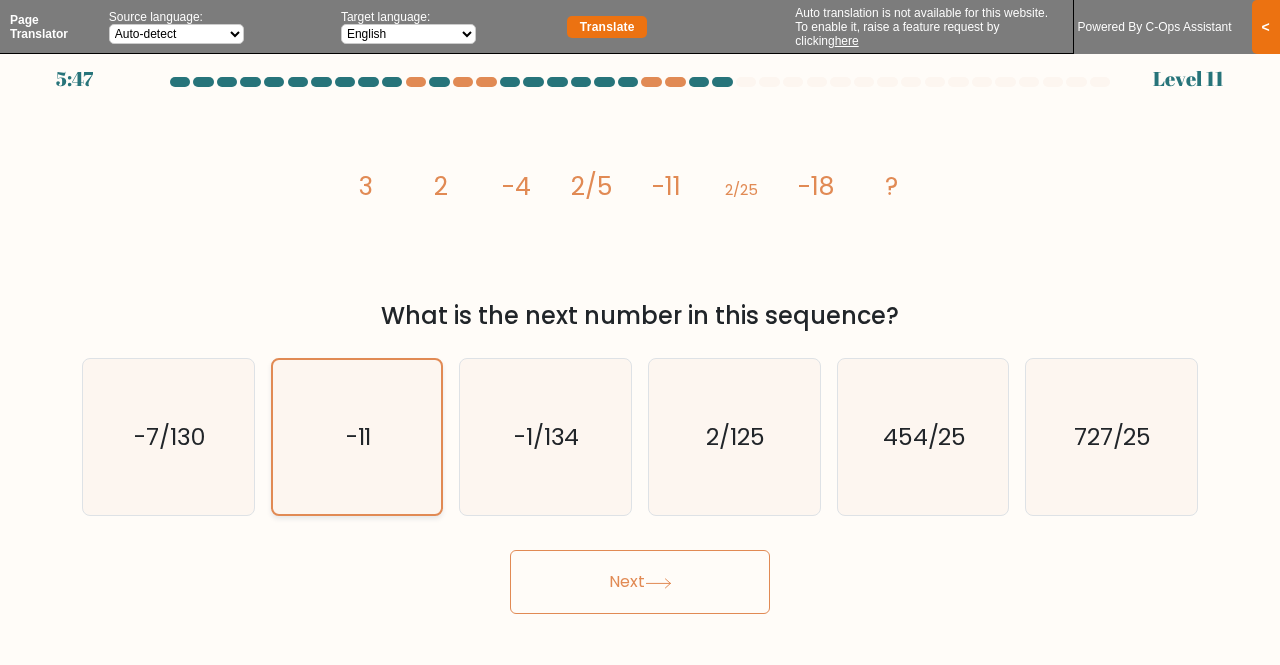 click on "-11" at bounding box center (357, 437) 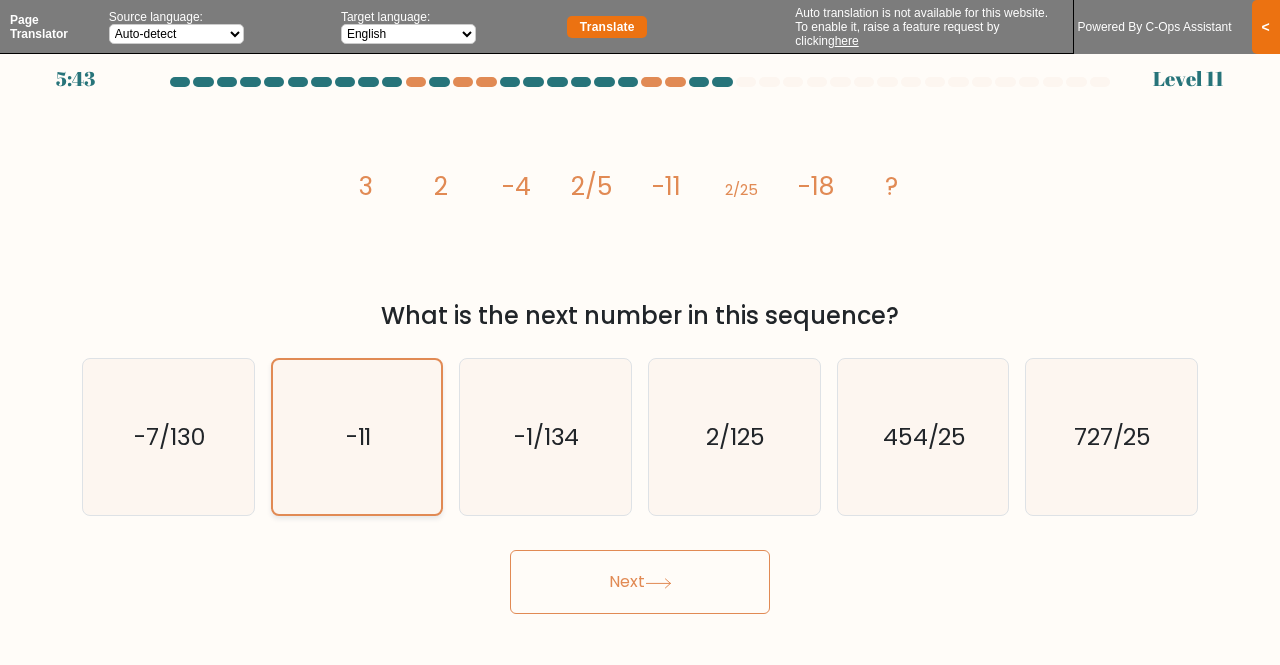 click on "-11" at bounding box center (357, 437) 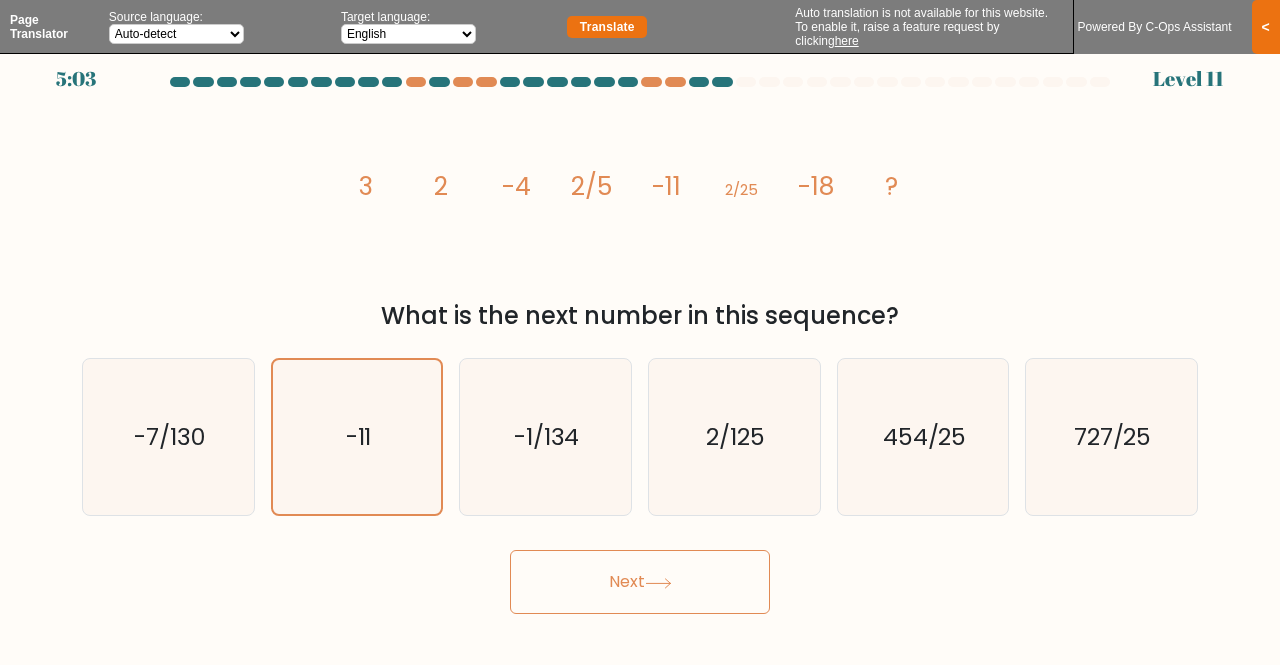 click on "Next" at bounding box center [640, 582] 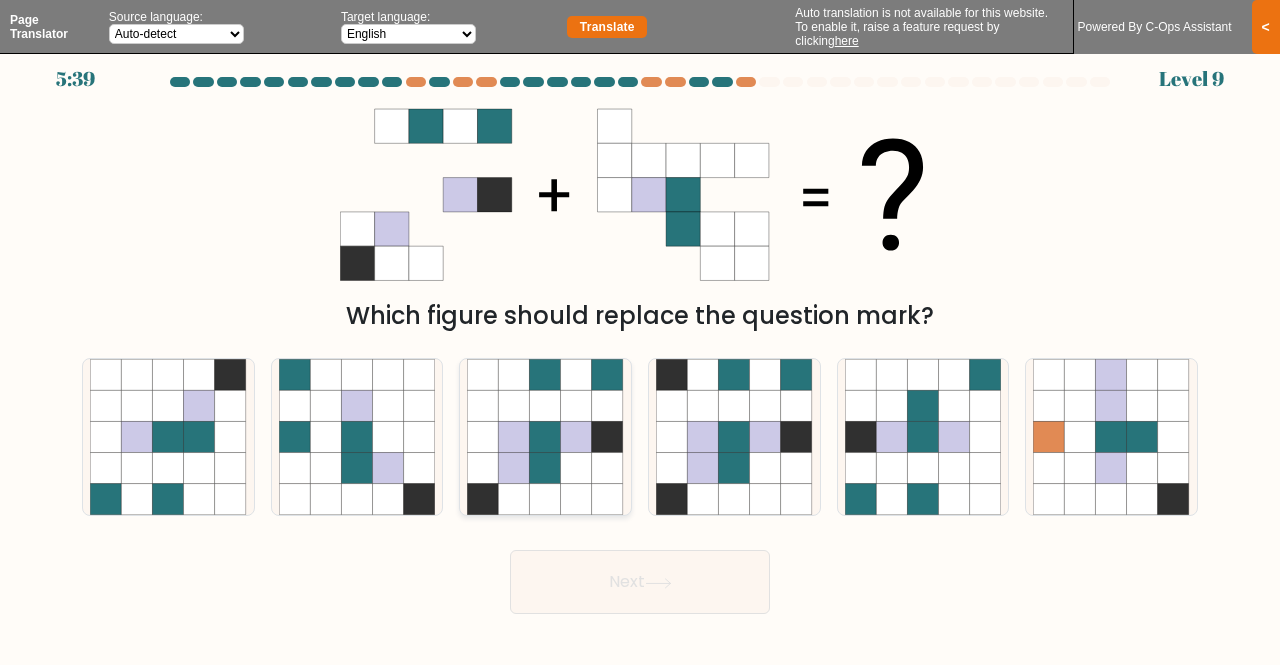 click 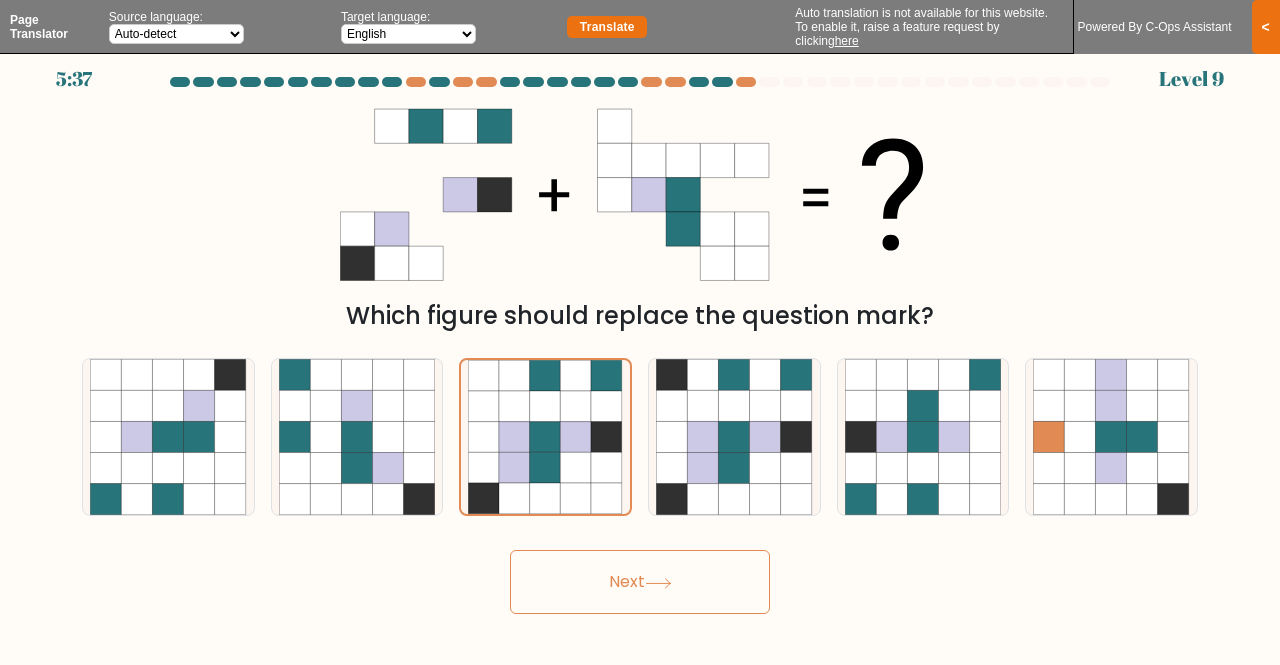 click on "Next" at bounding box center [640, 582] 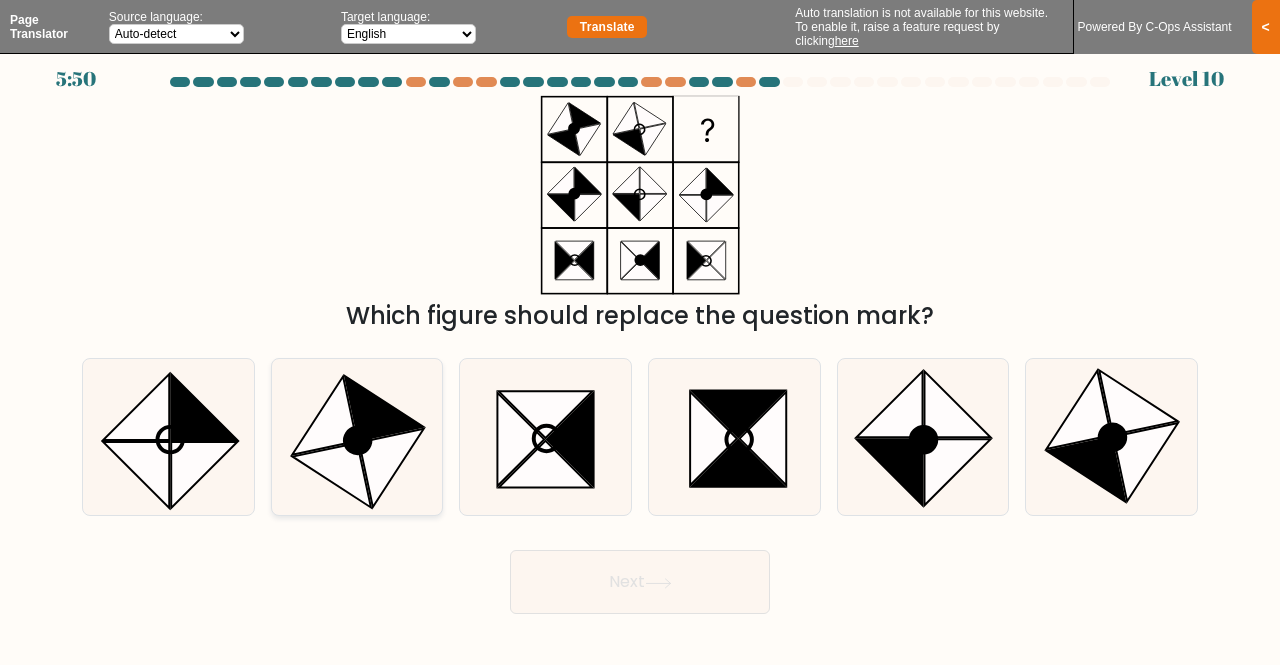 click 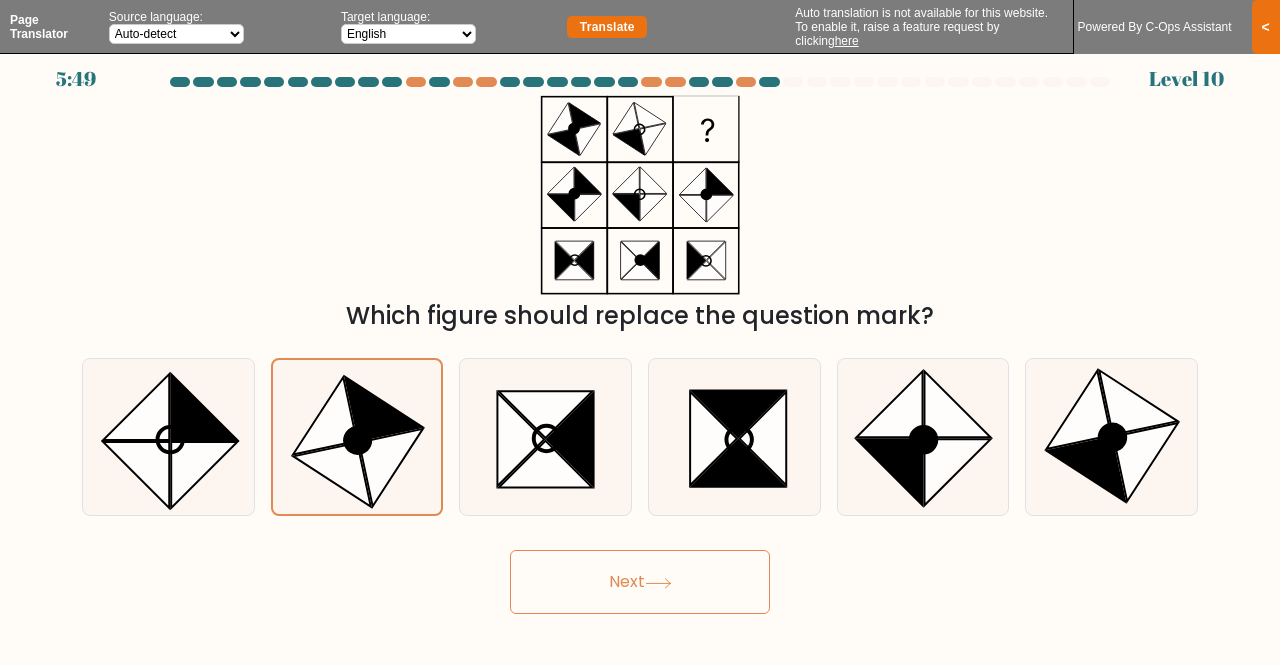 click on "Next" at bounding box center [640, 582] 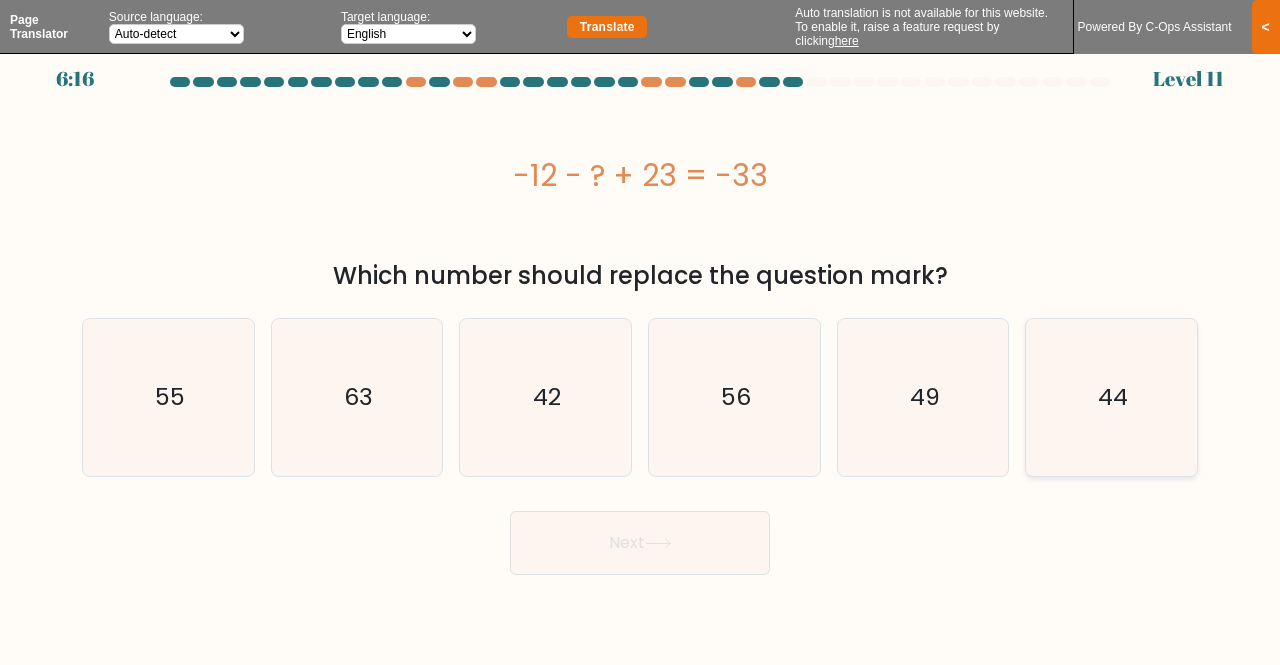 click on "44" 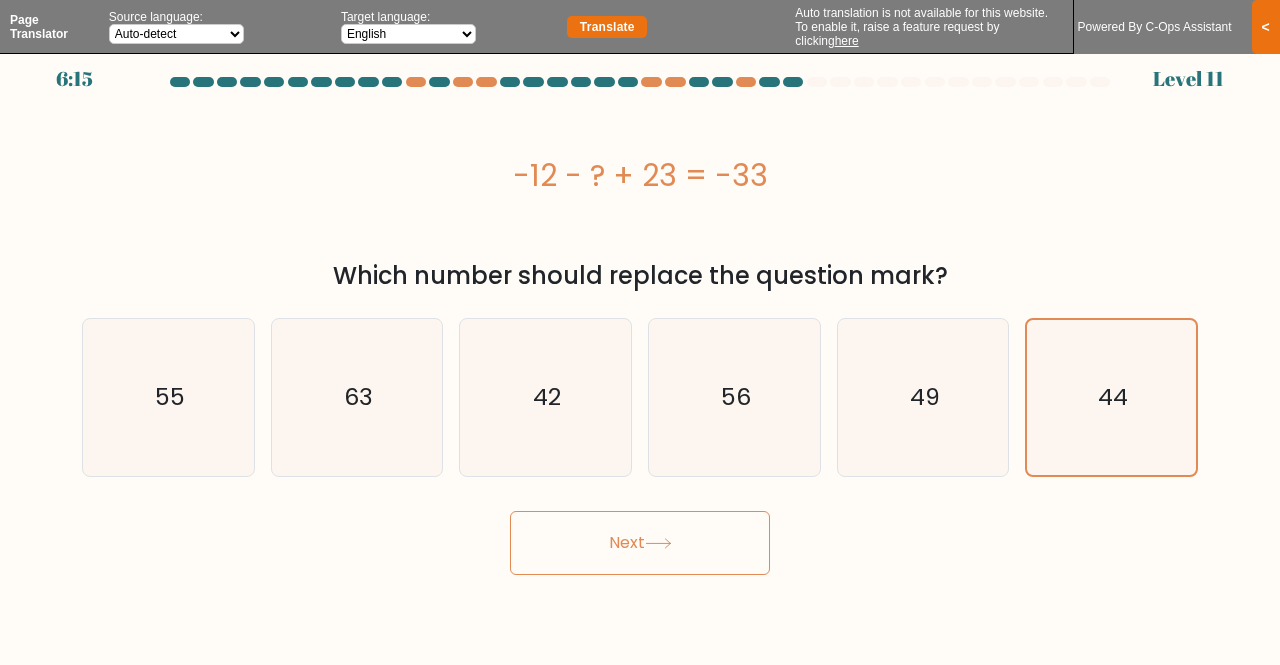 click on "Next" at bounding box center (640, 543) 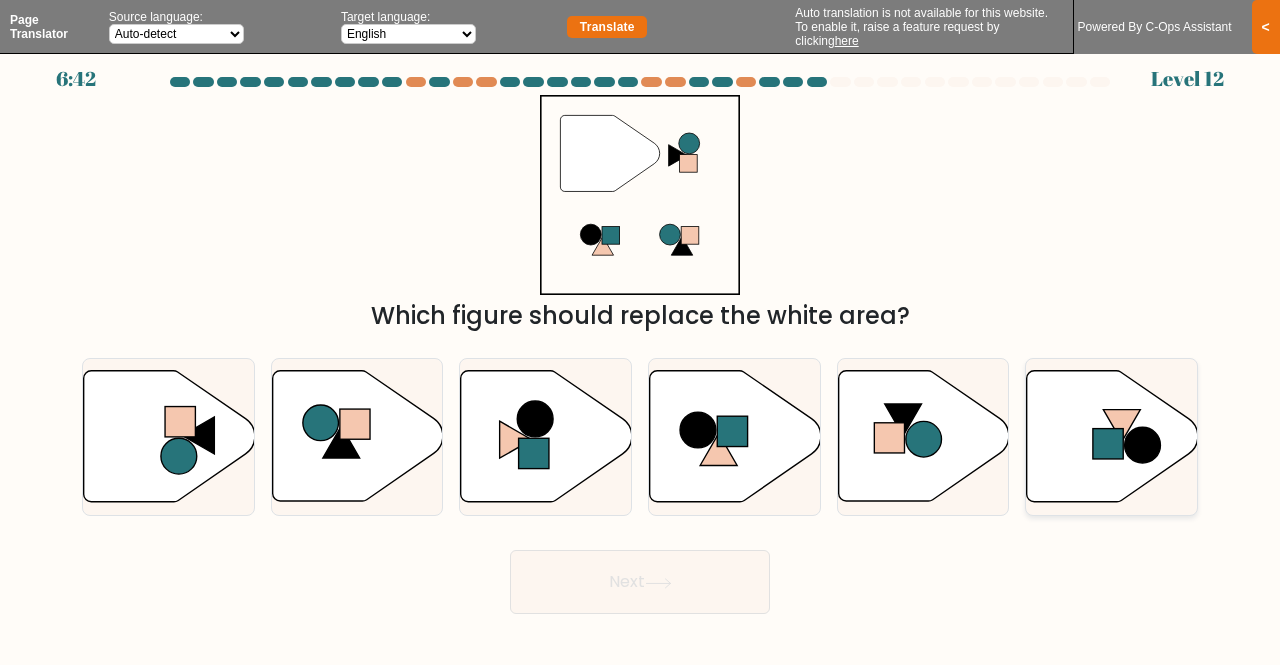 drag, startPoint x: 983, startPoint y: 373, endPoint x: 1091, endPoint y: 383, distance: 108.461975 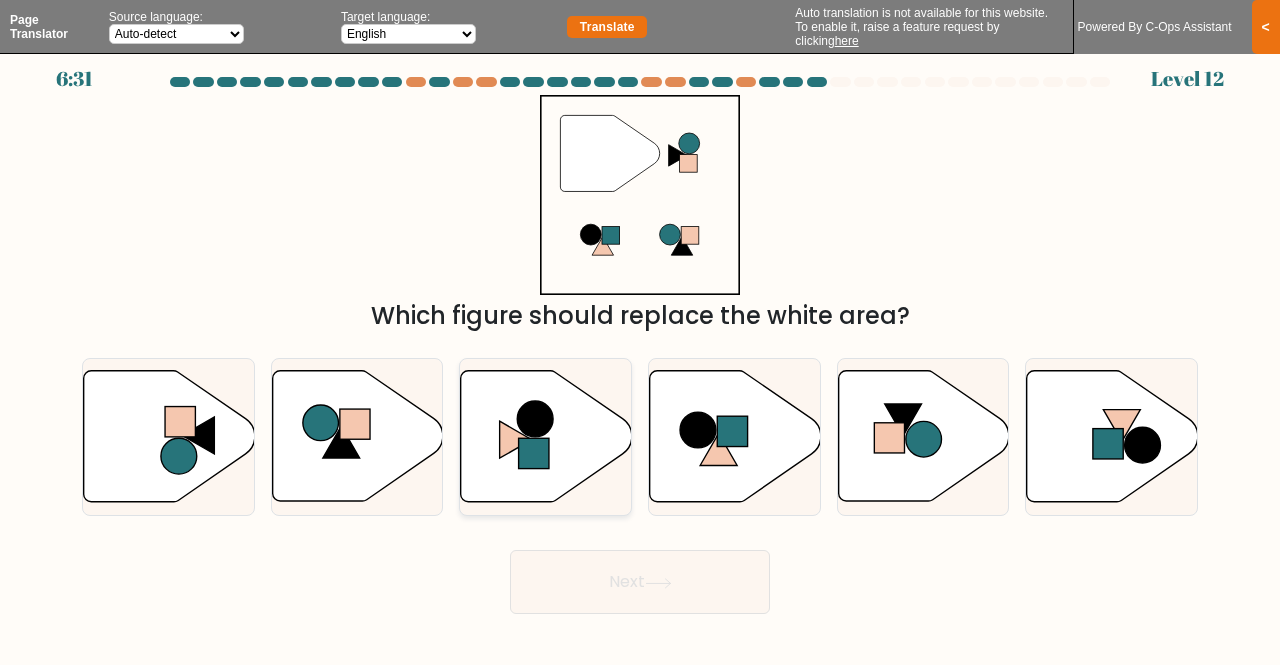 click 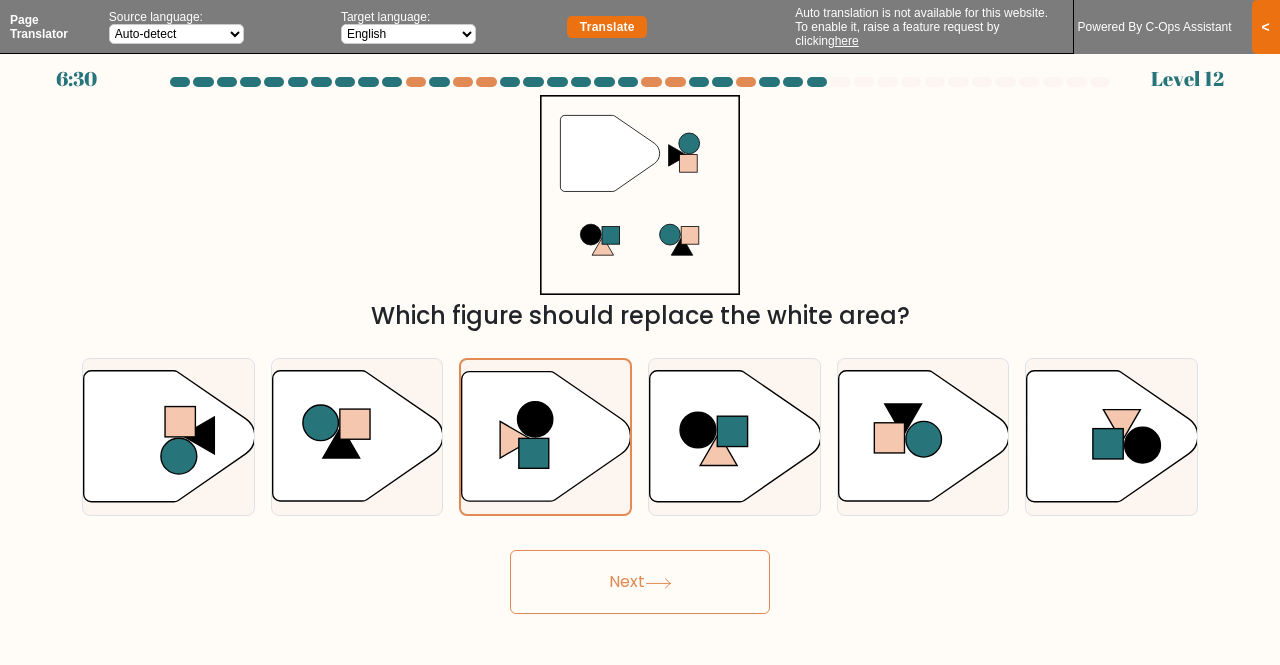 click on "Next" at bounding box center (640, 582) 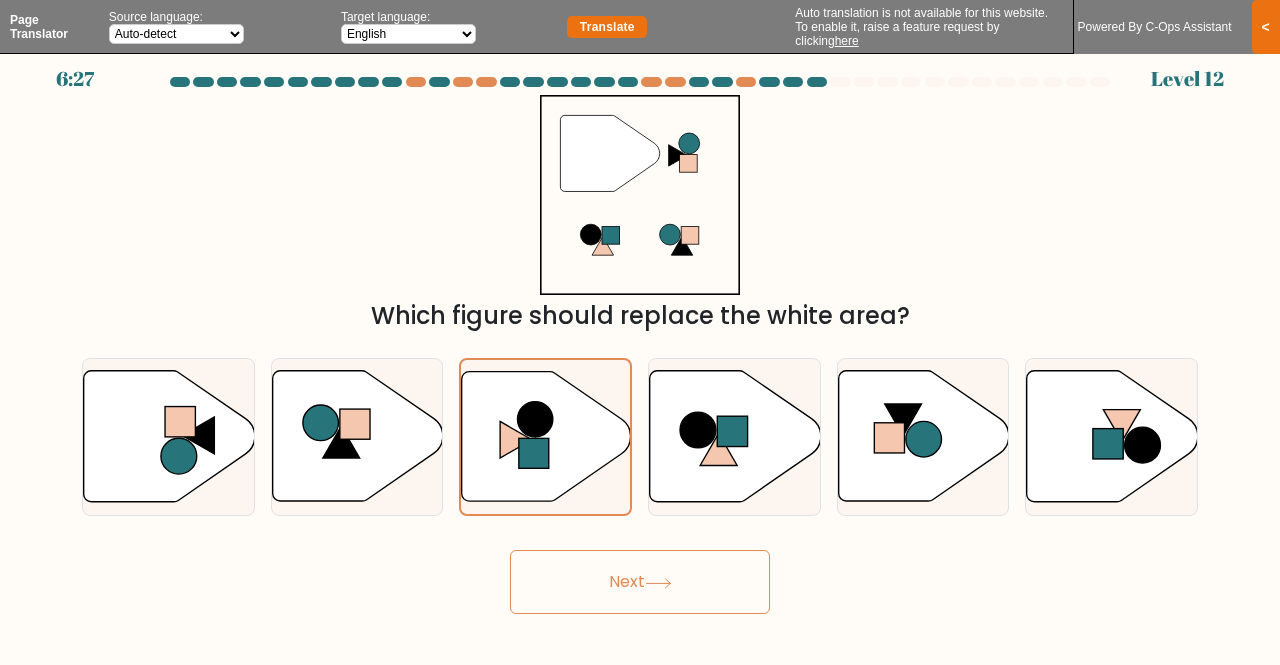 click on "Next" at bounding box center (640, 582) 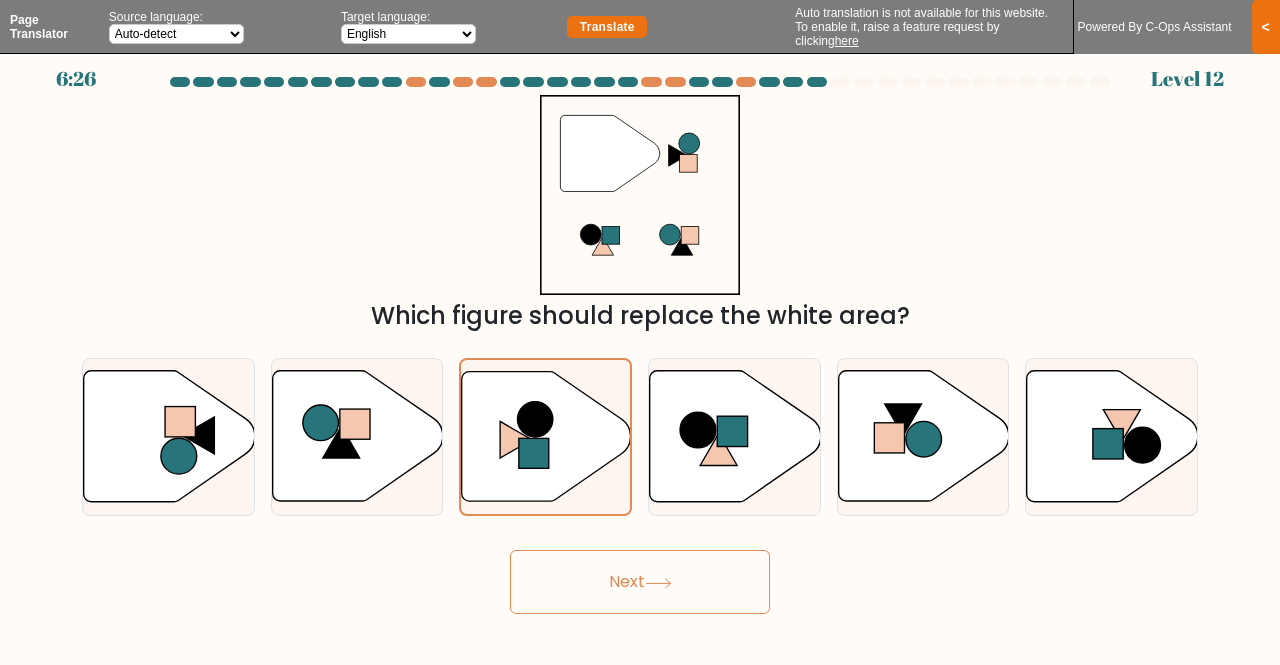 click on "Next" at bounding box center (640, 582) 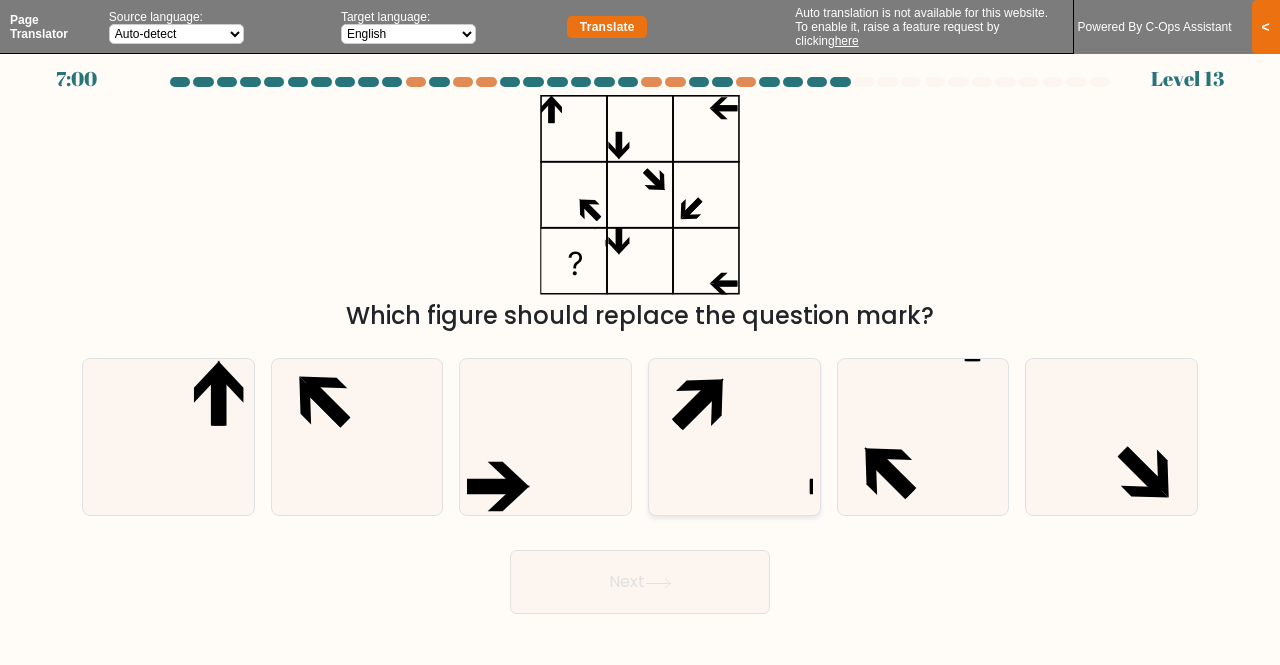 drag, startPoint x: 542, startPoint y: 446, endPoint x: 734, endPoint y: 506, distance: 201.15666 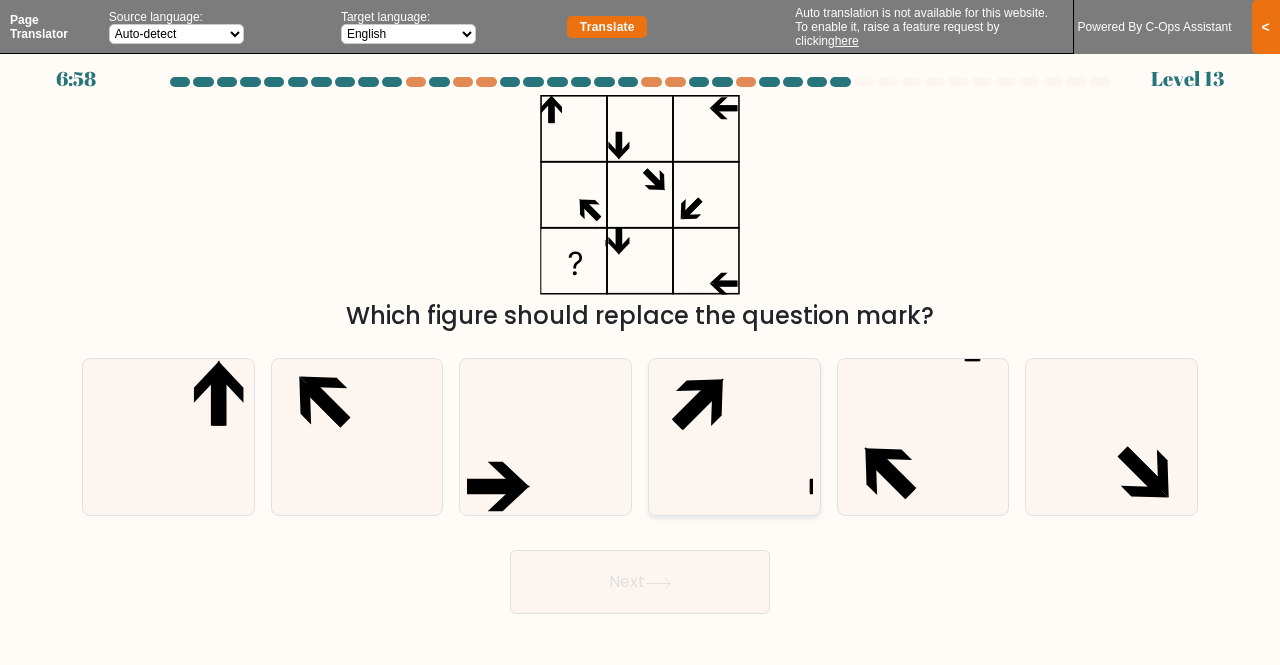 click 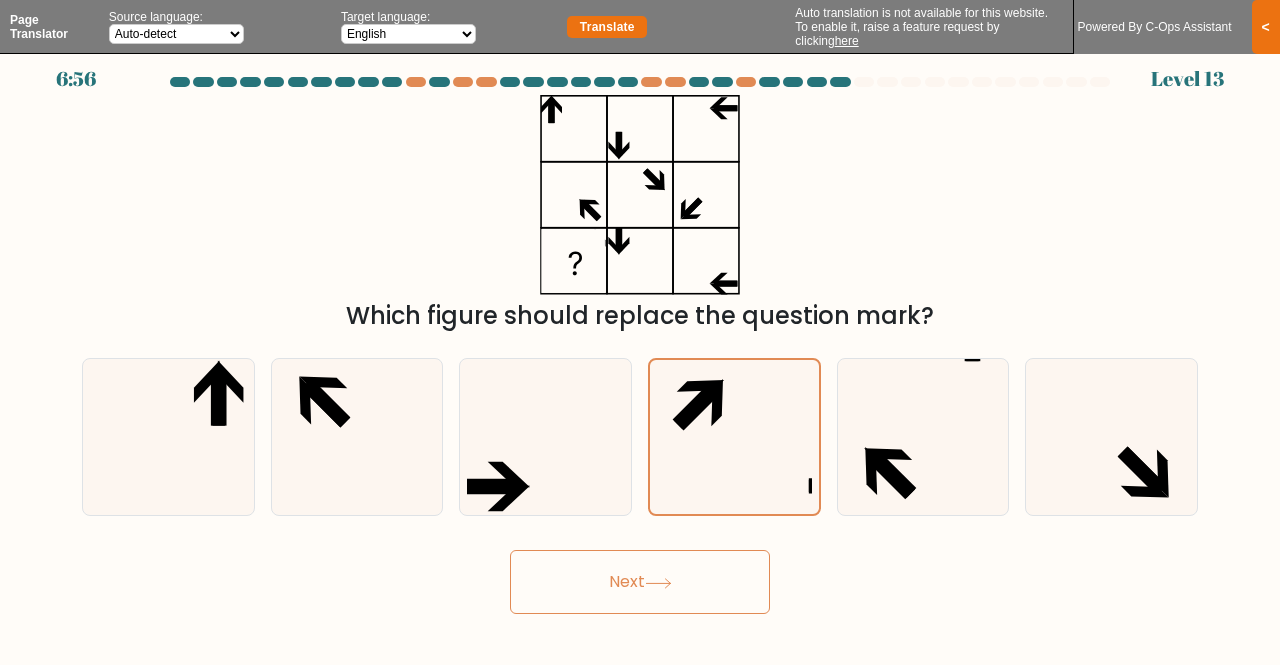 click on "Next" at bounding box center [640, 582] 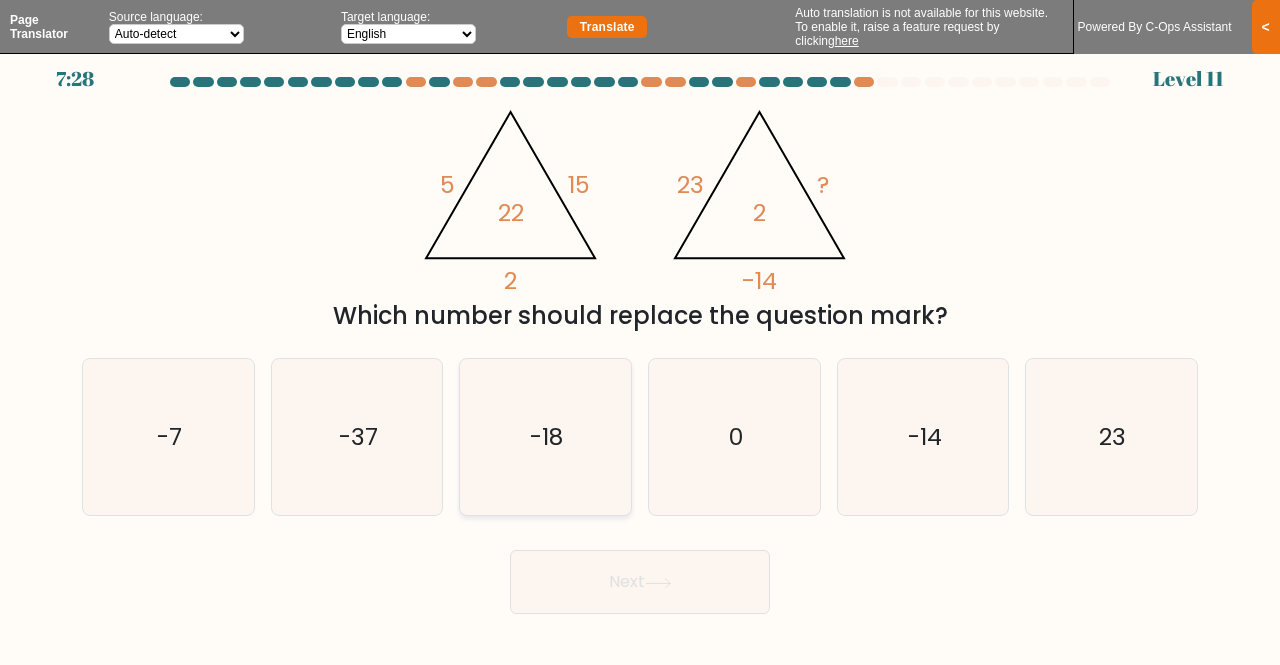 click on "-18" 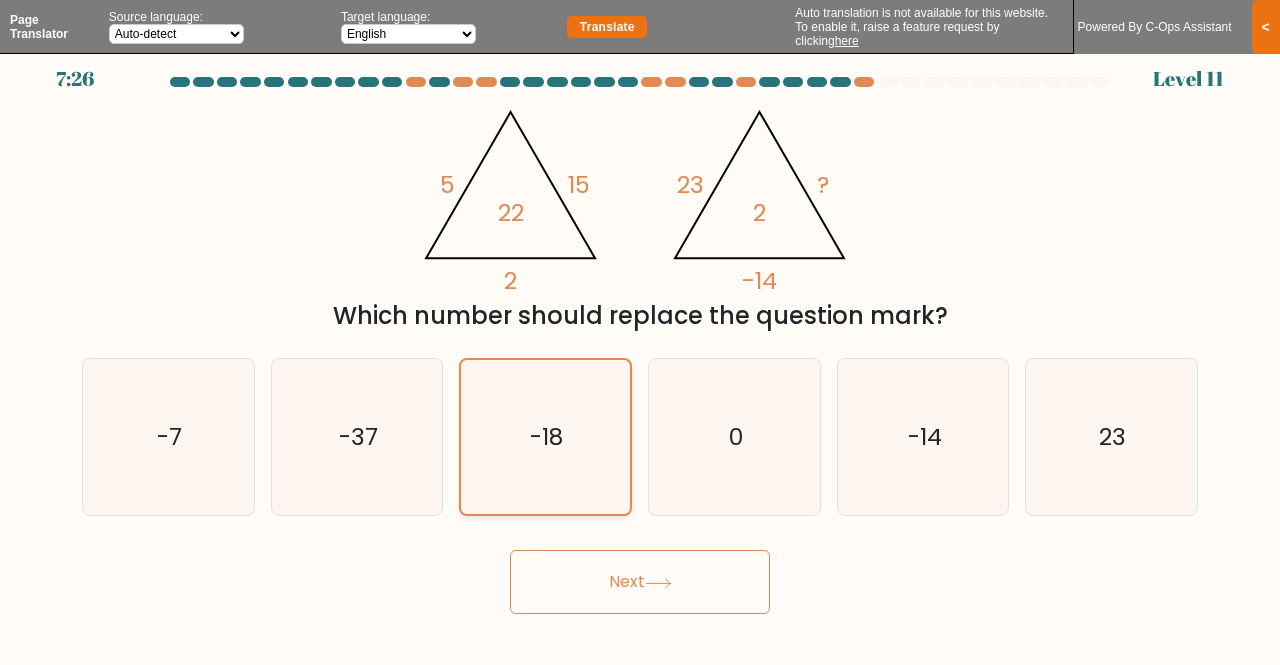 click on "-18" 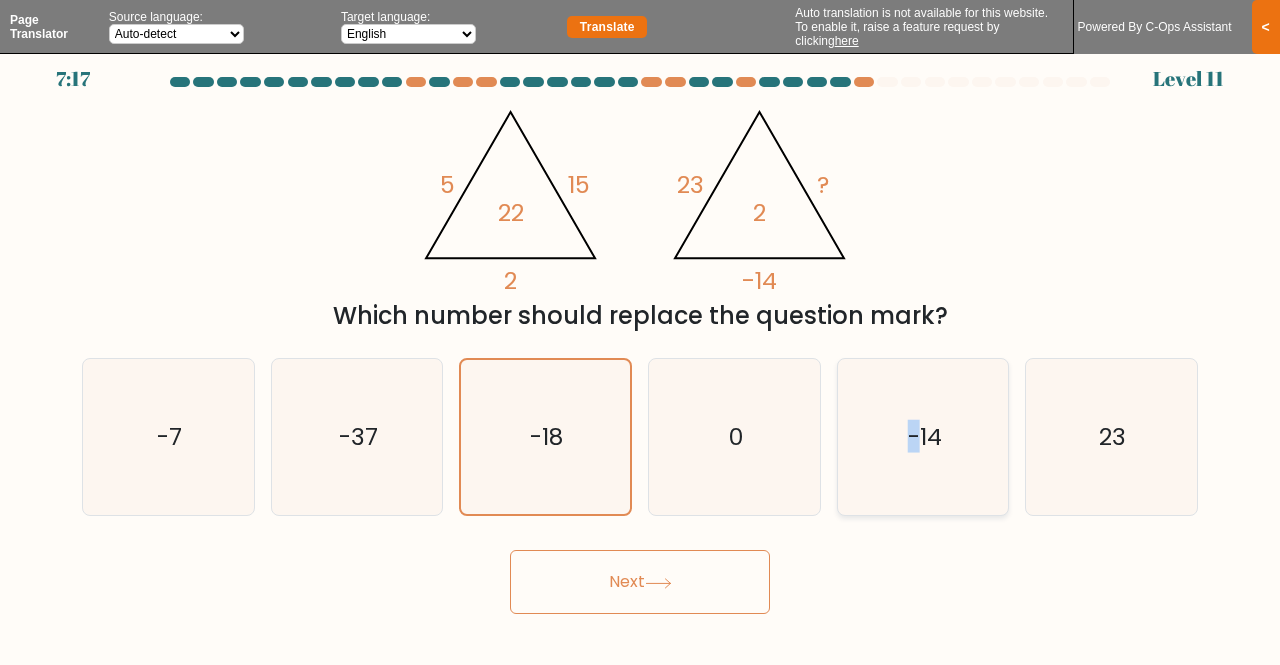 drag, startPoint x: 918, startPoint y: 453, endPoint x: 878, endPoint y: 481, distance: 48.82622 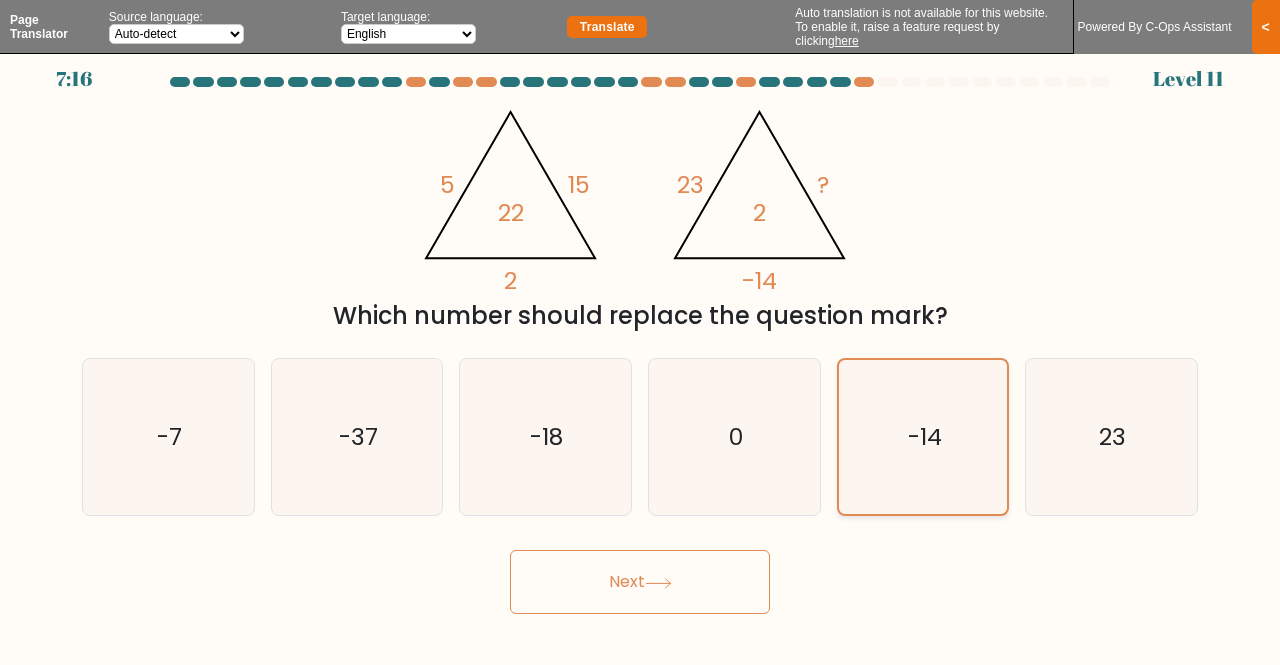 click on "-14" 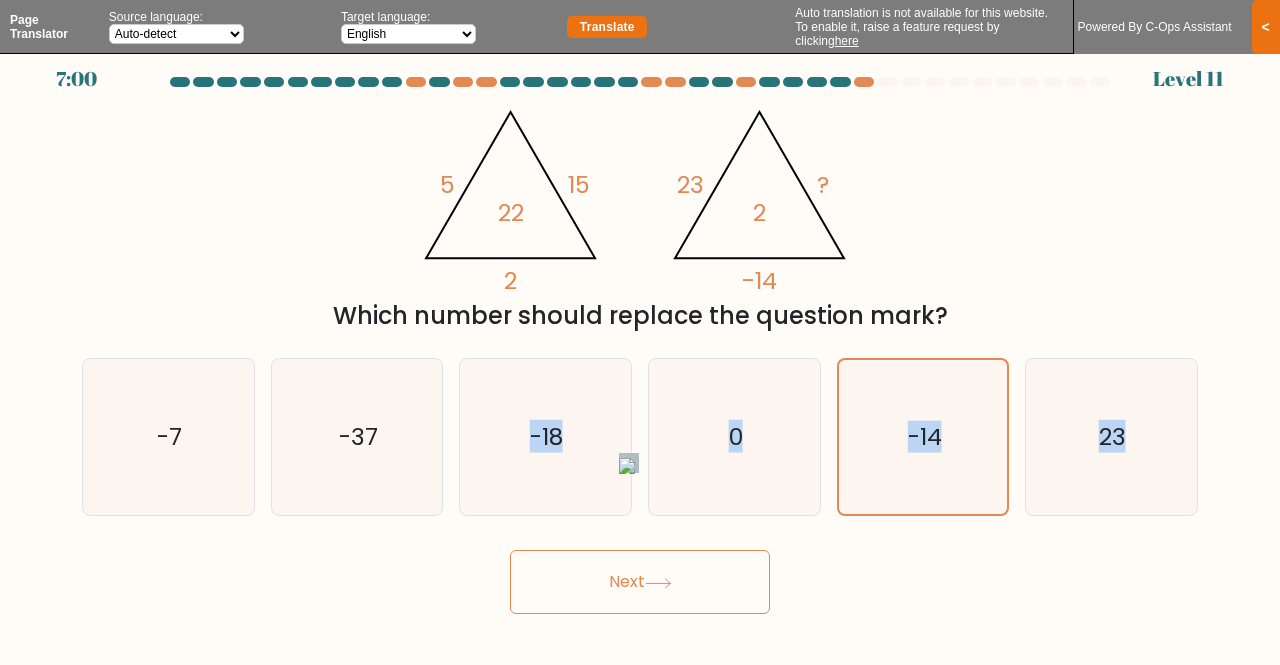 drag, startPoint x: 416, startPoint y: 433, endPoint x: 611, endPoint y: 635, distance: 280.765 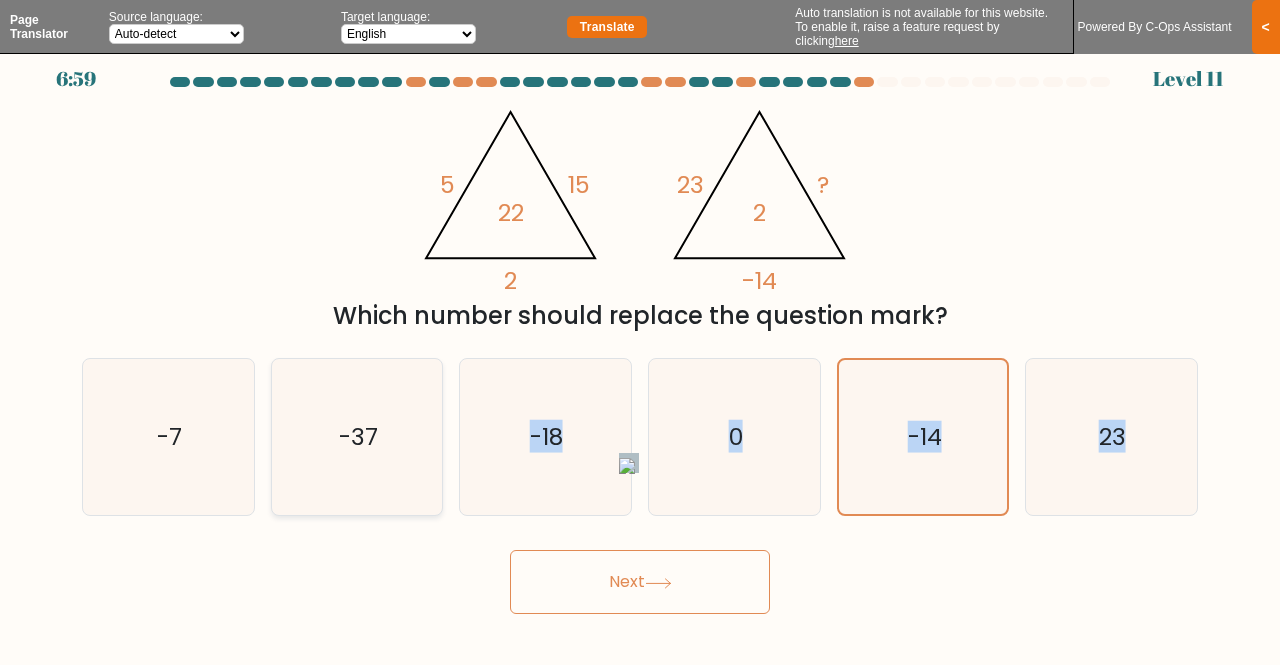click on "-37" 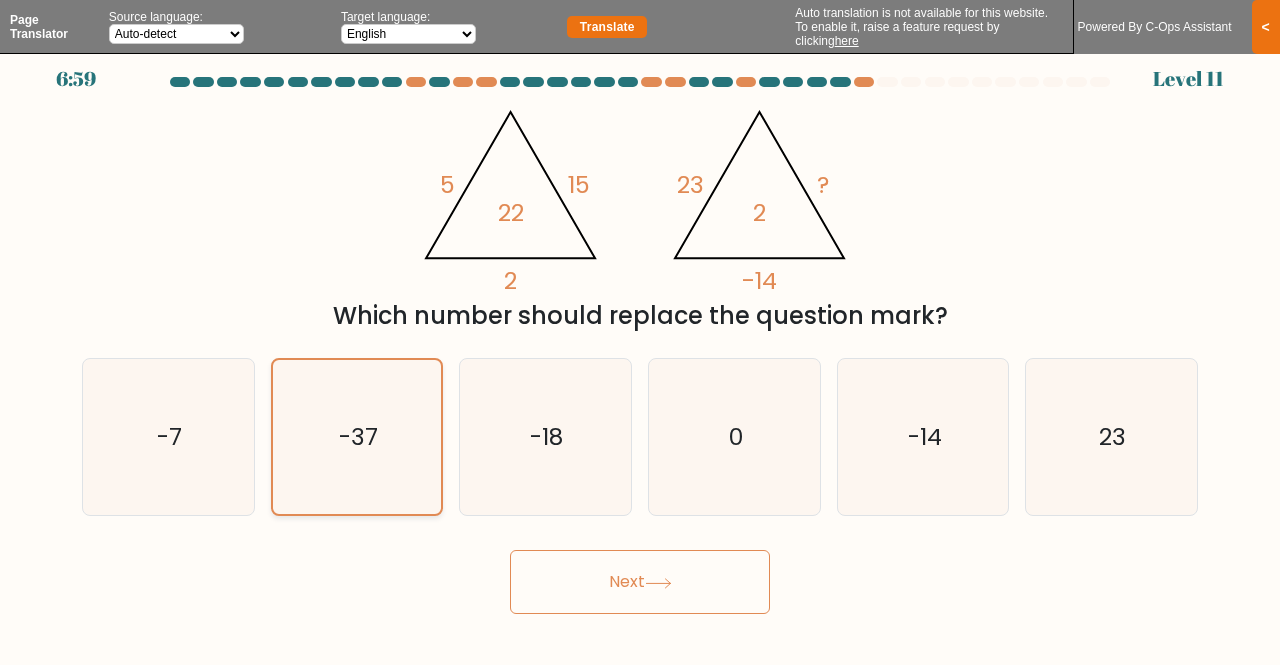 click on "-37" 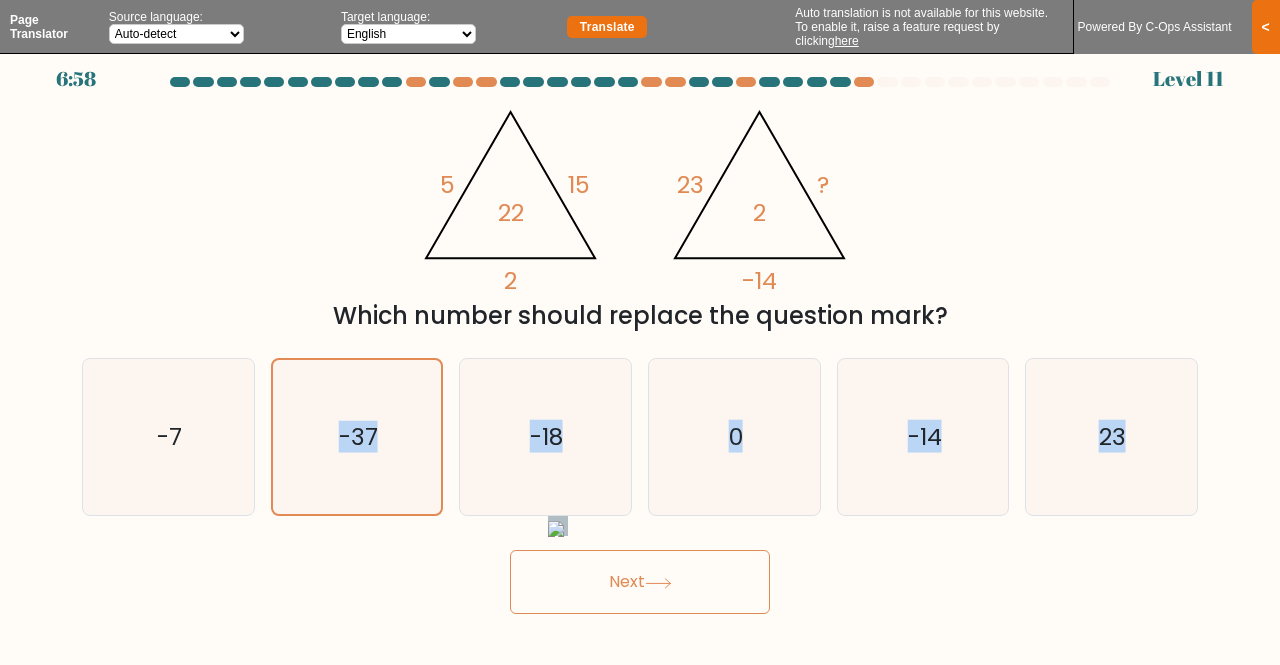 drag, startPoint x: 376, startPoint y: 443, endPoint x: 581, endPoint y: 573, distance: 242.74472 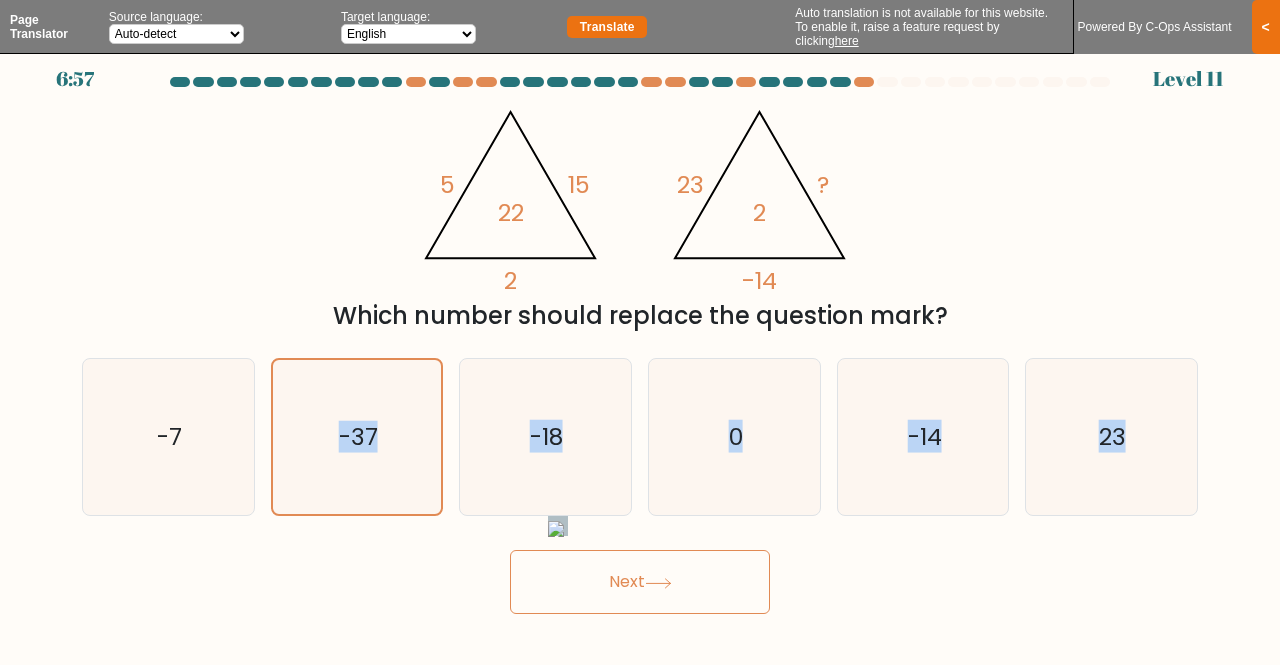 click on "Next" at bounding box center (640, 582) 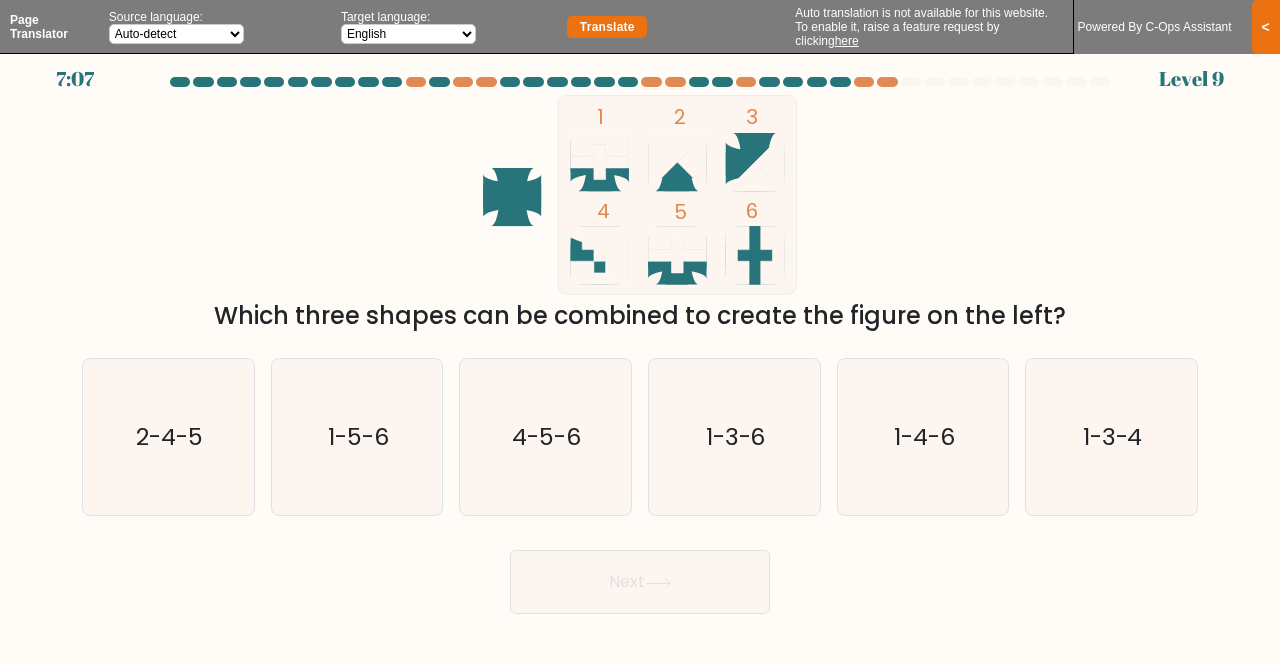 click 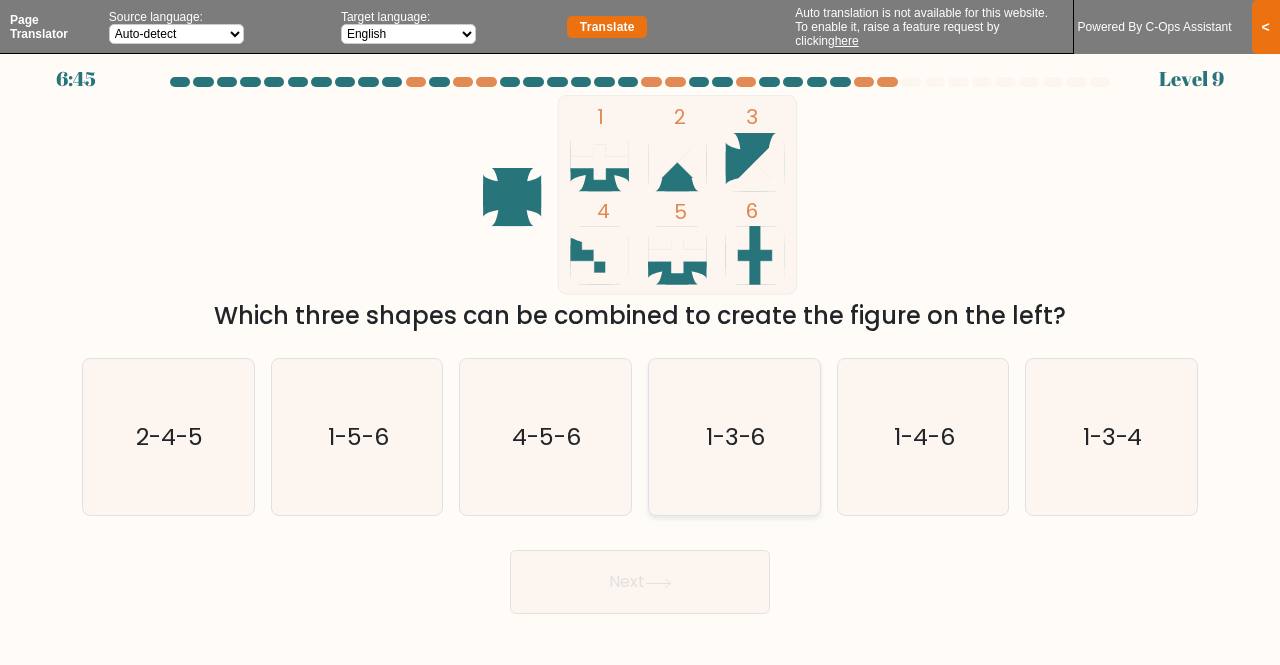 click on "1-3-6" 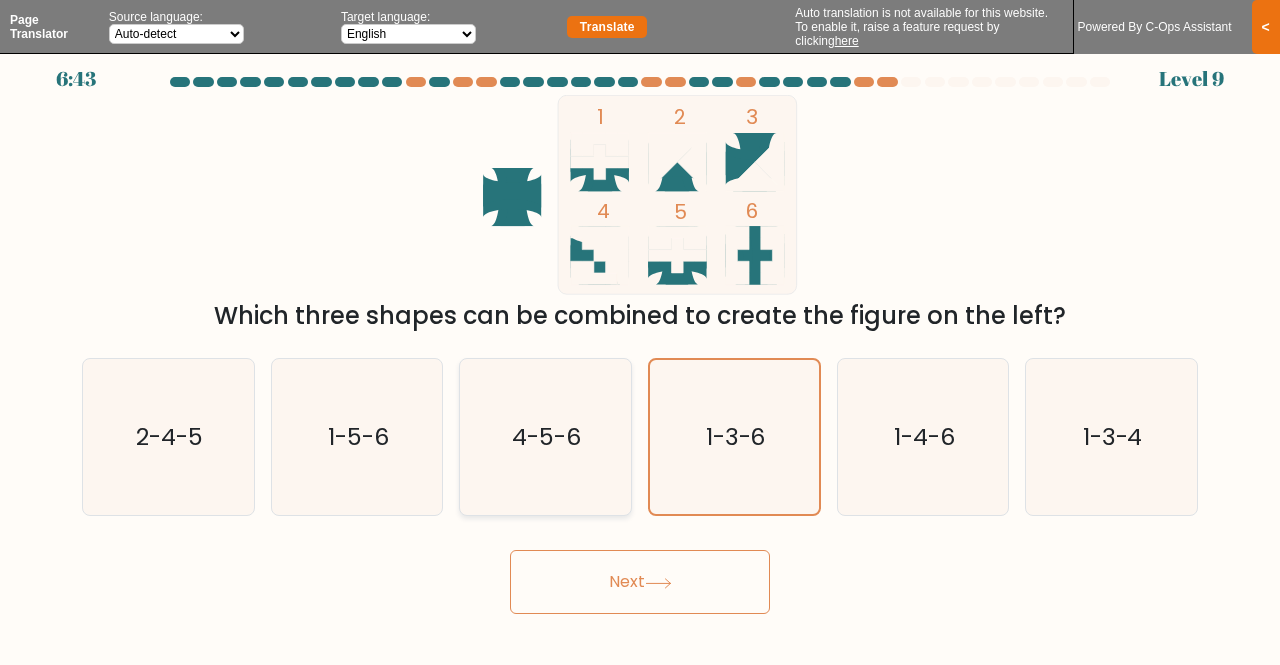 click on "4-5-6" 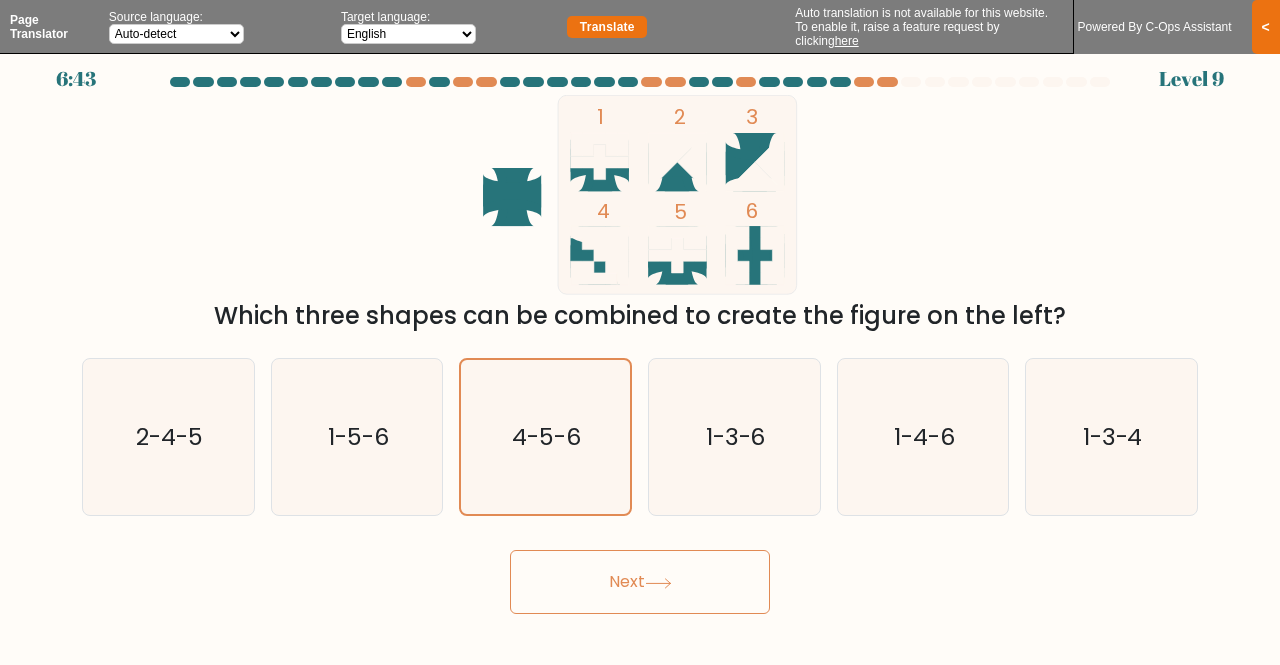 click on "Next" at bounding box center (640, 582) 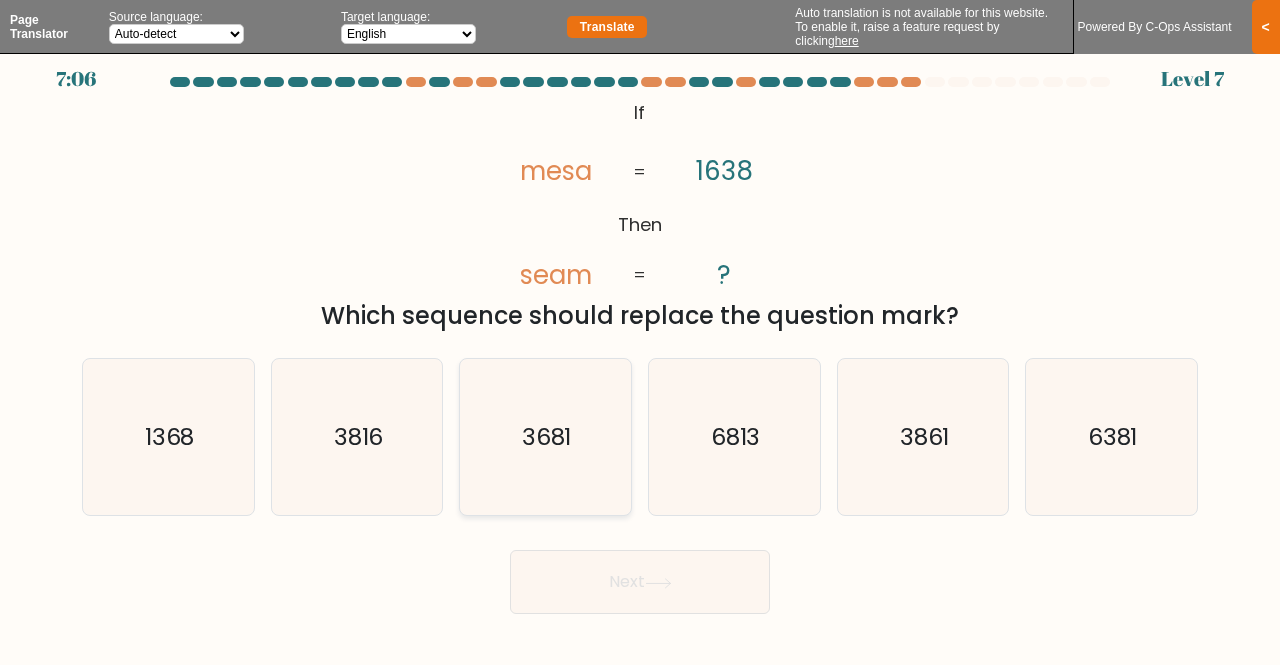 click on "3681" 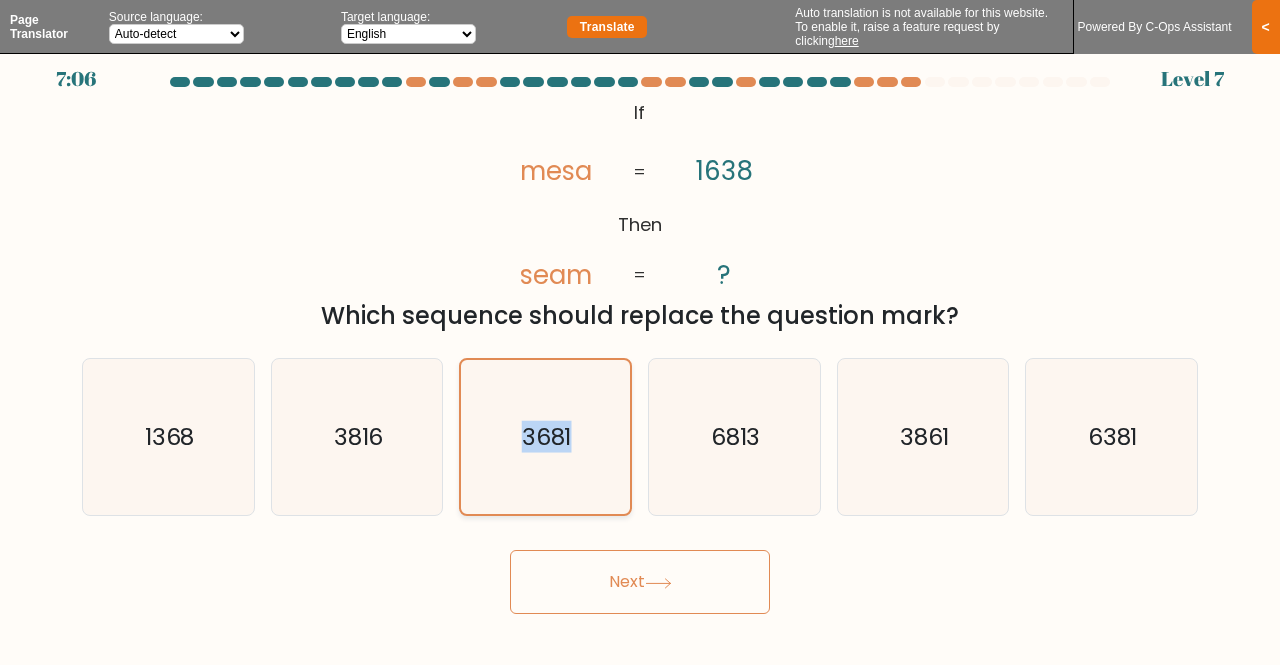 click on "3681" 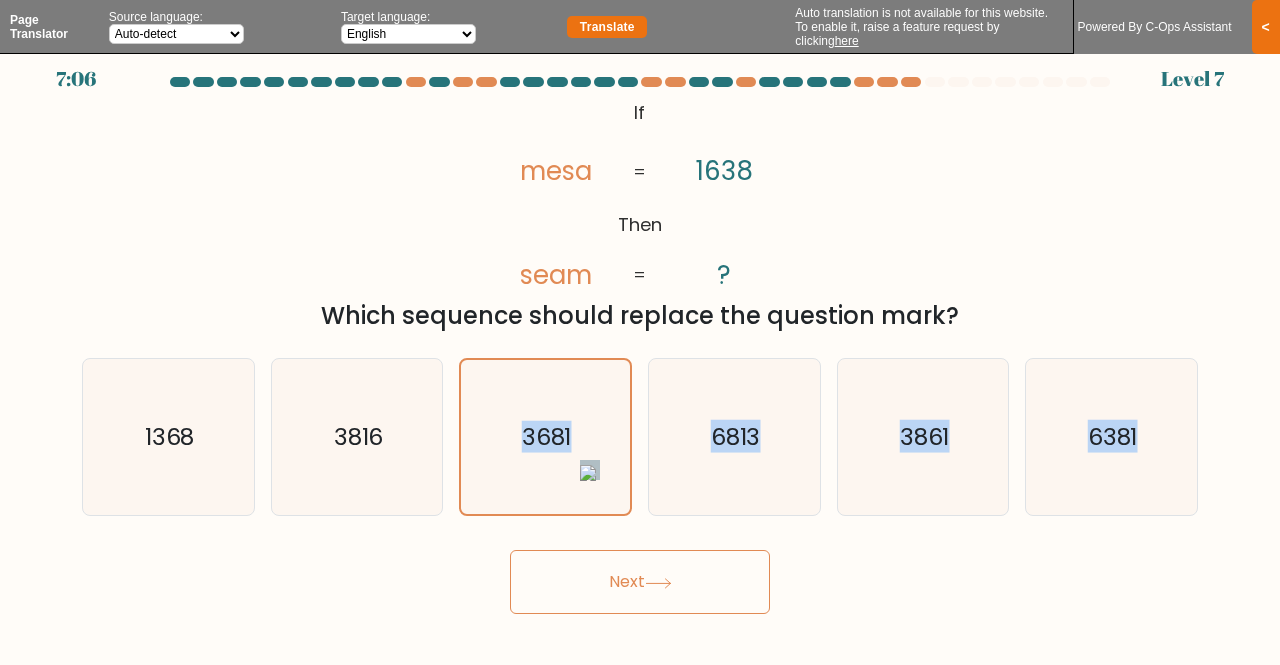 drag, startPoint x: 523, startPoint y: 450, endPoint x: 588, endPoint y: 584, distance: 148.93288 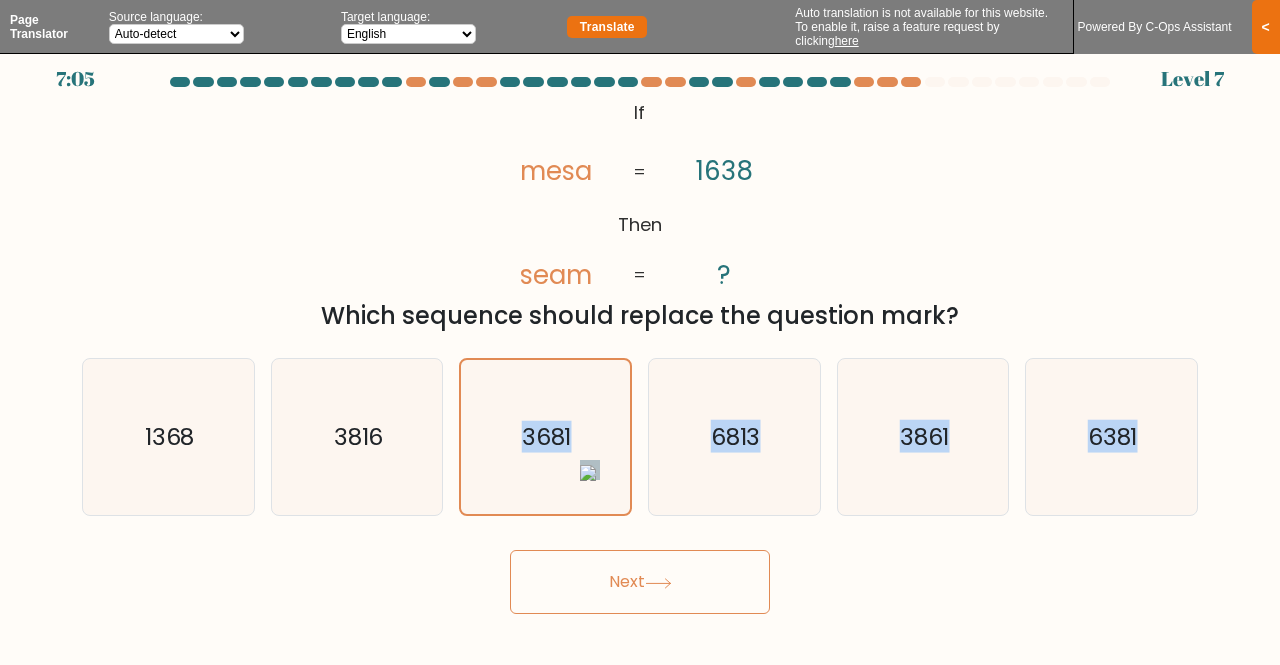 click on "Next" at bounding box center (640, 582) 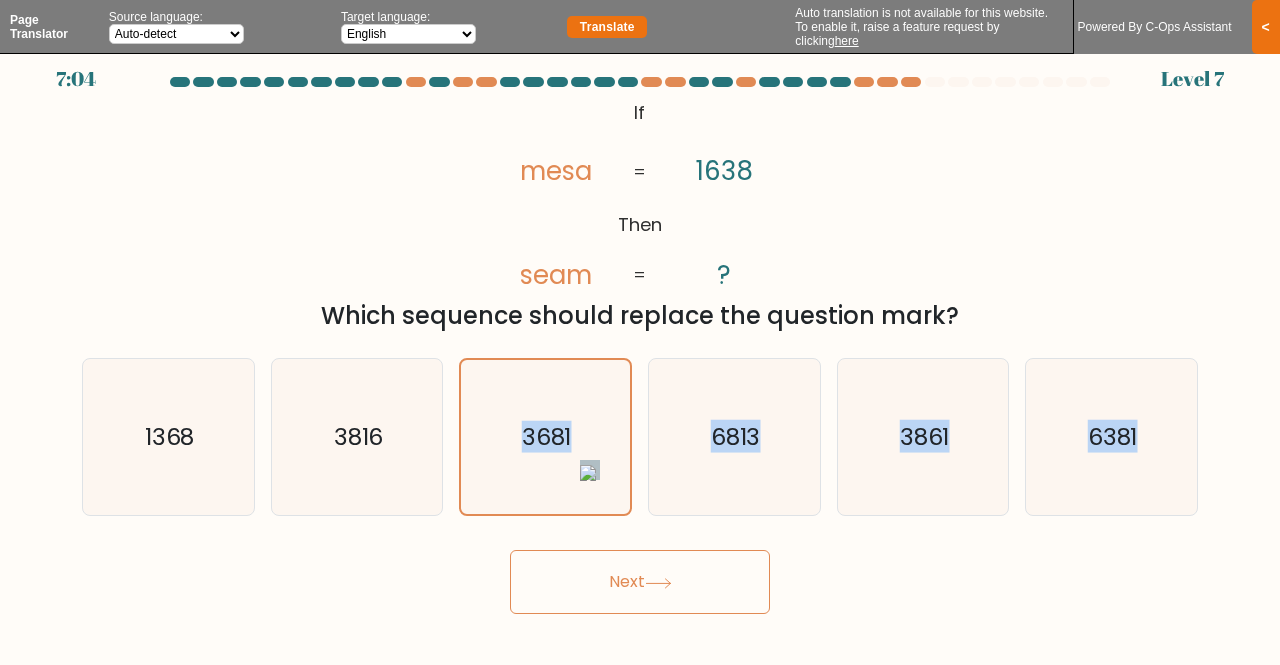click on "Next" at bounding box center [640, 582] 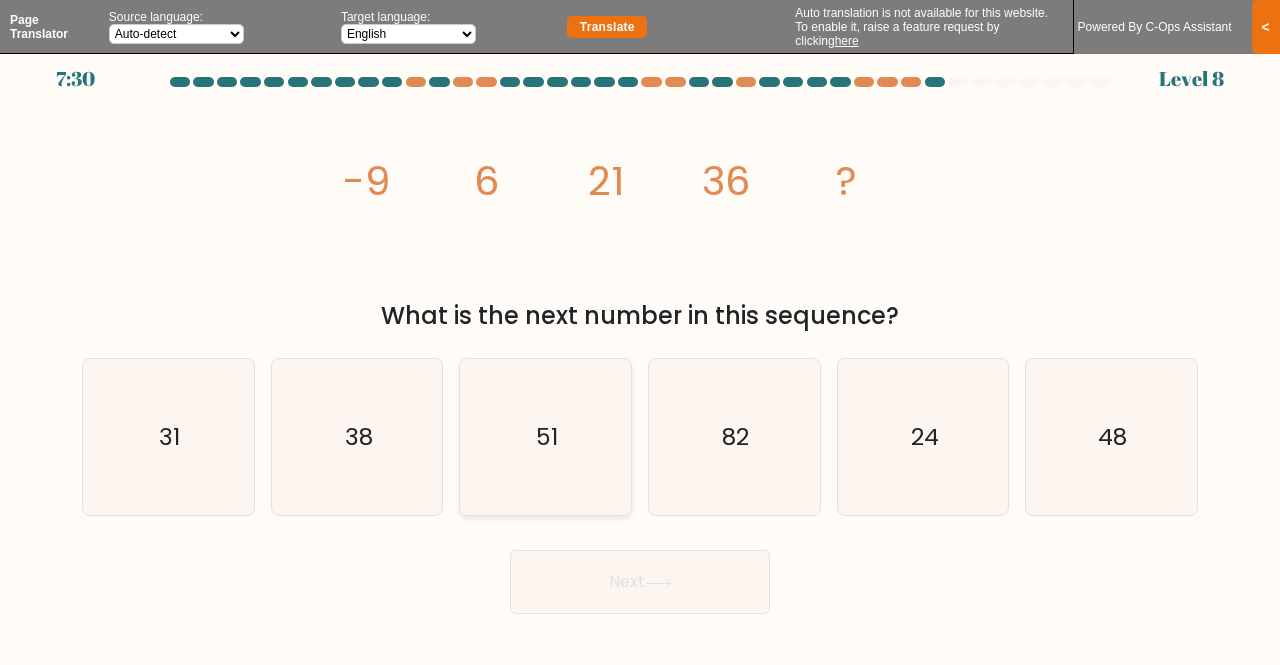 click on "51" 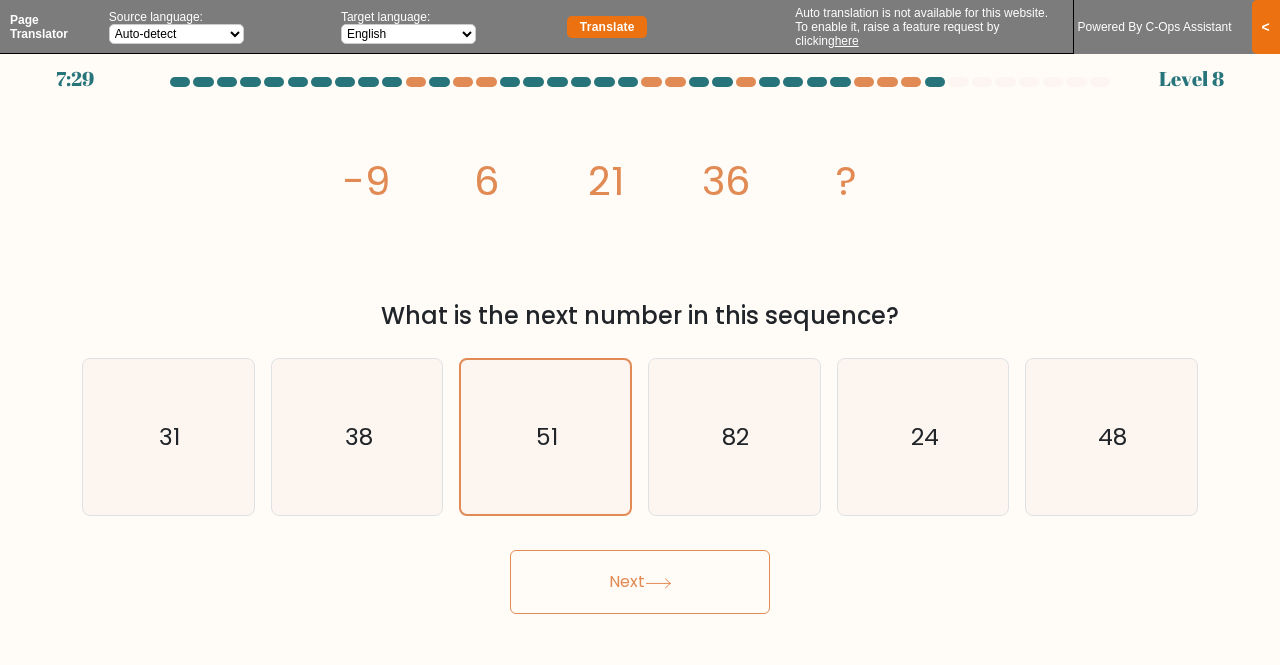 click on "Next" at bounding box center (640, 582) 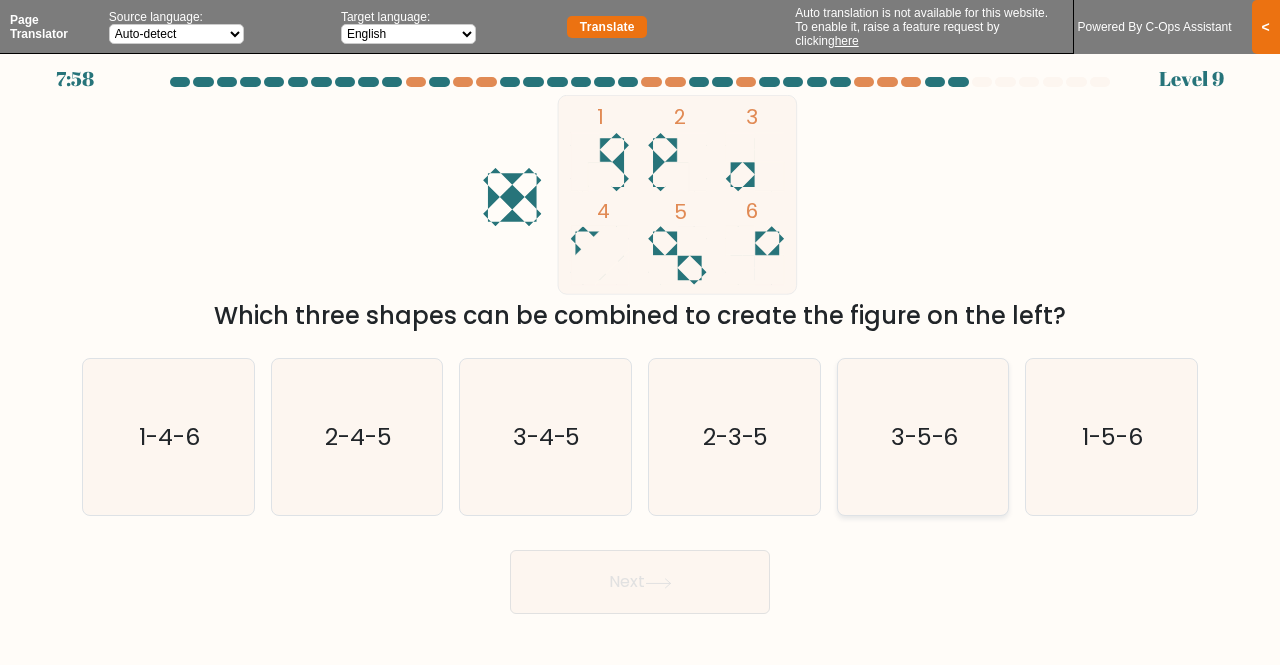 click on "3-5-6" 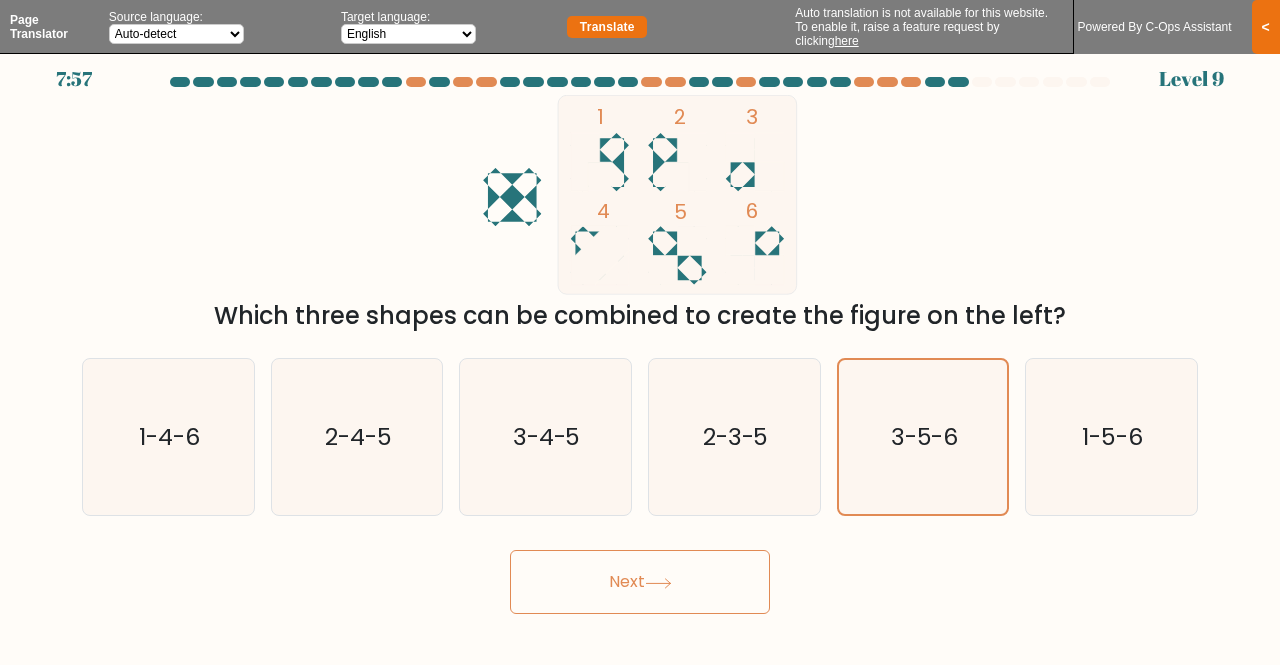 click on "Next" at bounding box center [640, 582] 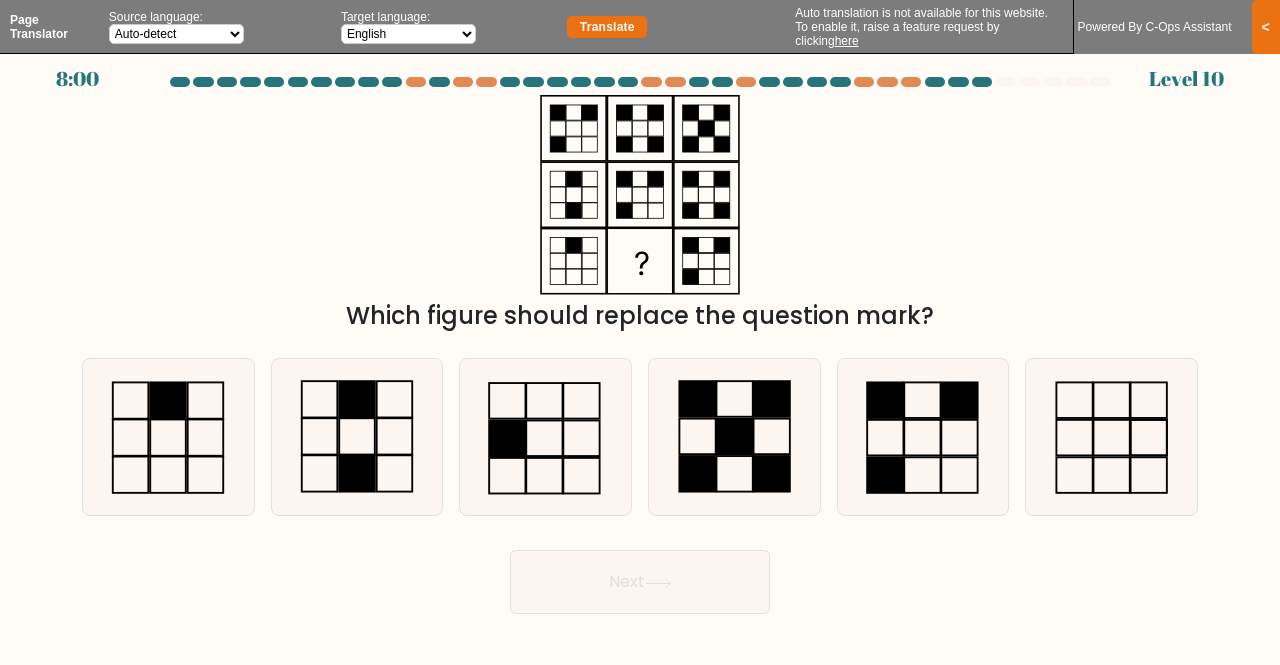 click on "Next" at bounding box center [640, 577] 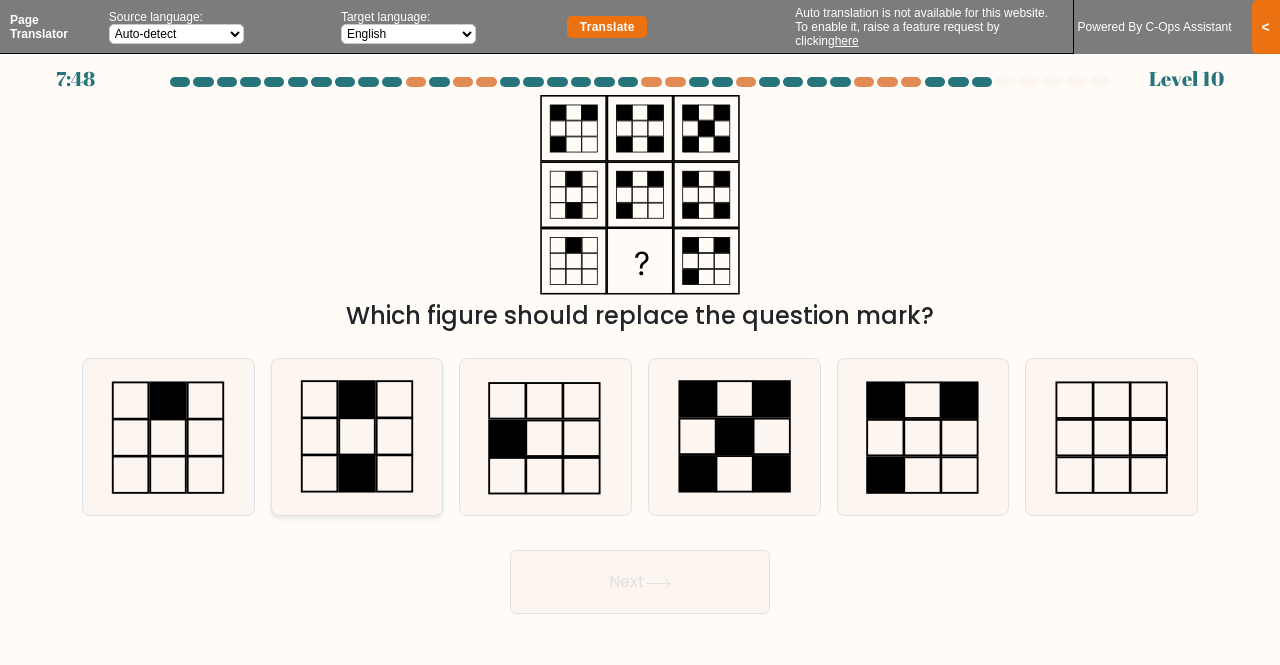 click 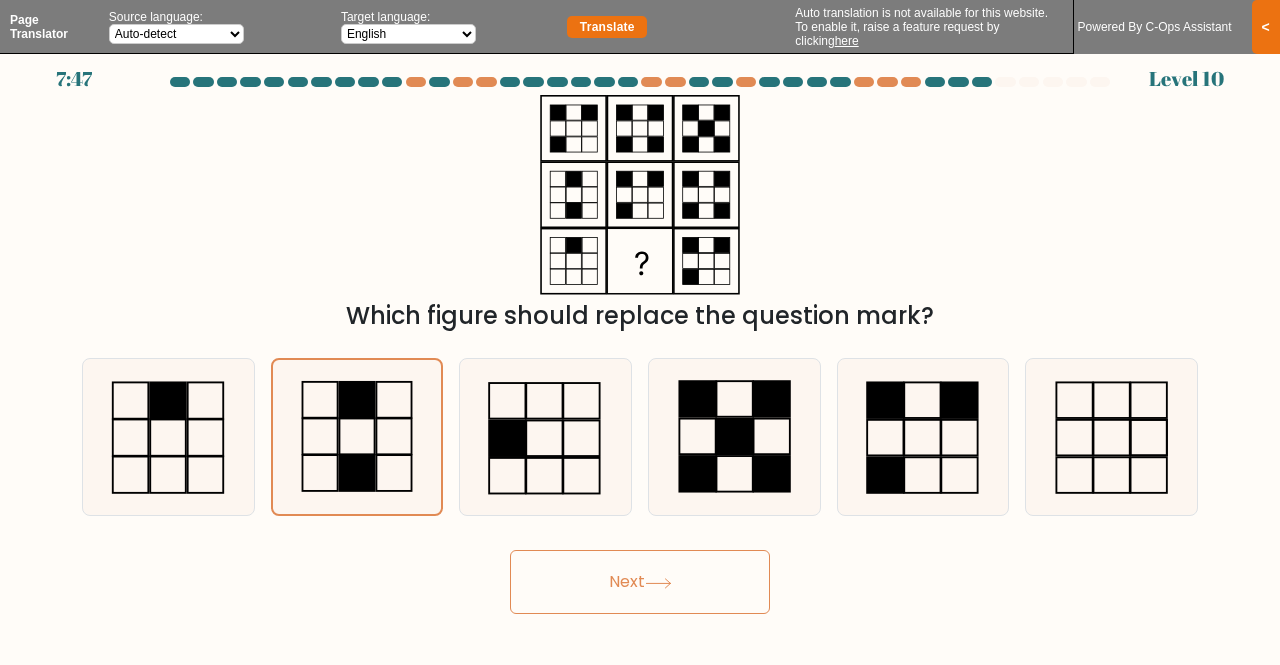 click on "Next" at bounding box center [640, 582] 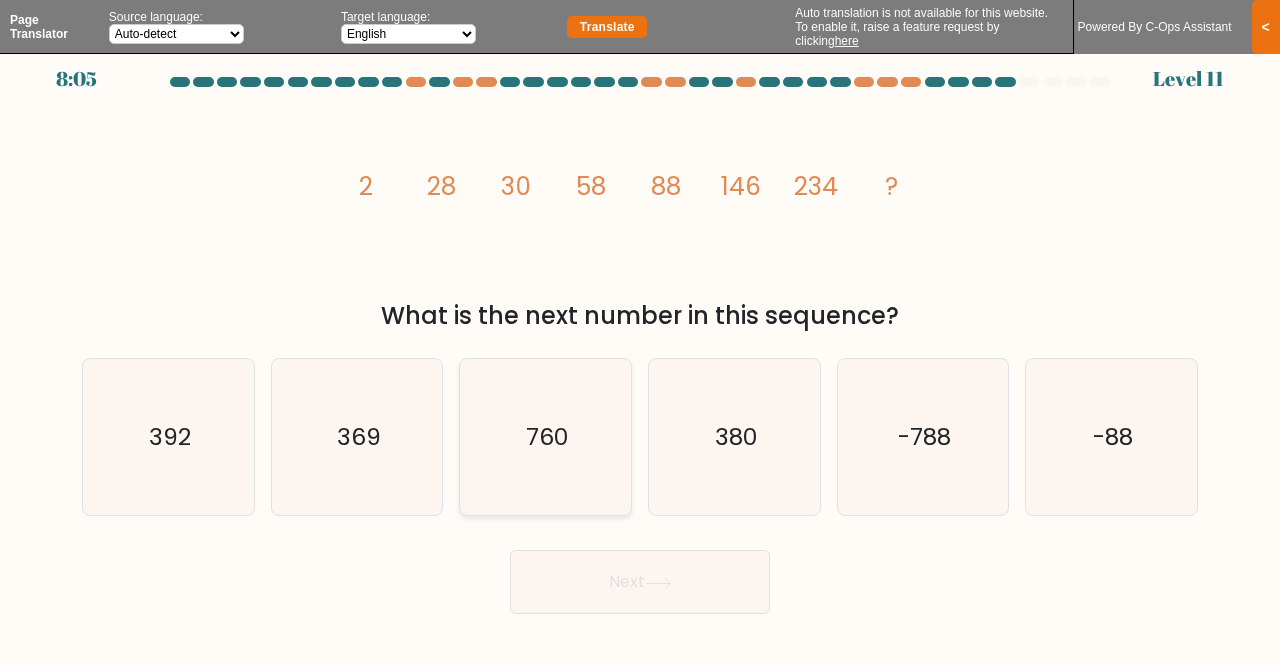 click on "760" 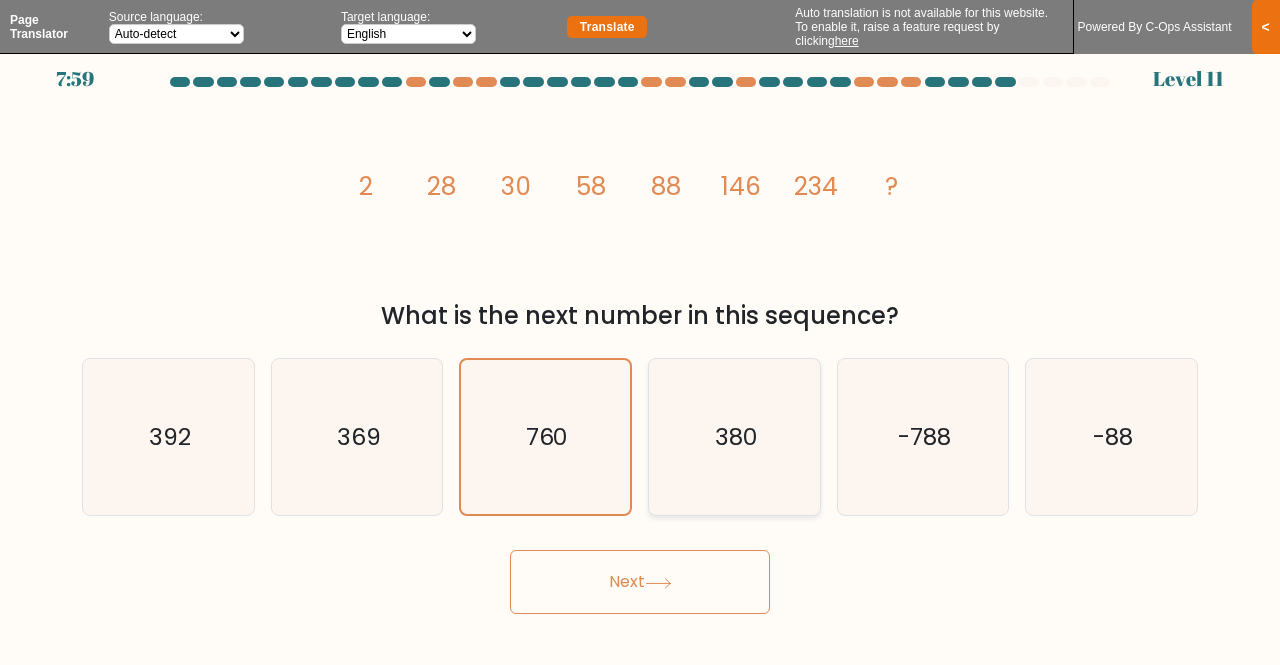 click on "380" 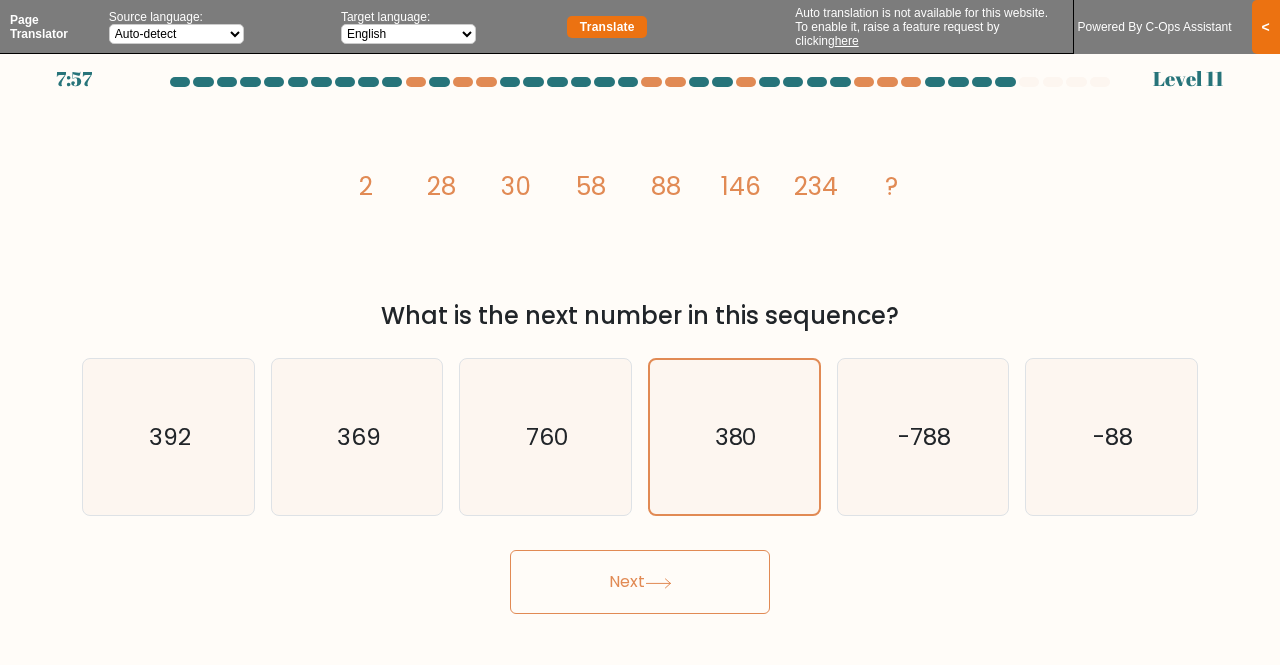 click on "Next" at bounding box center (640, 582) 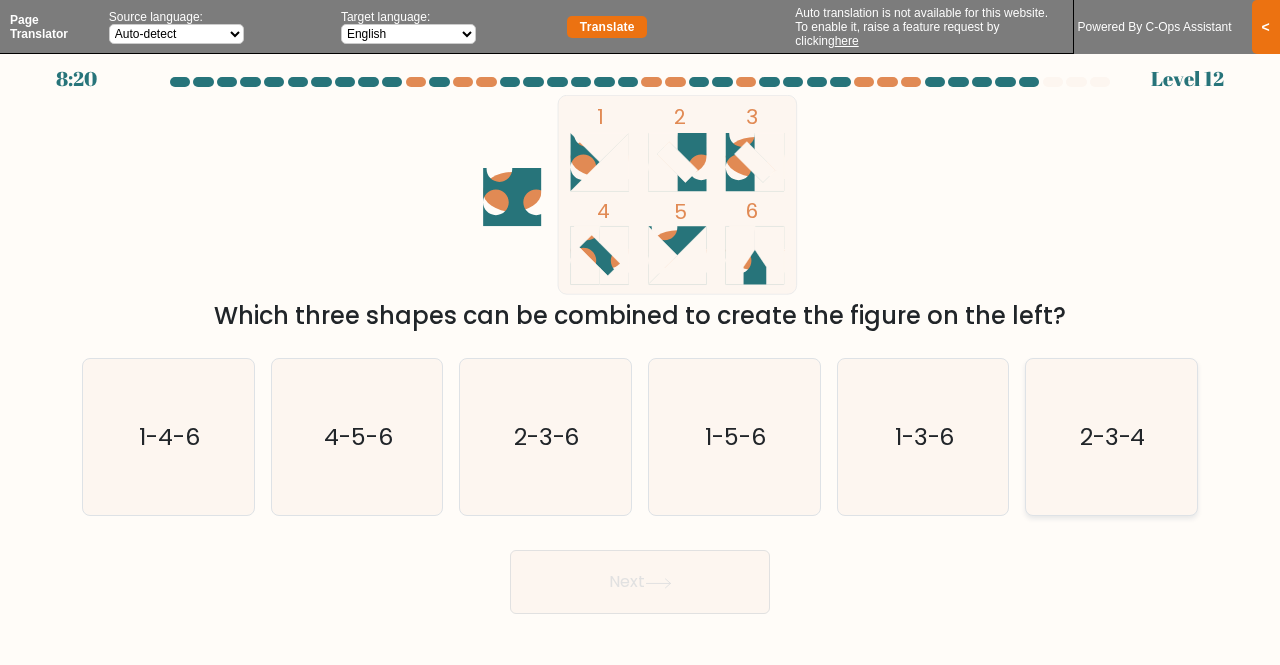click on "2-3-4" 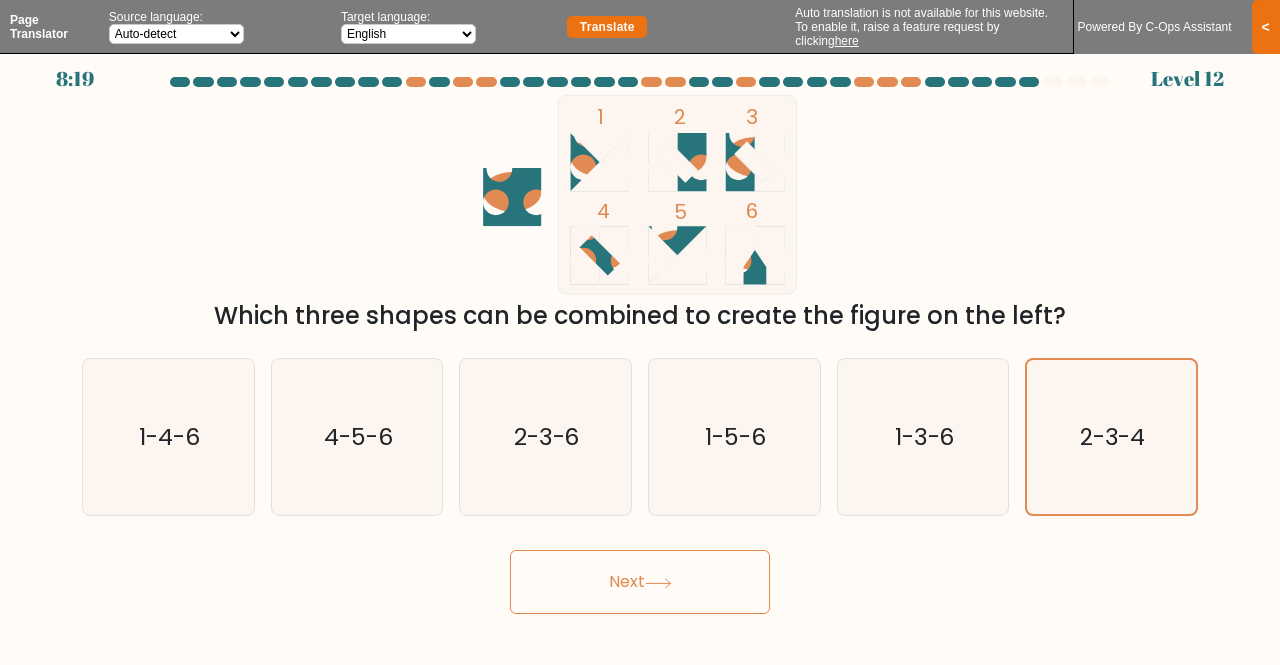 click on "Next" at bounding box center [640, 582] 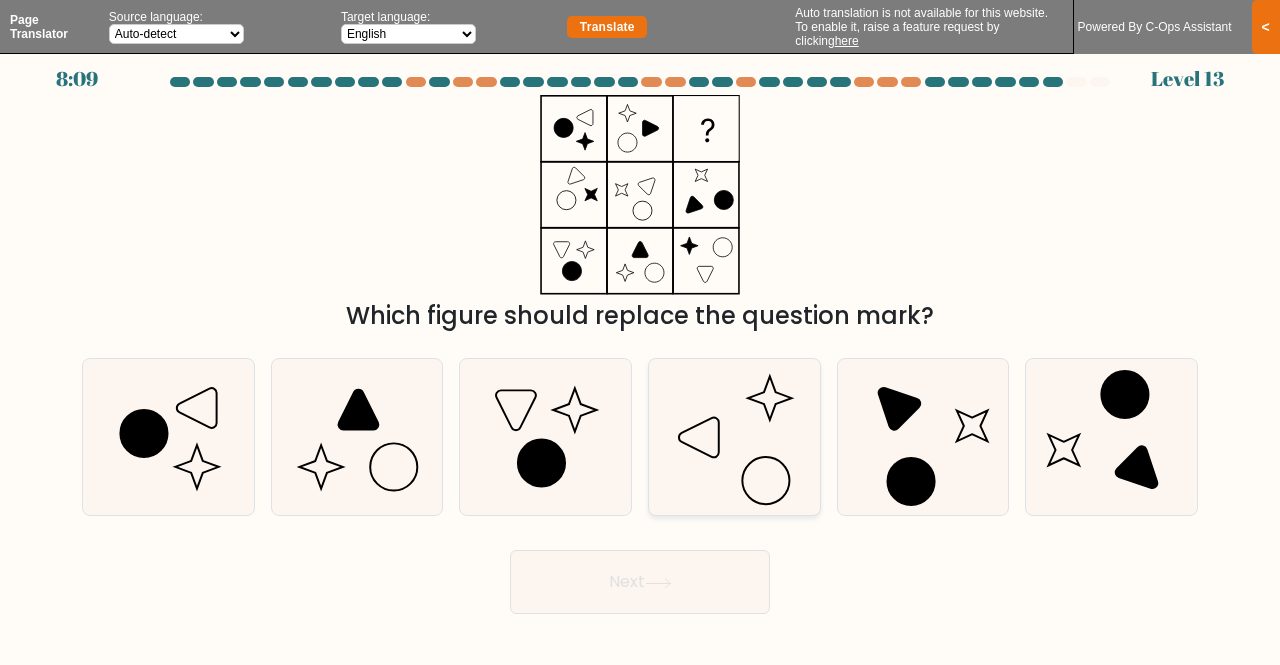click 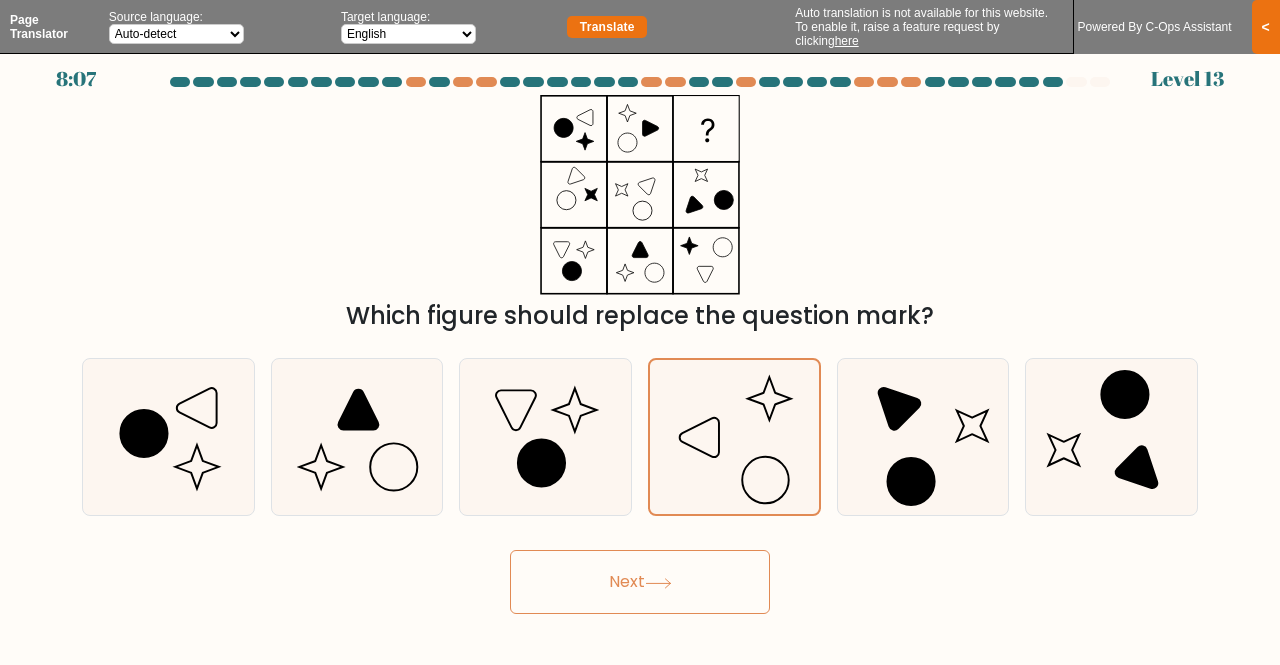 click on "Next" at bounding box center [640, 582] 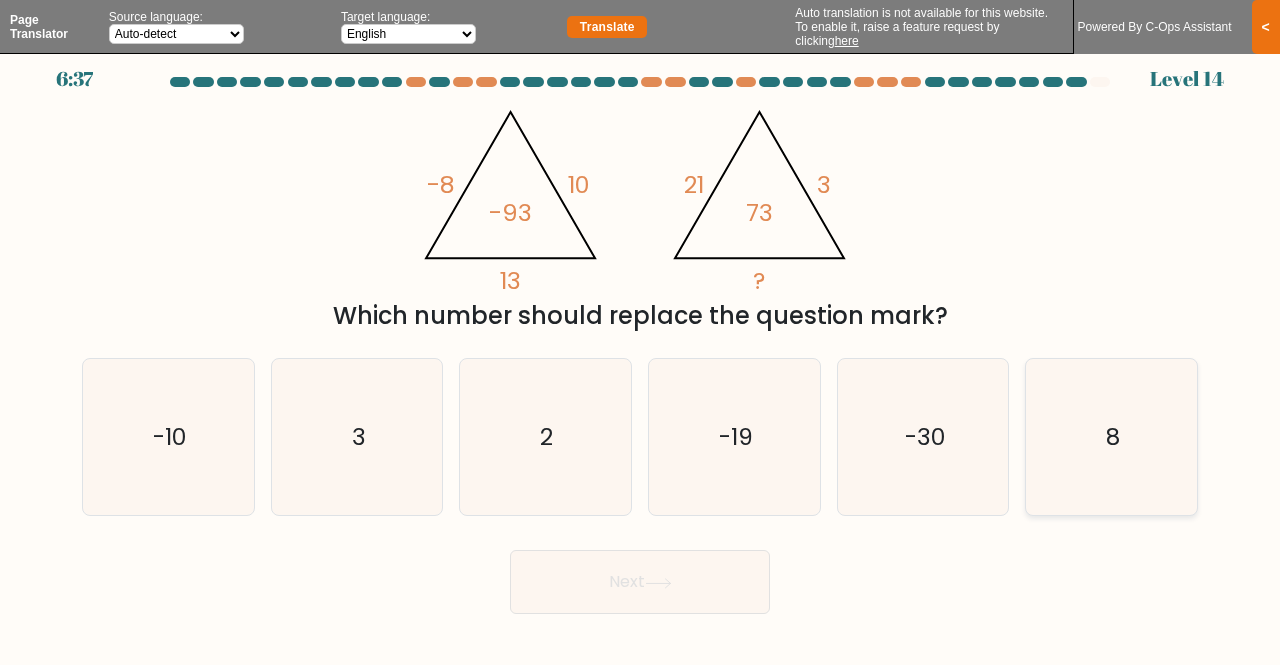 click on "8" 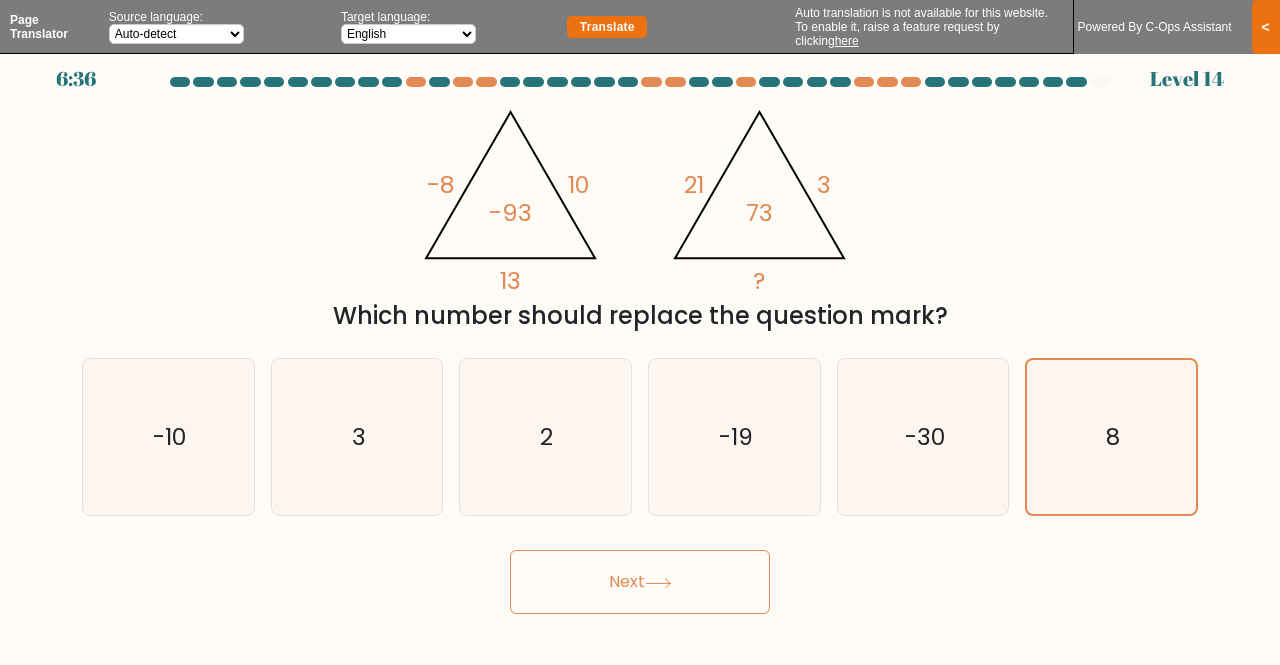 click on "Next" at bounding box center [640, 582] 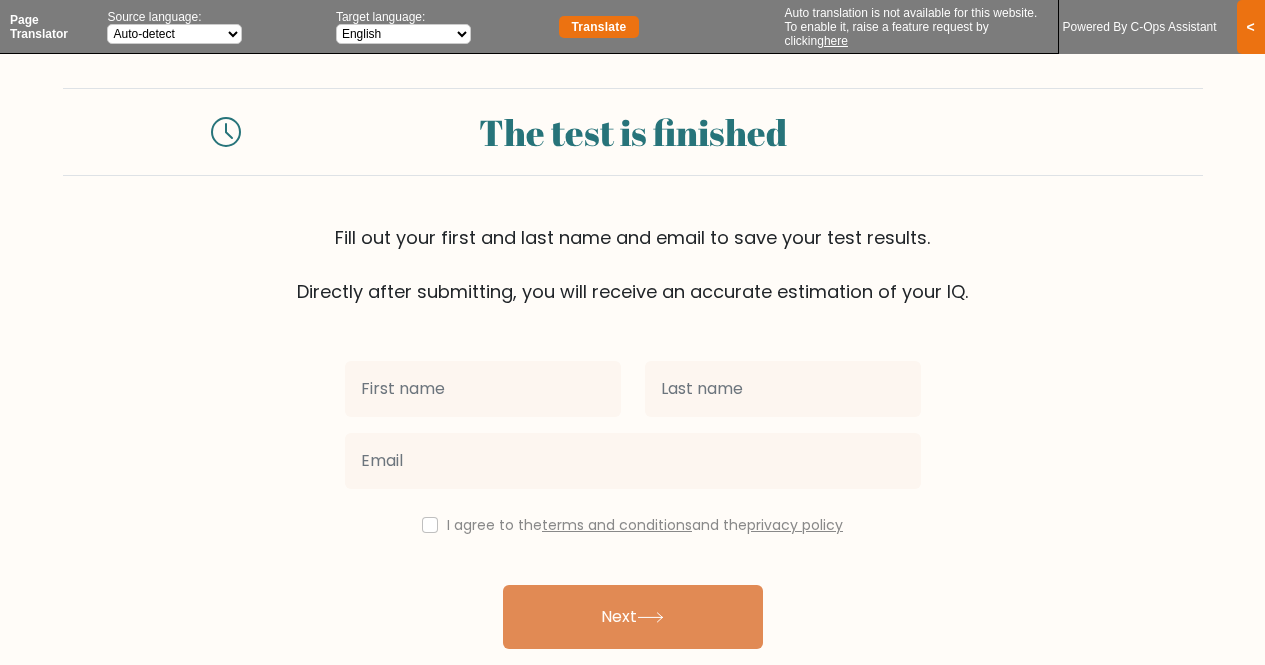 select on "en" 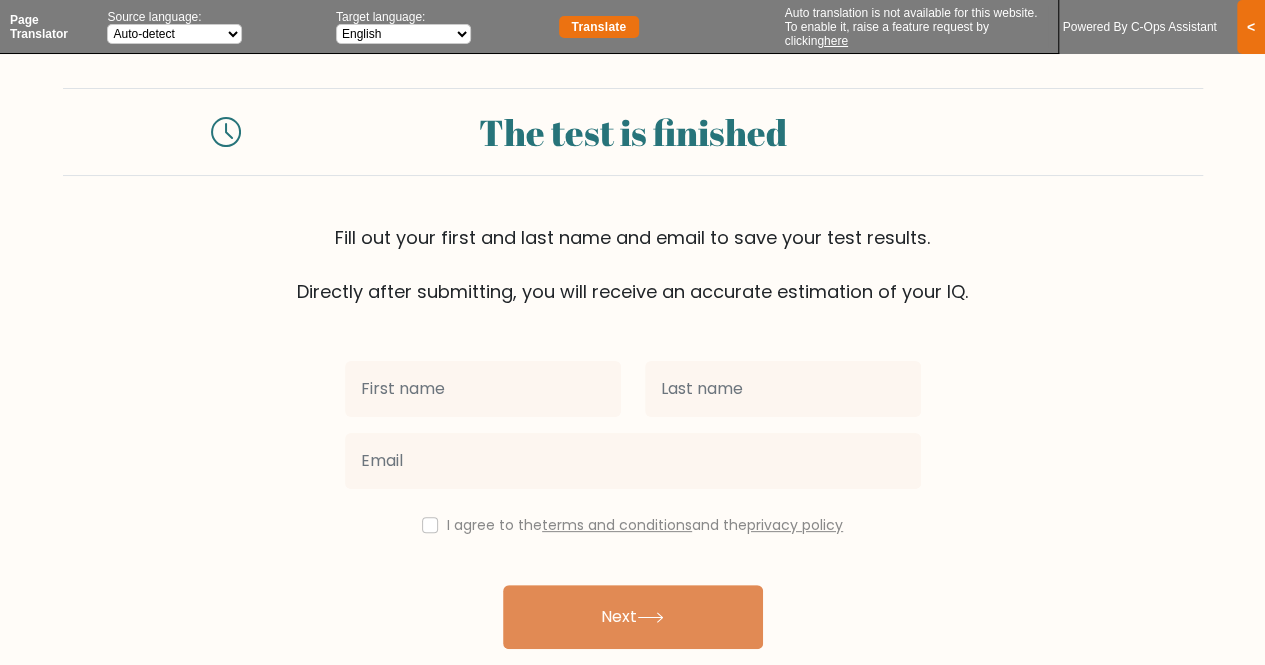 type on "d" 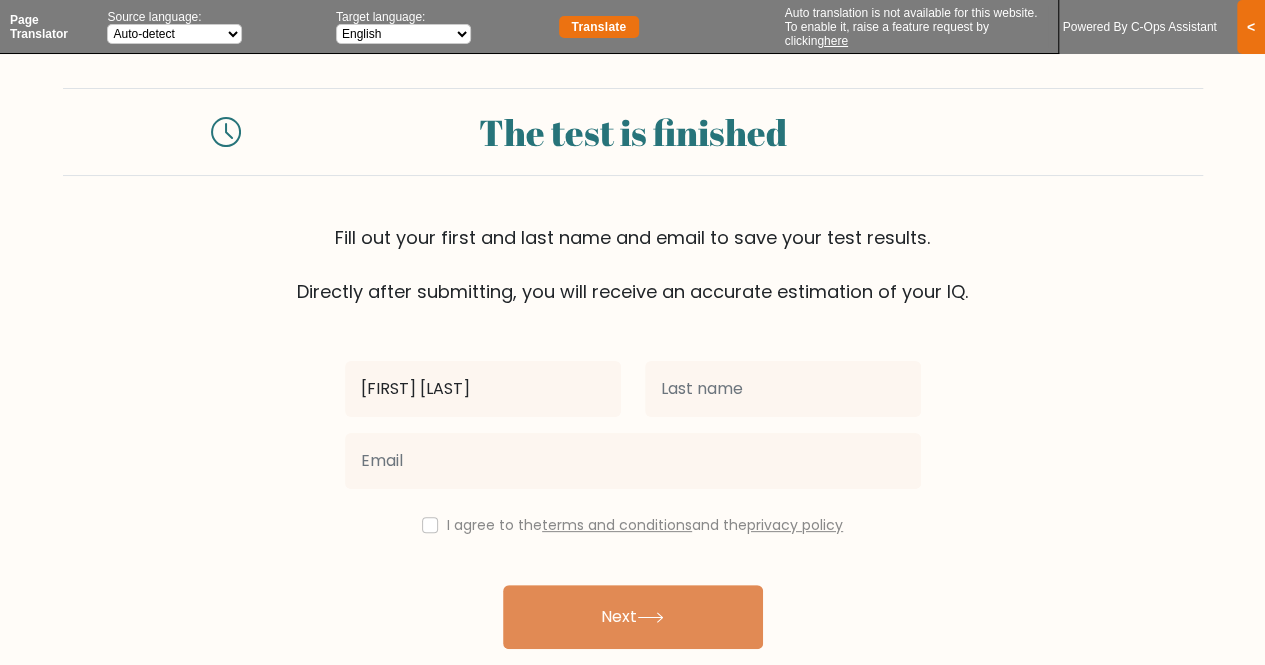 type on "[FIRST] [LAST]" 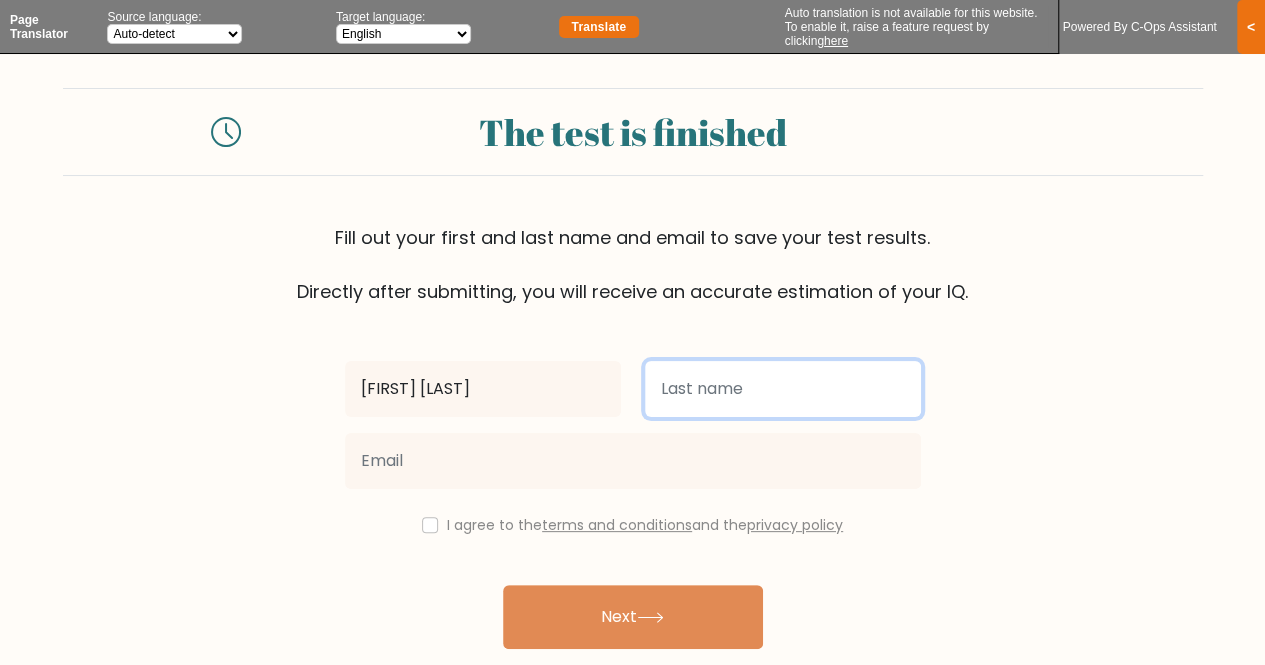 click at bounding box center [783, 389] 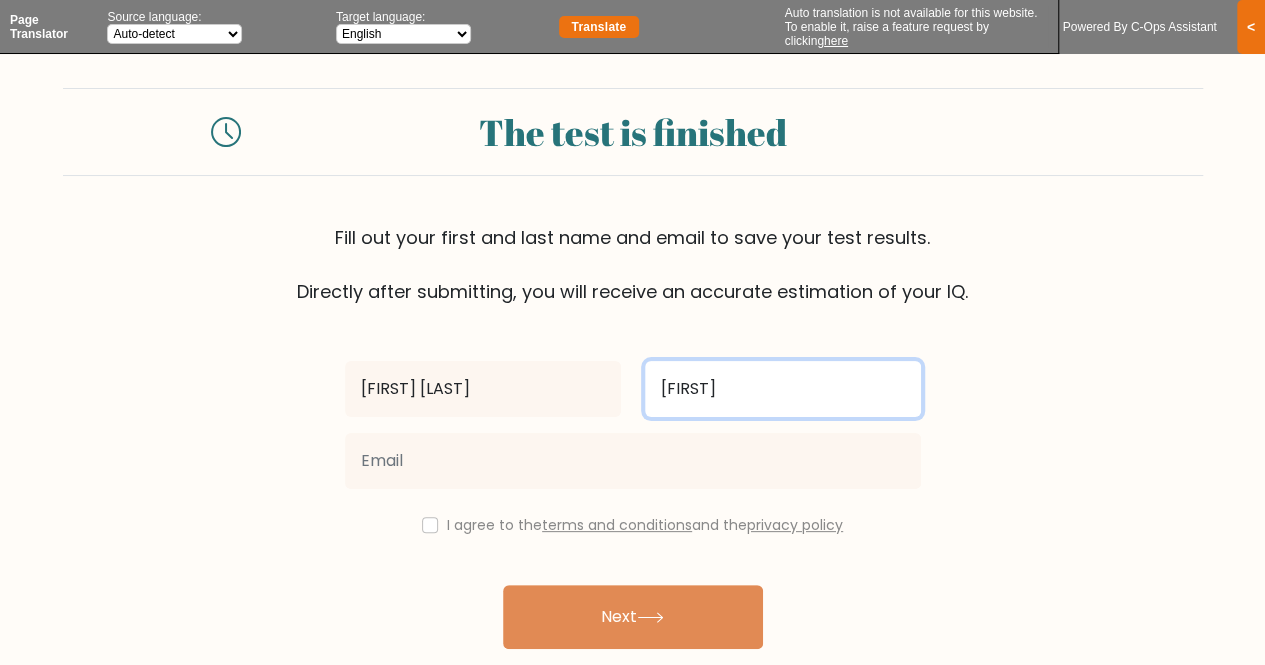 type on "[FIRST]" 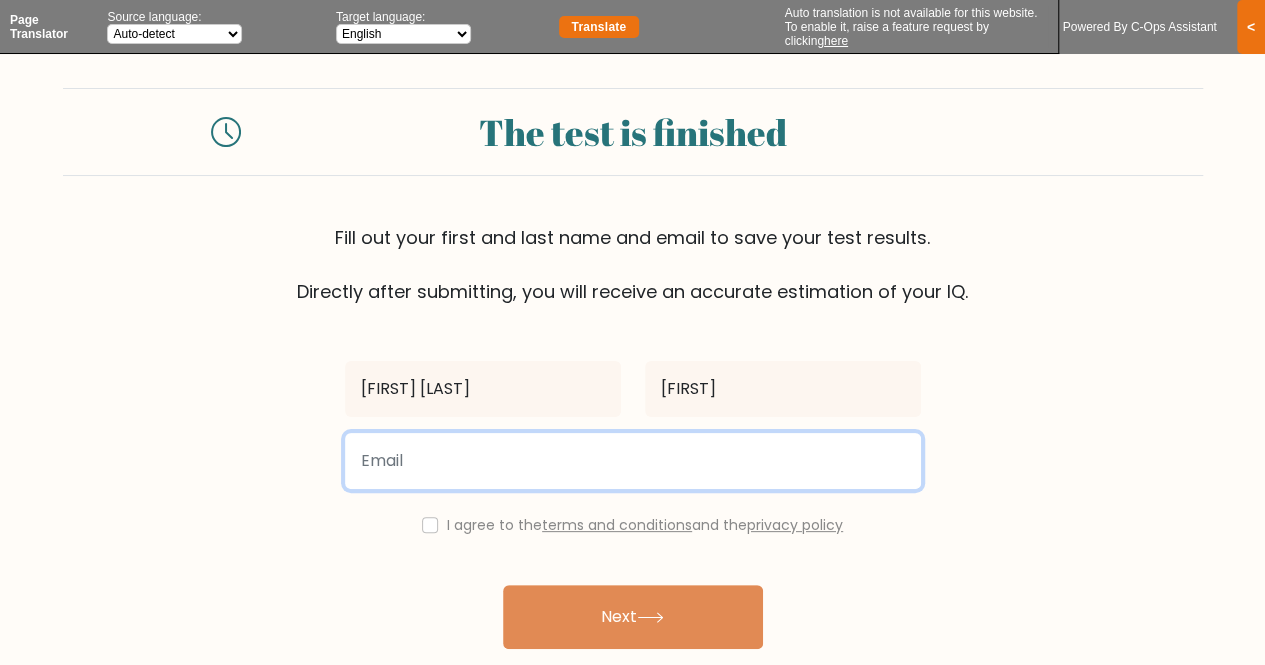 click at bounding box center [633, 461] 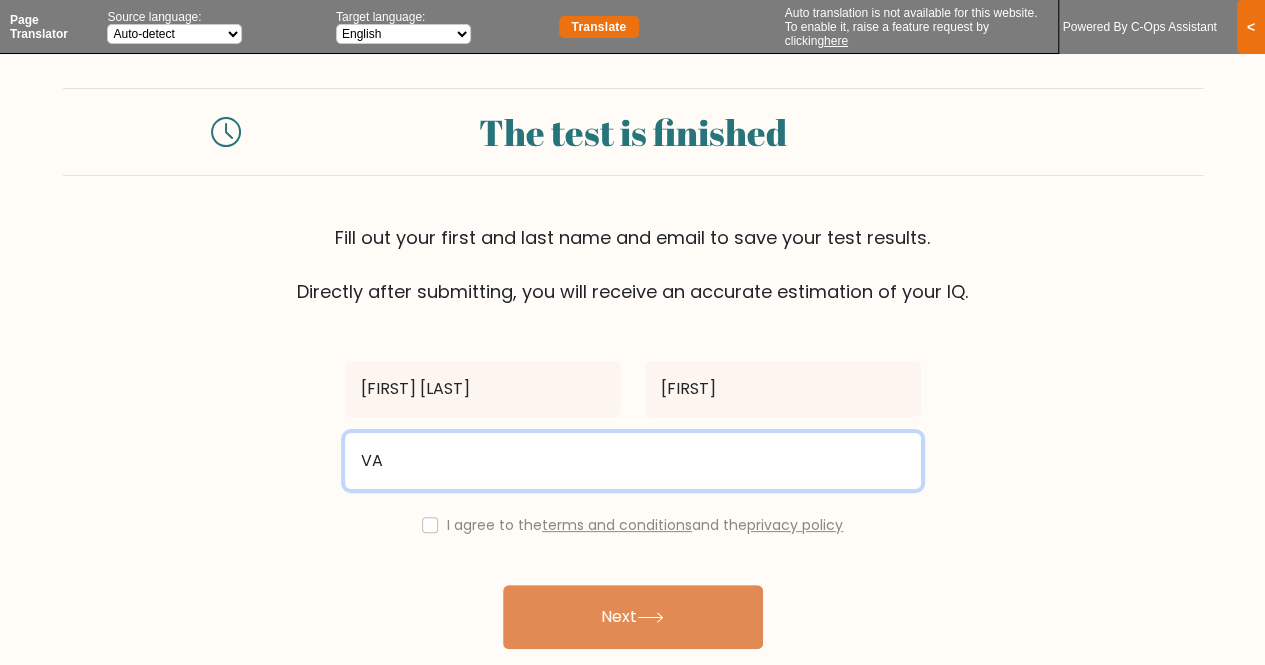 type on "V" 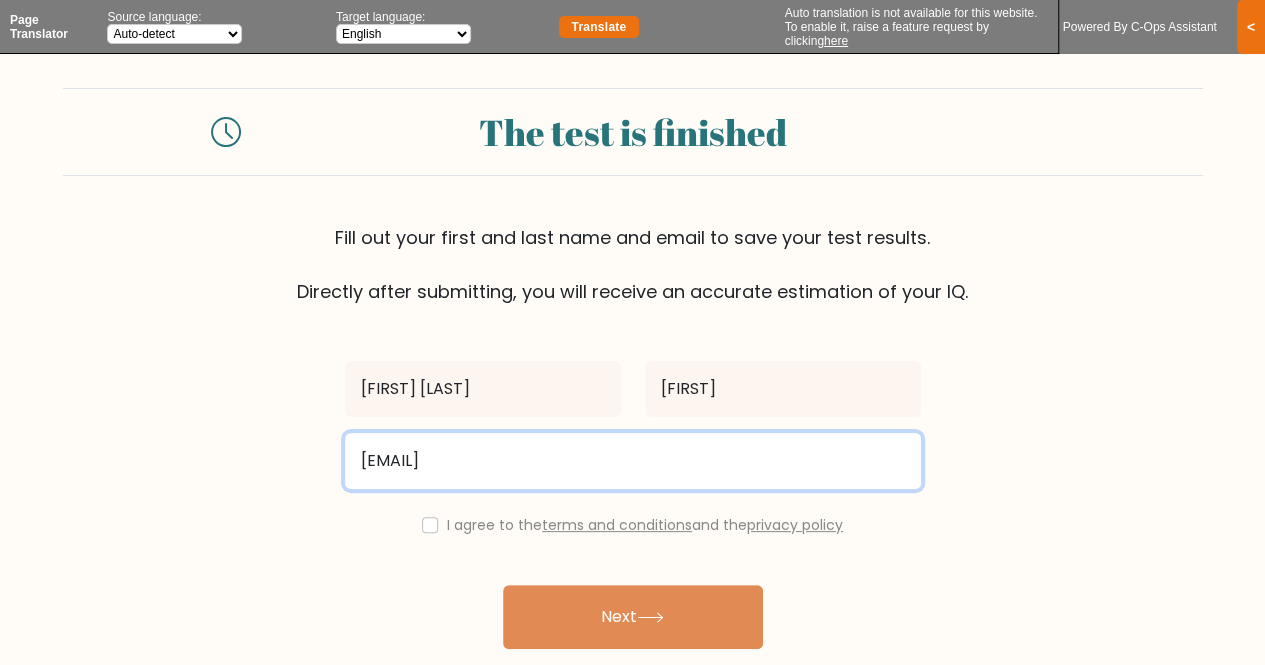 type on "vaddadiprasanth195@gmail.com" 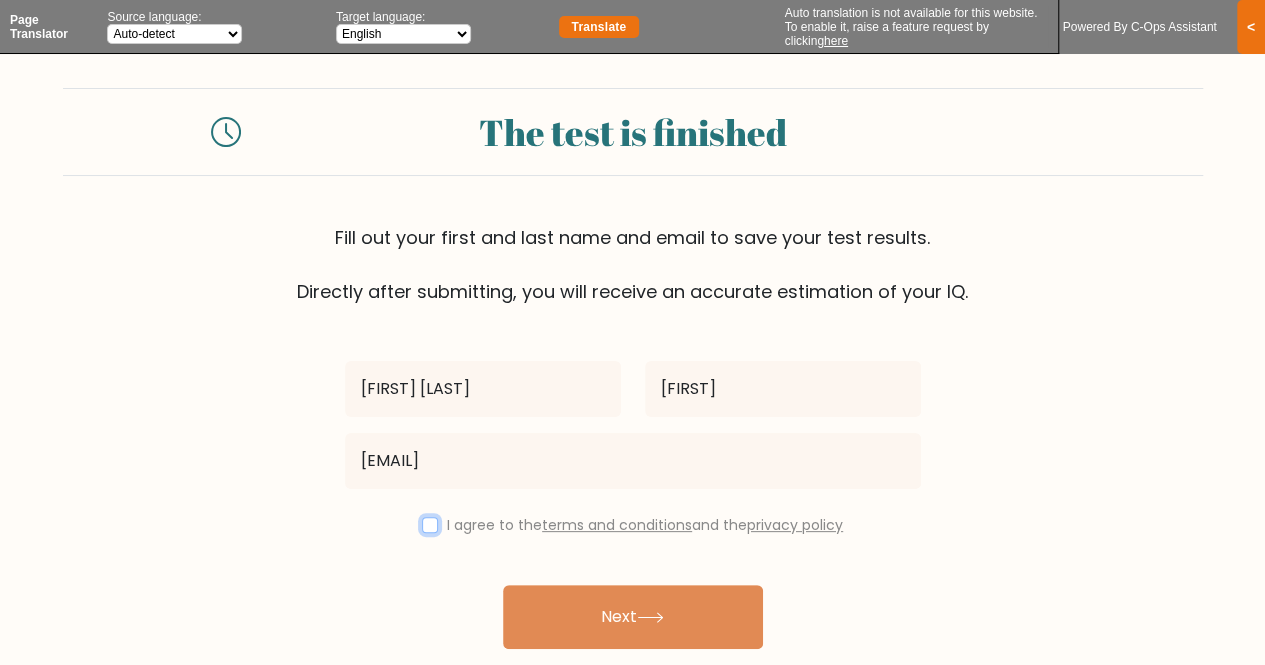 click at bounding box center [430, 525] 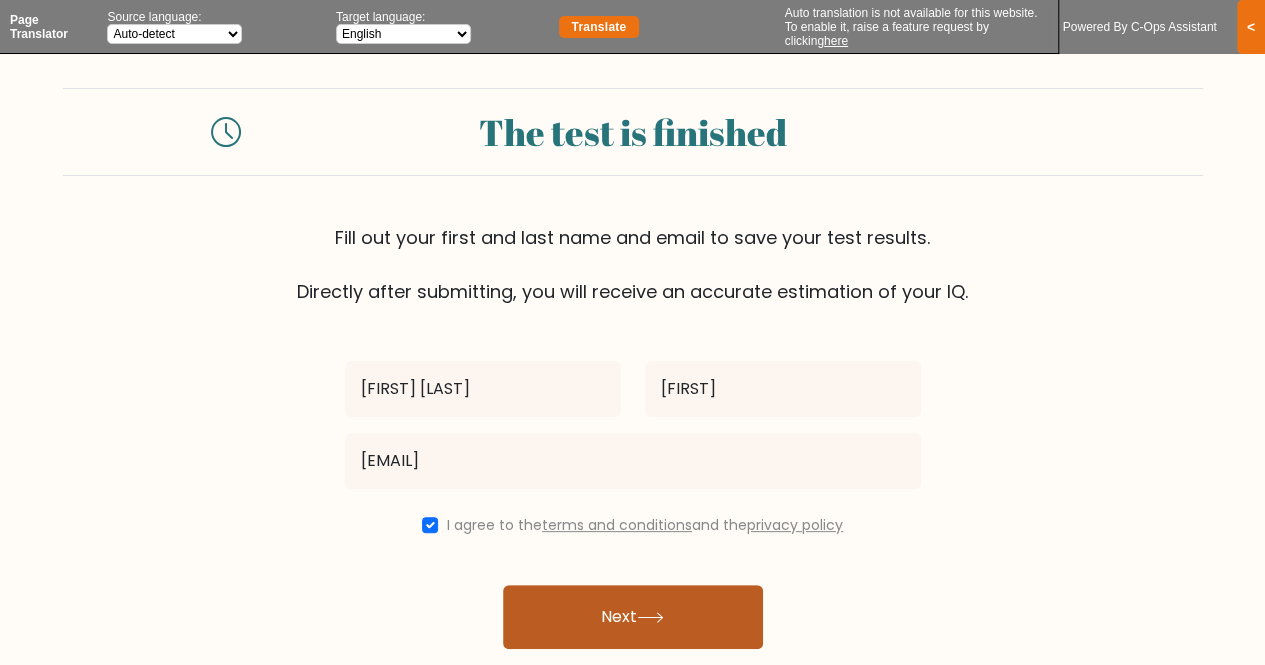 click on "Next" at bounding box center [633, 617] 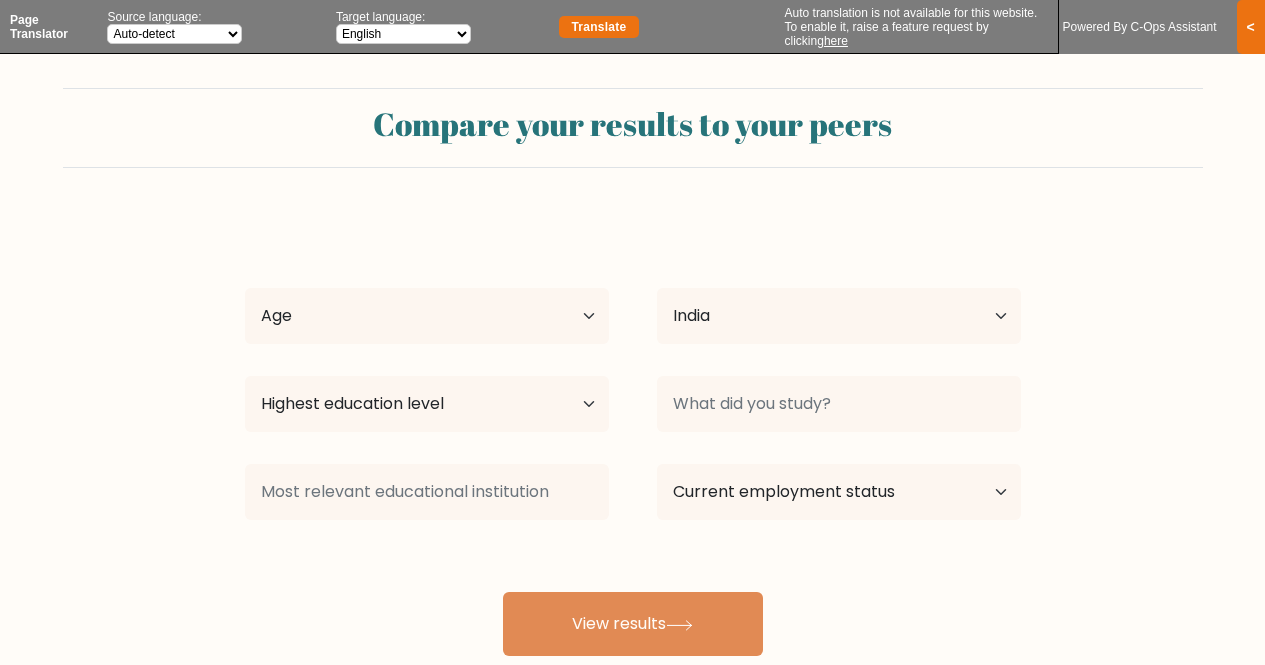 select on "en" 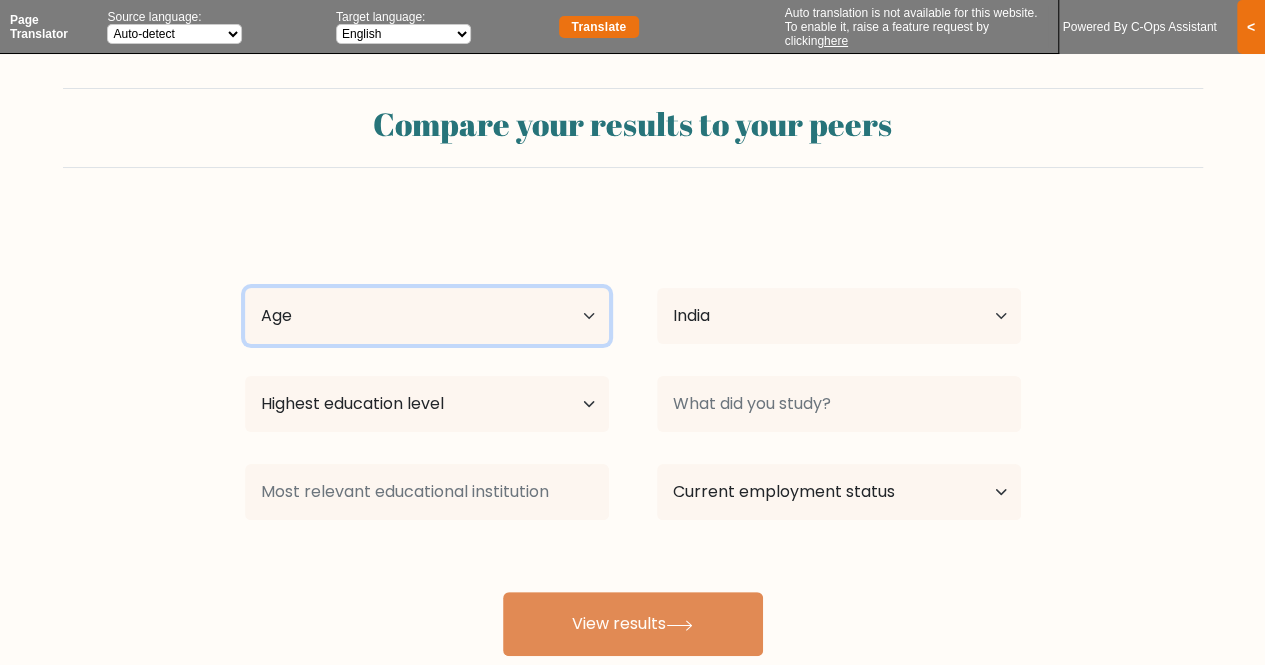 click on "Age
Under 18 years old
18-24 years old
25-34 years old
35-44 years old
45-54 years old
55-64 years old
65 years old and above" at bounding box center (427, 316) 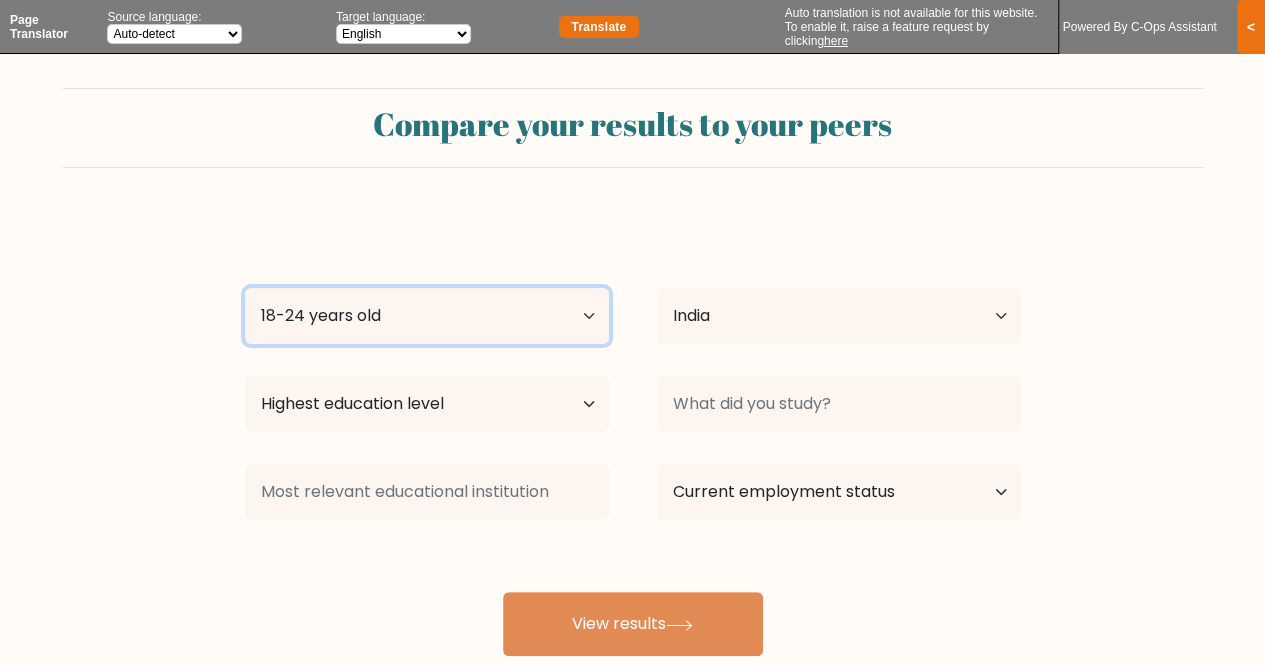 click on "Age
Under 18 years old
18-24 years old
25-34 years old
35-44 years old
45-54 years old
55-64 years old
65 years old and above" at bounding box center (427, 316) 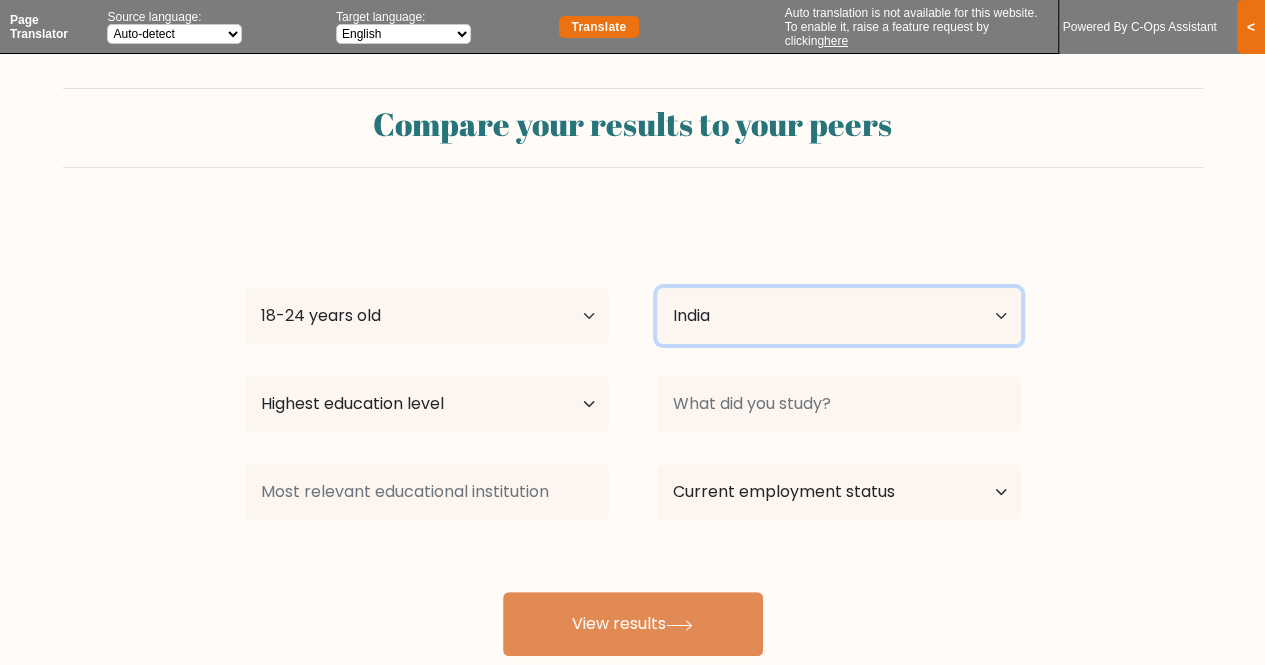 click on "Country
Afghanistan
Albania
Algeria
American Samoa
Andorra
Angola
Anguilla
Antarctica
Antigua and Barbuda
Argentina
Armenia
Aruba
Australia
Austria
Azerbaijan
Bahamas
Bahrain
Bangladesh
Barbados
Belarus
Belgium
Belize
Benin
Bermuda
Bhutan
Bolivia
Bonaire, Sint Eustatius and Saba
Bosnia and Herzegovina
Botswana
Bouvet Island
Brazil
British Indian Ocean Territory
Brunei
Bulgaria
Burkina Faso
Burundi
Cabo Verde
Cambodia
Cameroon
Canada
Cayman Islands
Central African Republic
Chad
Chile
China
Christmas Island
Cocos (Keeling) Islands
Colombia
Comoros
Congo
Congo (the Democratic Republic of the)
Cook Islands
Costa Rica
Côte d'Ivoire
Croatia
Cuba" at bounding box center (839, 316) 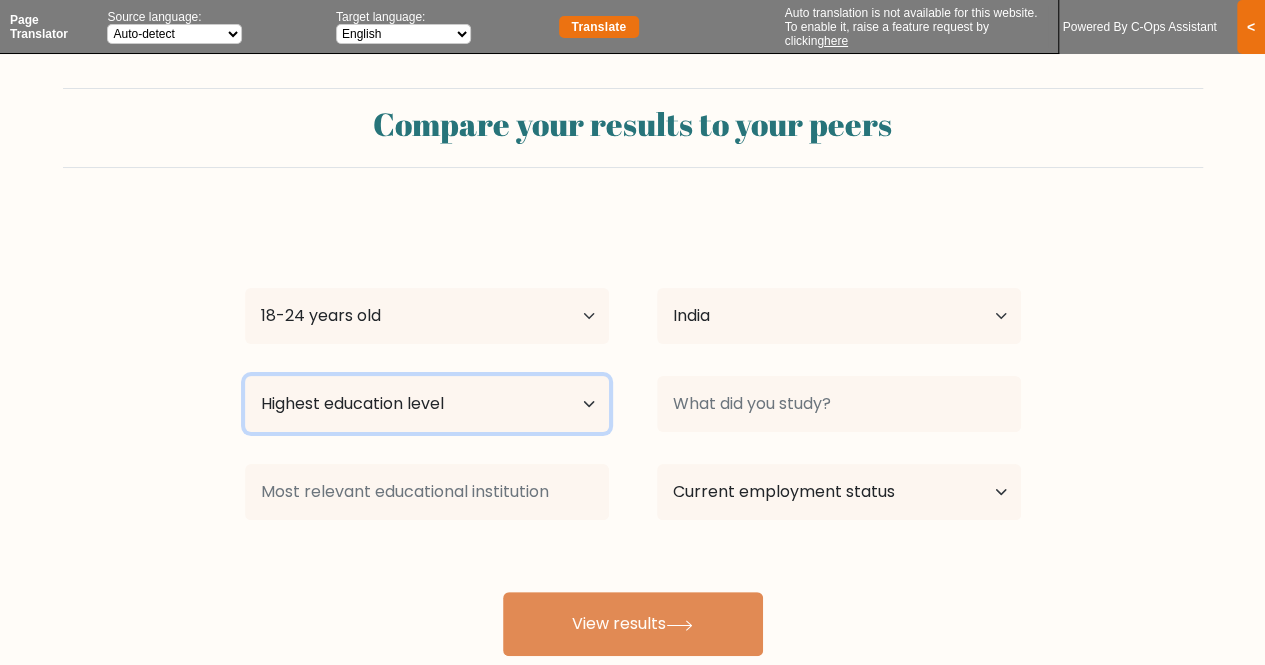 click on "Highest education level
No schooling
Primary
Lower Secondary
Upper Secondary
Occupation Specific
Bachelor's degree
Master's degree
Doctoral degree" at bounding box center (427, 404) 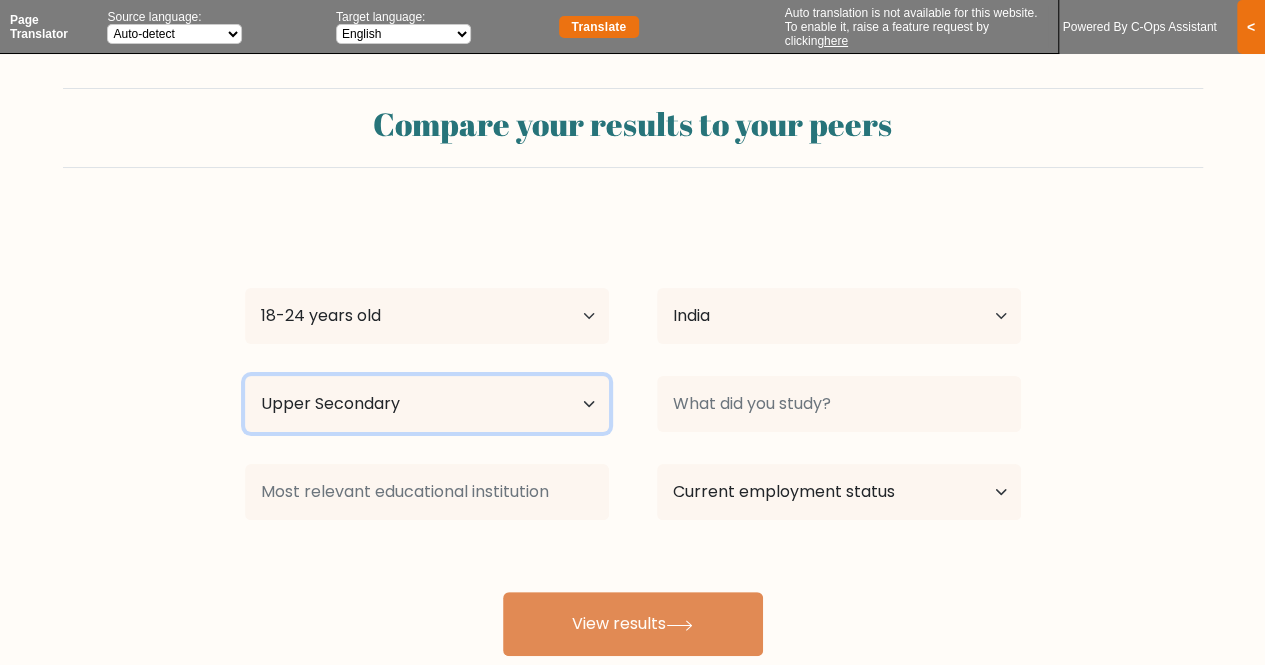 click on "Highest education level
No schooling
Primary
Lower Secondary
Upper Secondary
Occupation Specific
Bachelor's degree
Master's degree
Doctoral degree" at bounding box center (427, 404) 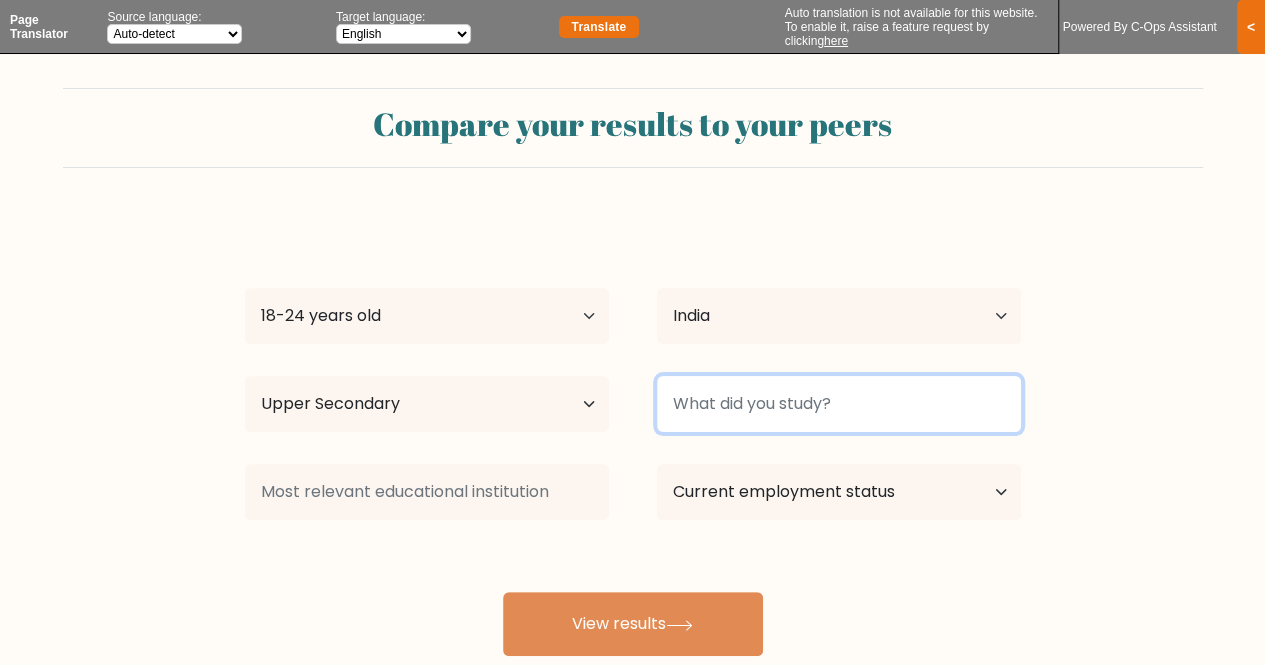 click at bounding box center (839, 404) 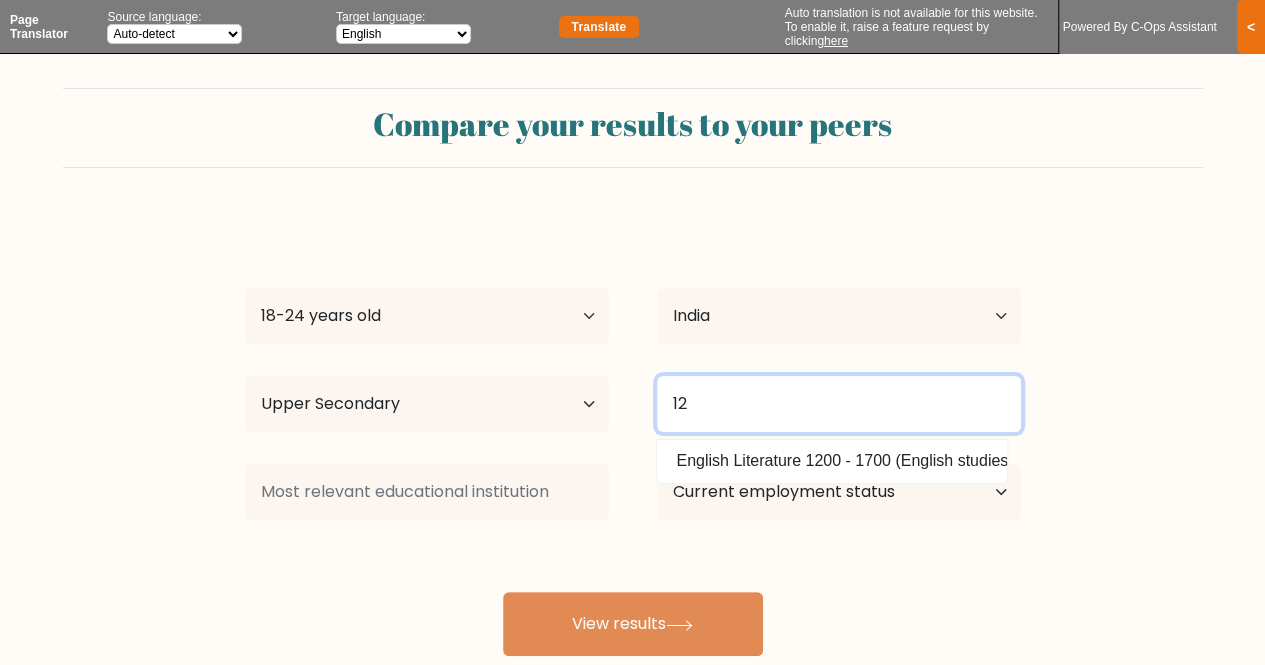 type on "12" 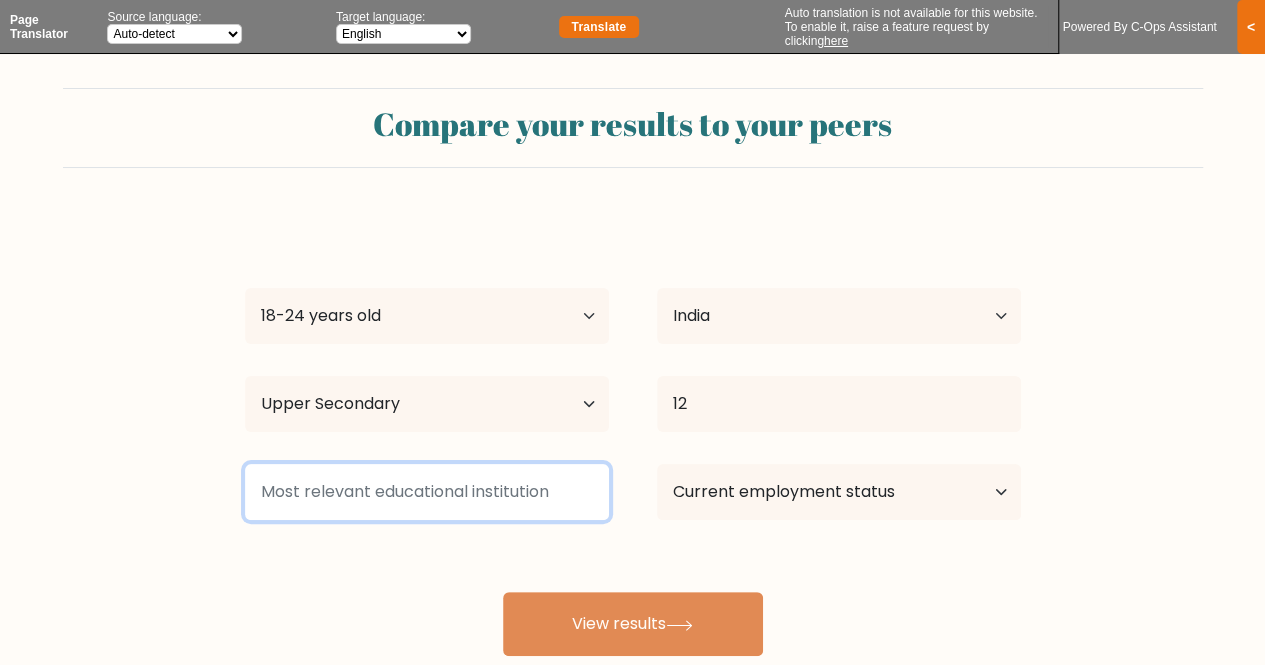click at bounding box center [427, 492] 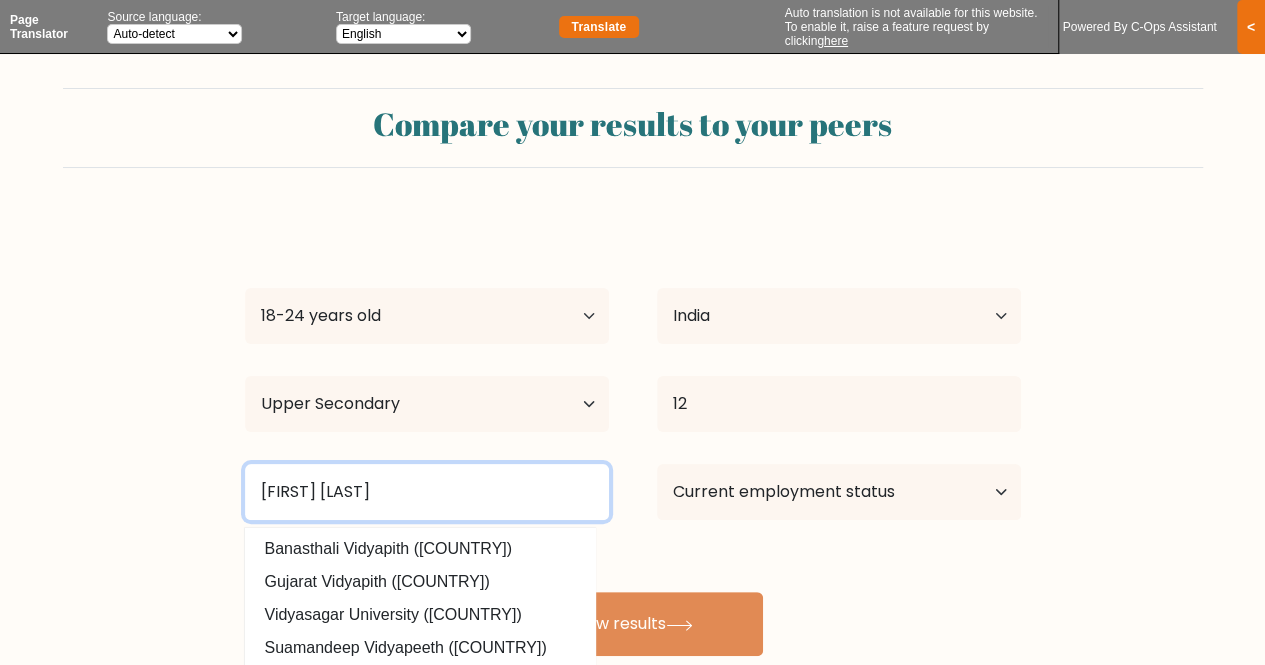 type on "vidya vikas" 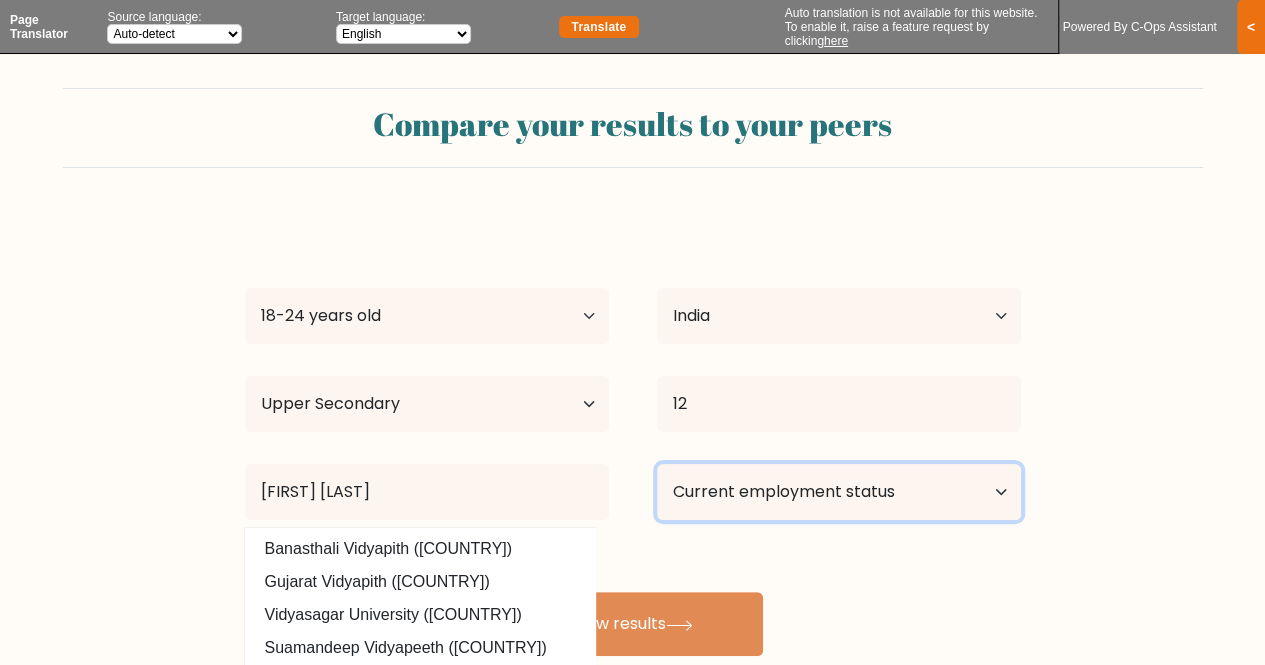 click on "Current employment status
Employed
Student
Retired
Other / prefer not to answer" at bounding box center [839, 492] 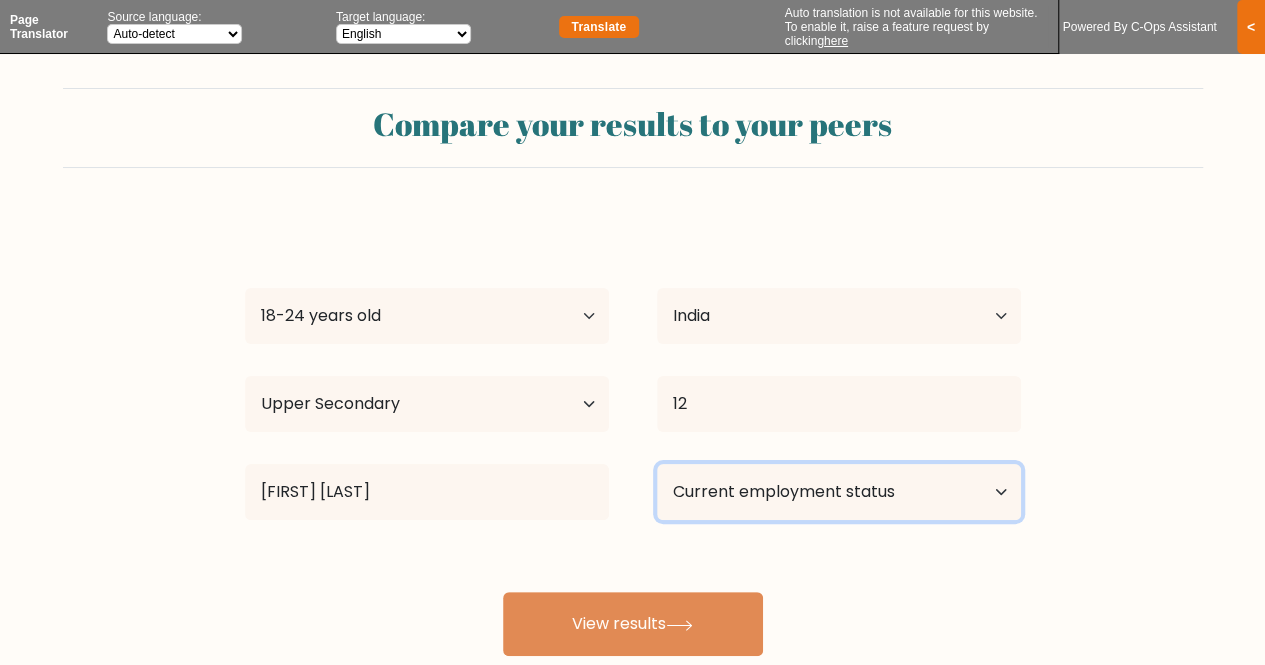 select on "student" 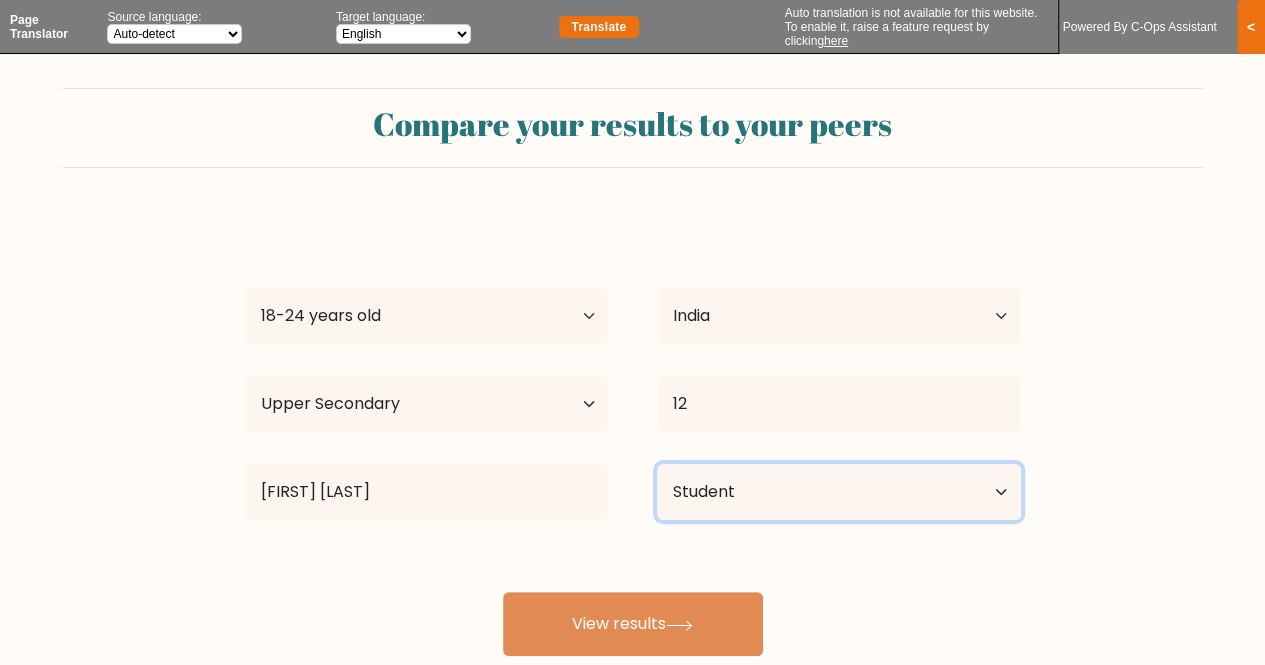 click on "Current employment status
Employed
Student
Retired
Other / prefer not to answer" at bounding box center [839, 492] 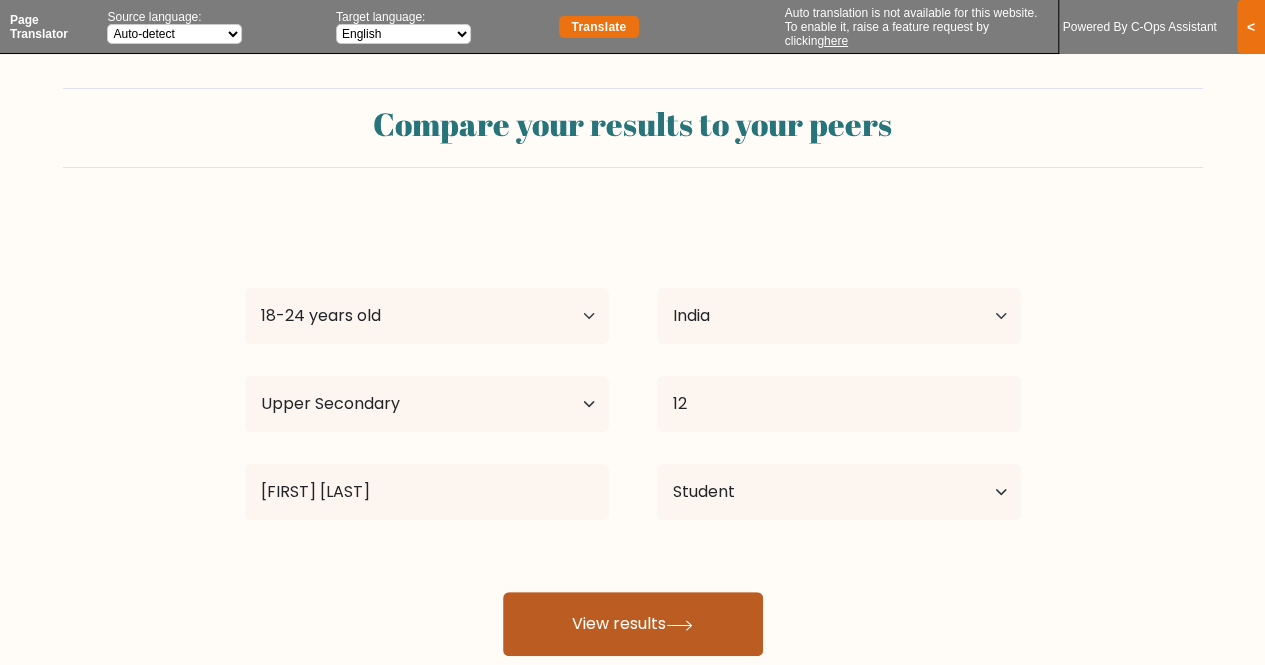 click on "View results" at bounding box center (633, 624) 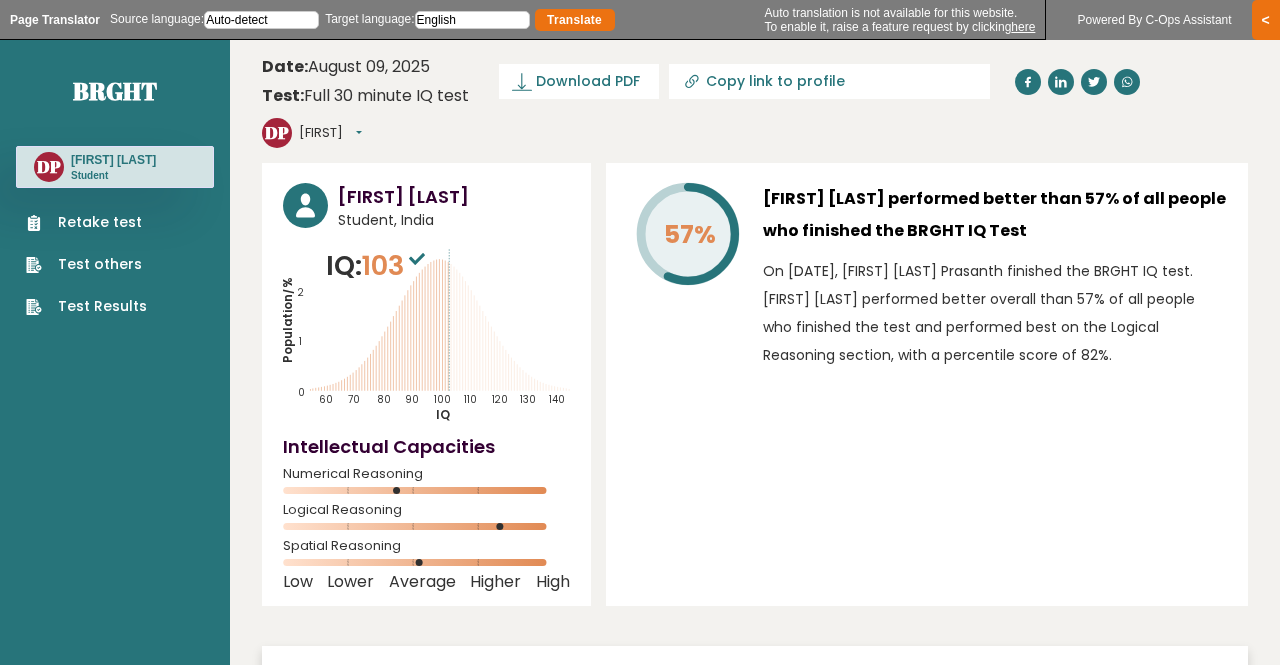 select on "en" 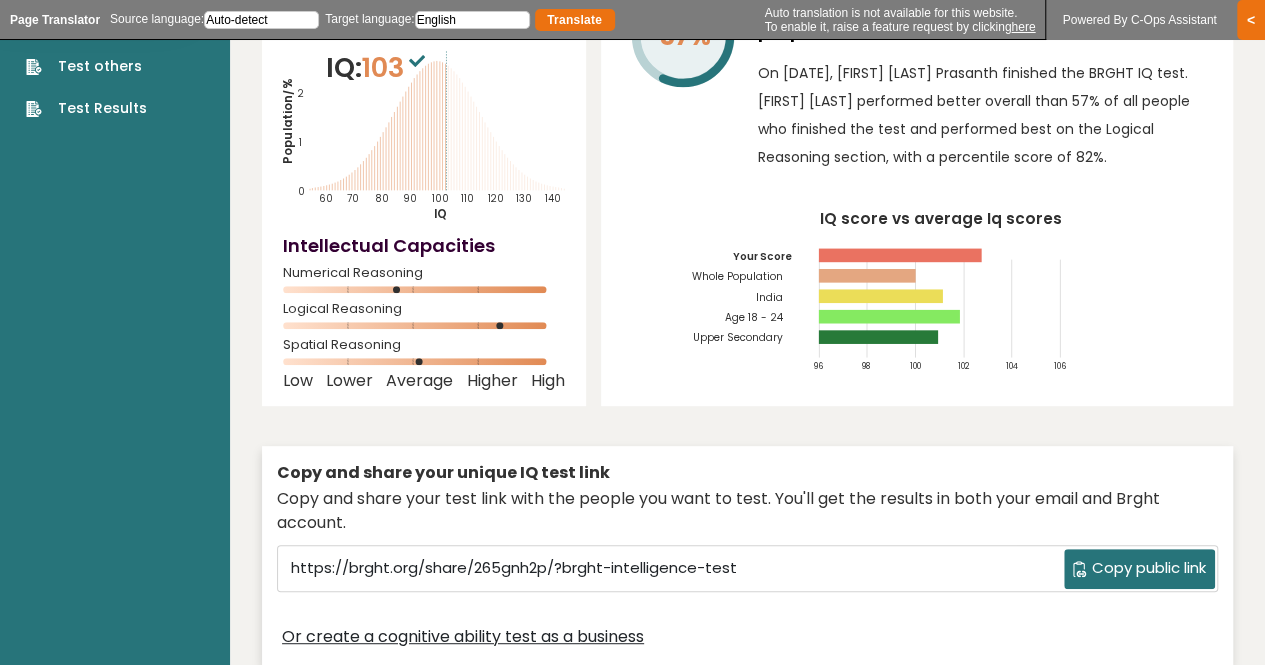 scroll, scrollTop: 186, scrollLeft: 0, axis: vertical 